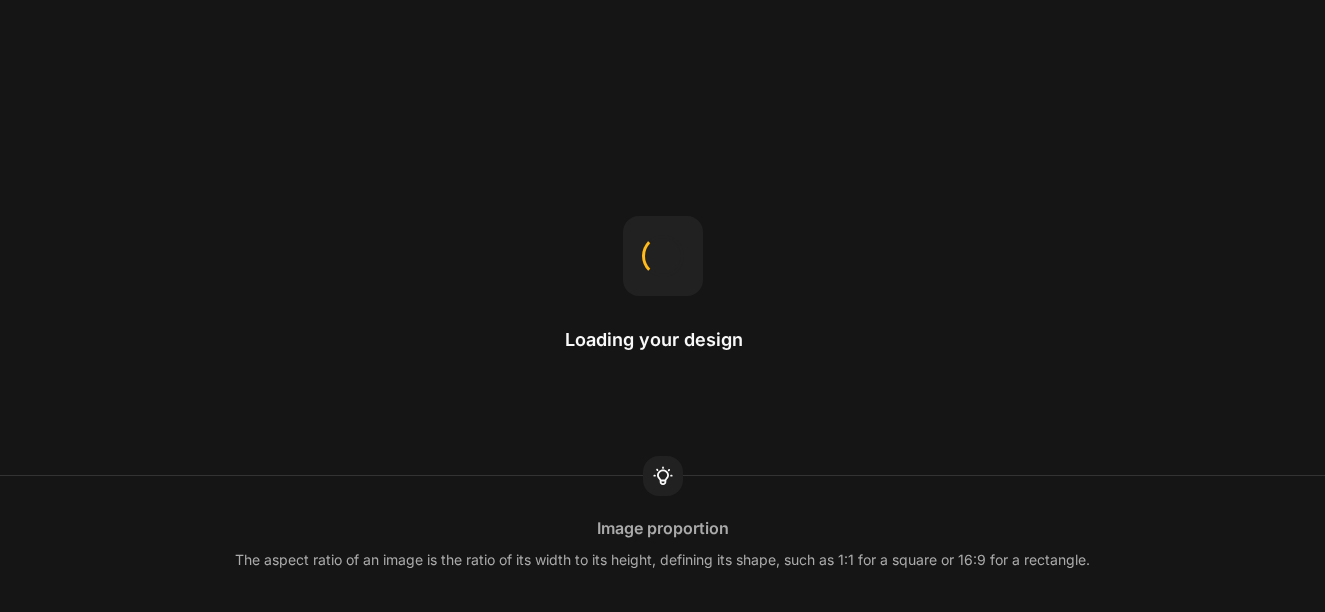 scroll, scrollTop: 0, scrollLeft: 0, axis: both 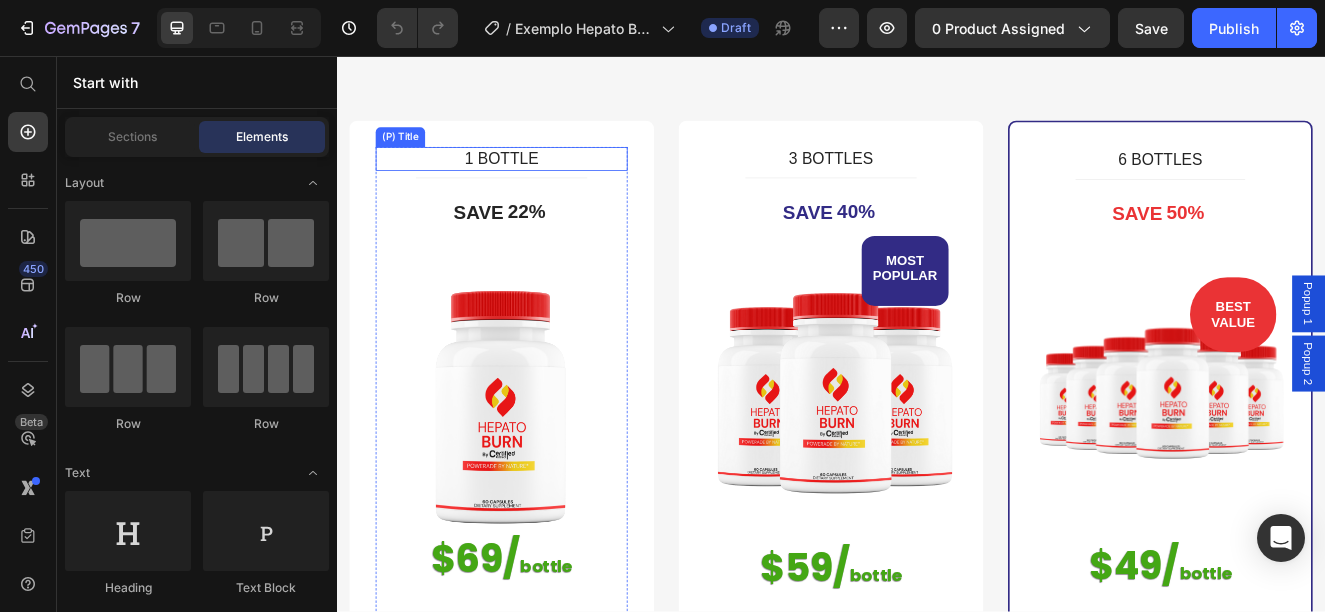 click on "1 BOTTLE" at bounding box center (537, 181) 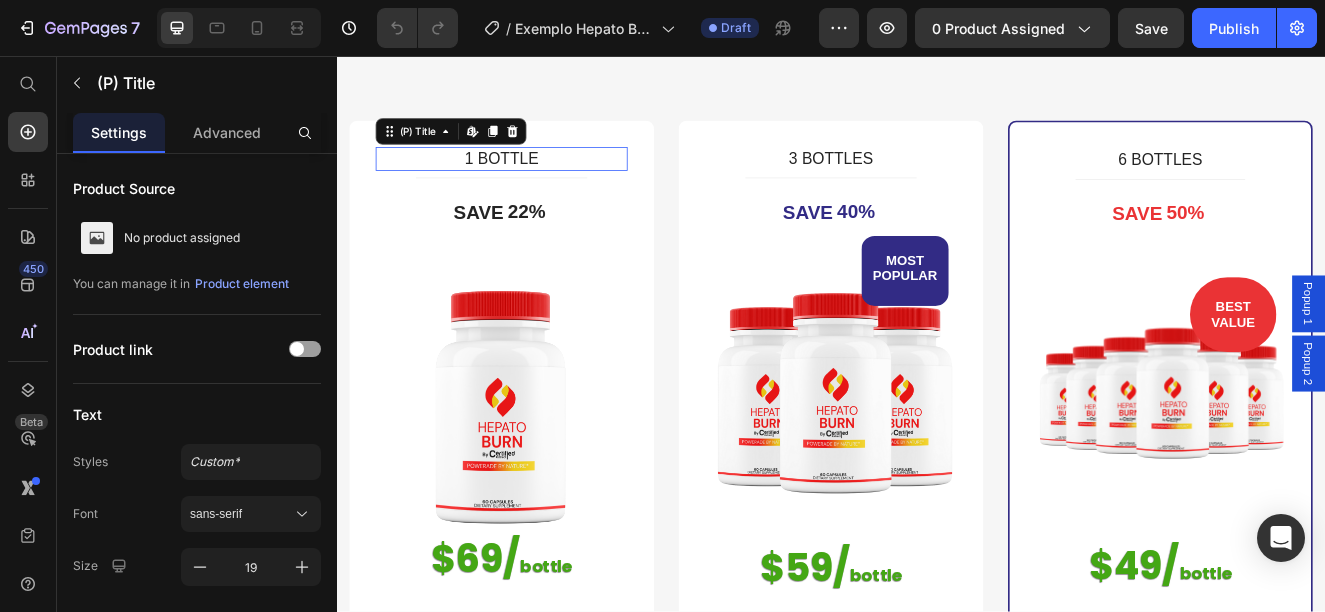 click on "1 BOTTLE" at bounding box center [537, 181] 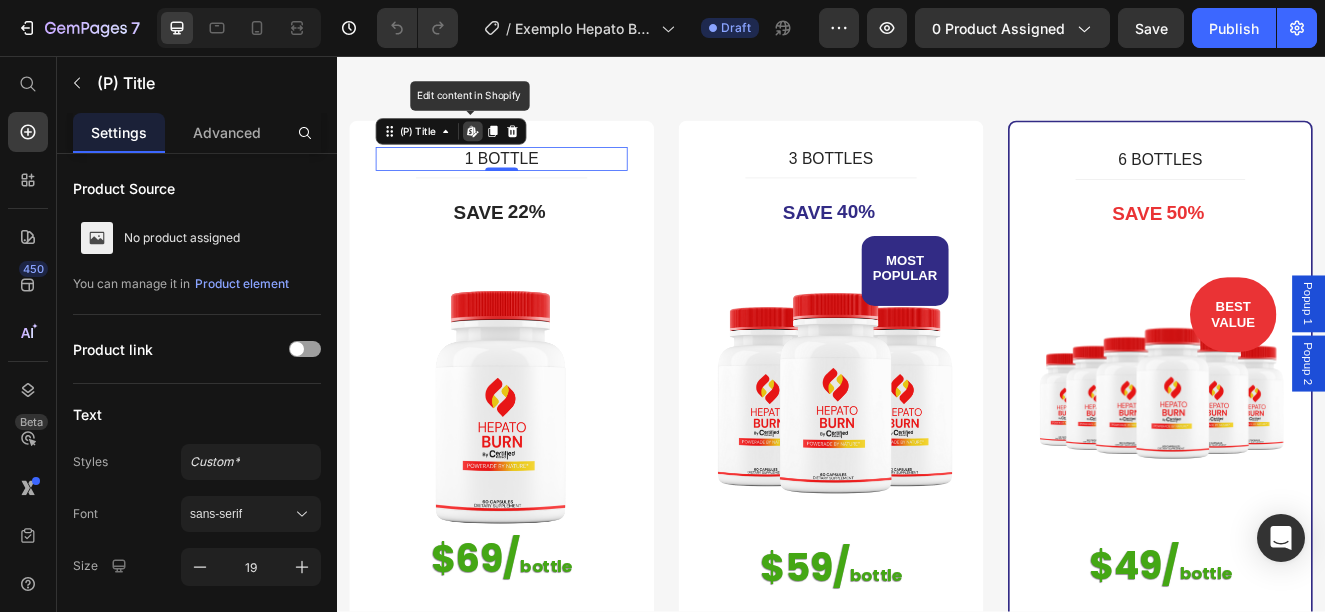 click on "1 BOTTLE" at bounding box center [537, 181] 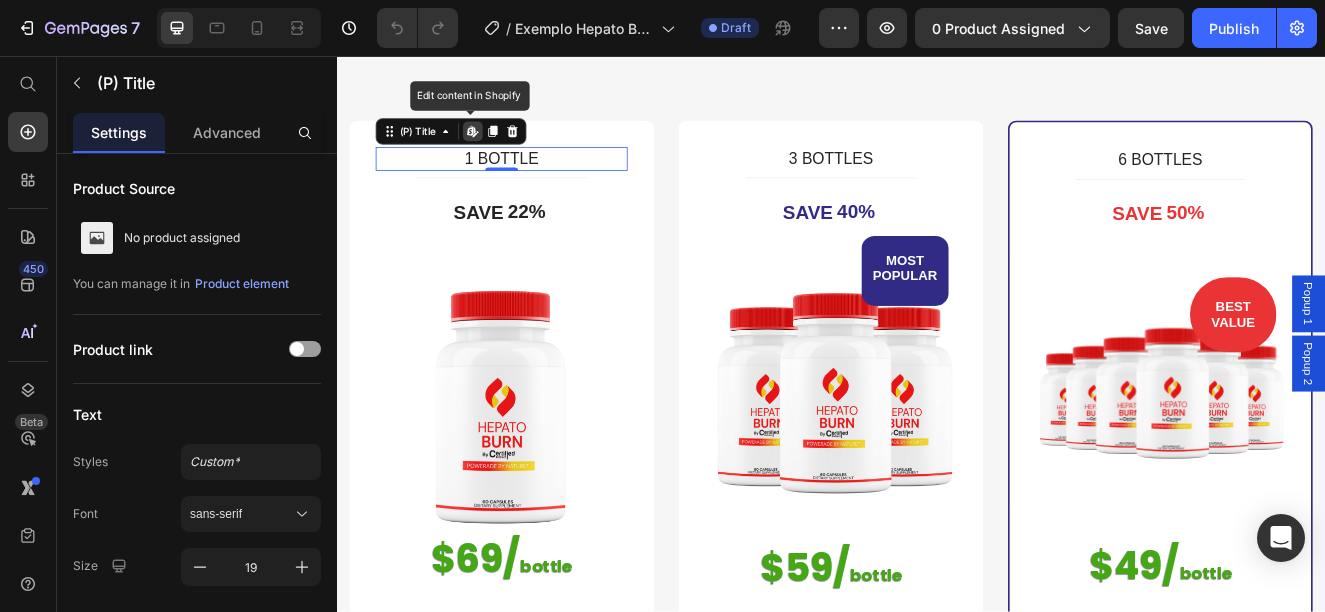 click on "1 BOTTLE" at bounding box center (537, 181) 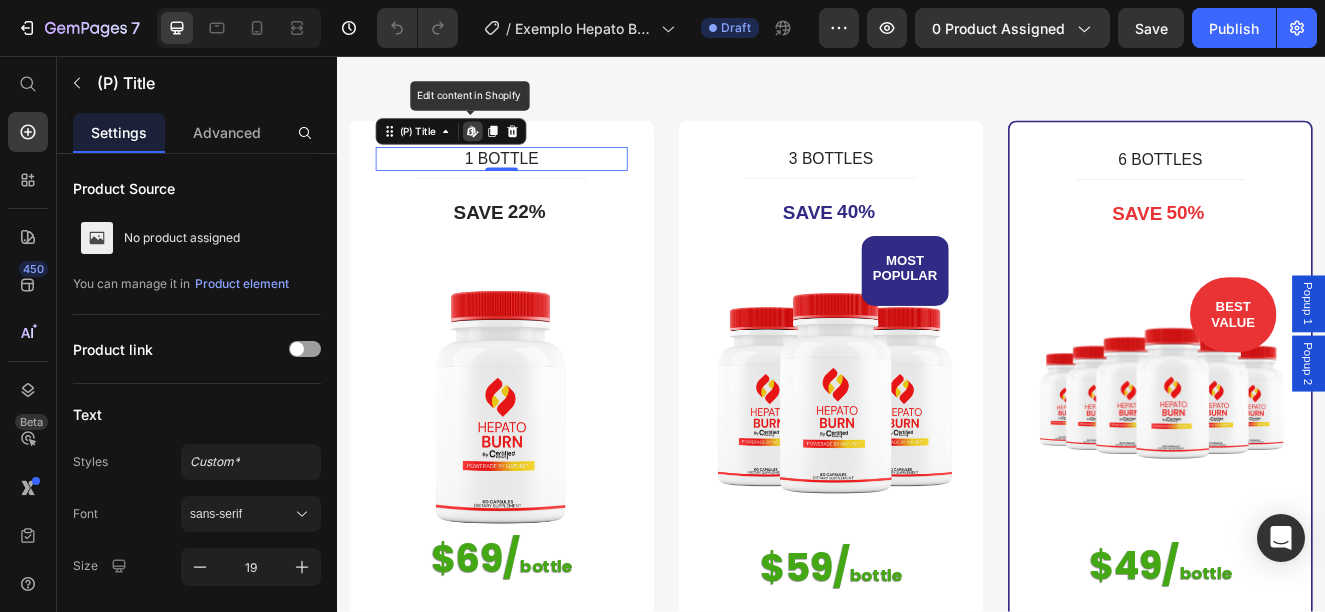 click on "1 BOTTLE" at bounding box center (537, 181) 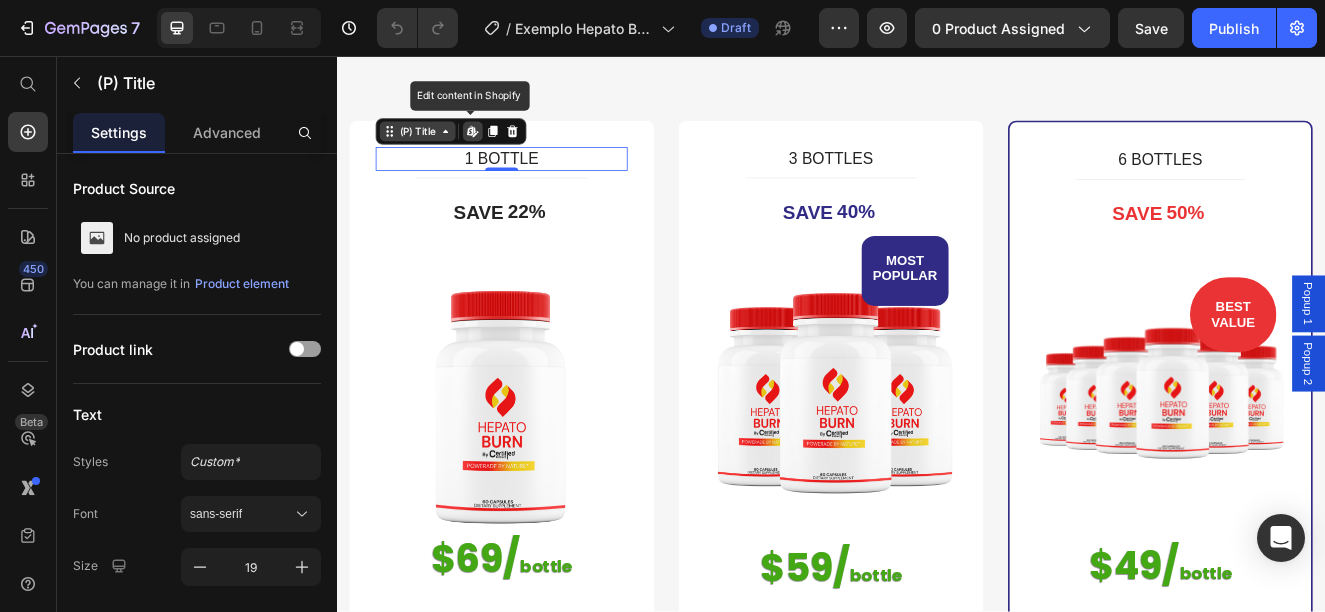 click on "(P) Title" at bounding box center (435, 148) 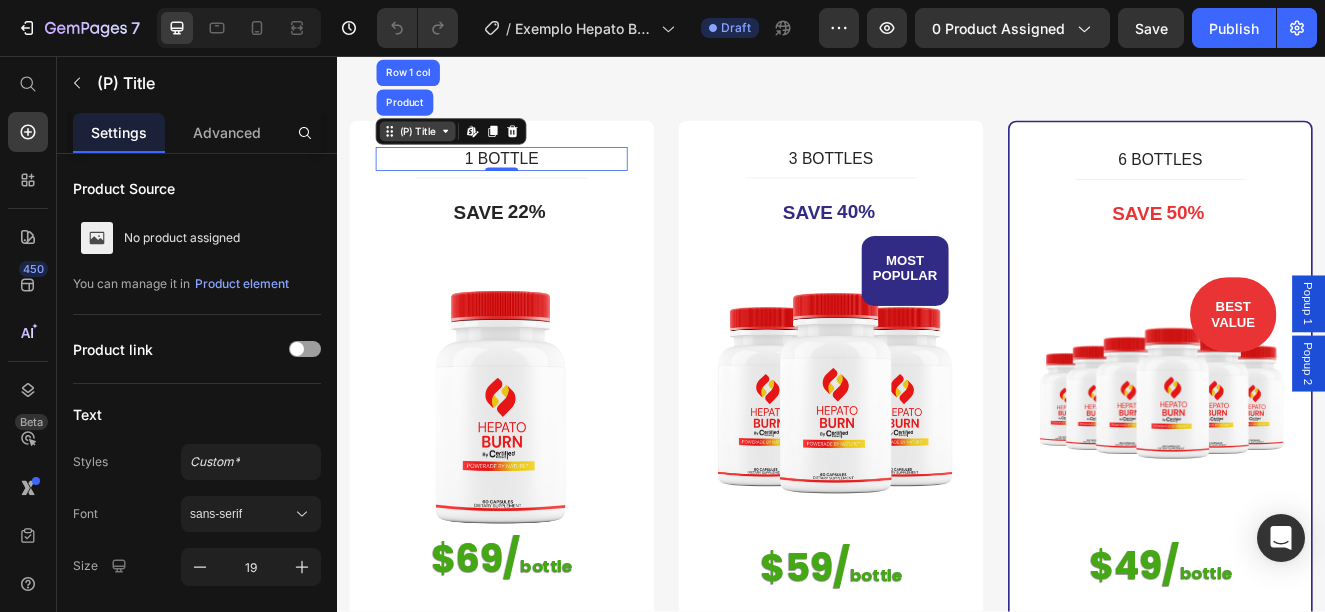 click on "(P) Title" at bounding box center (435, 148) 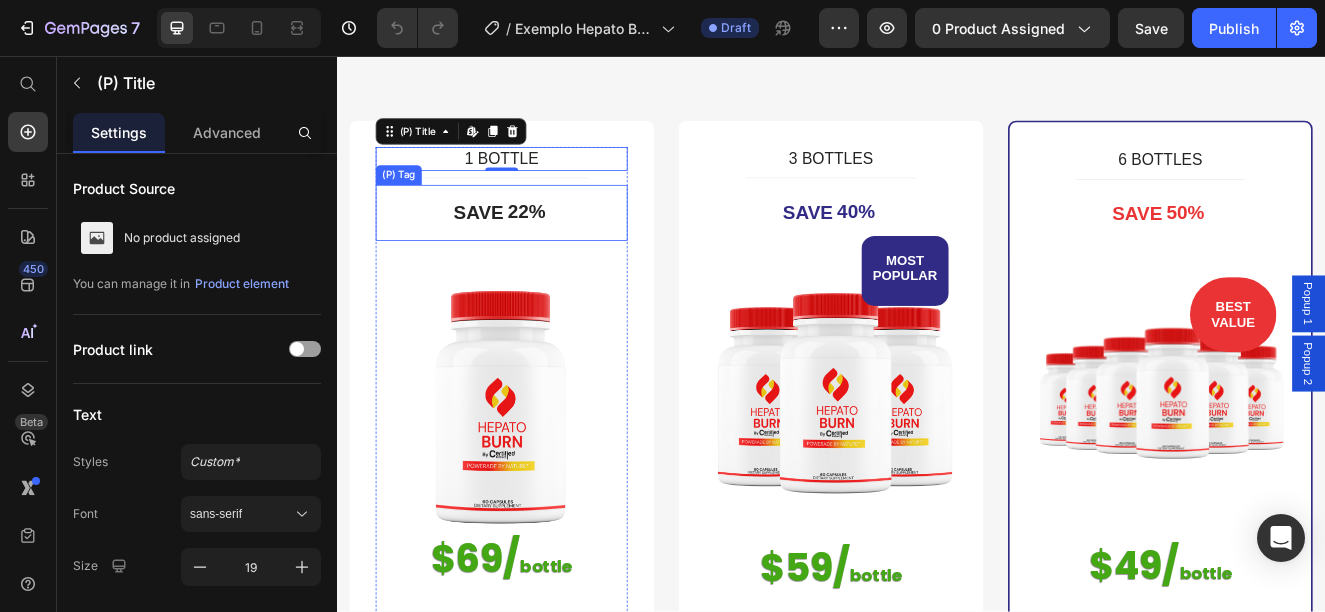 click on "SAVE" at bounding box center [509, 247] 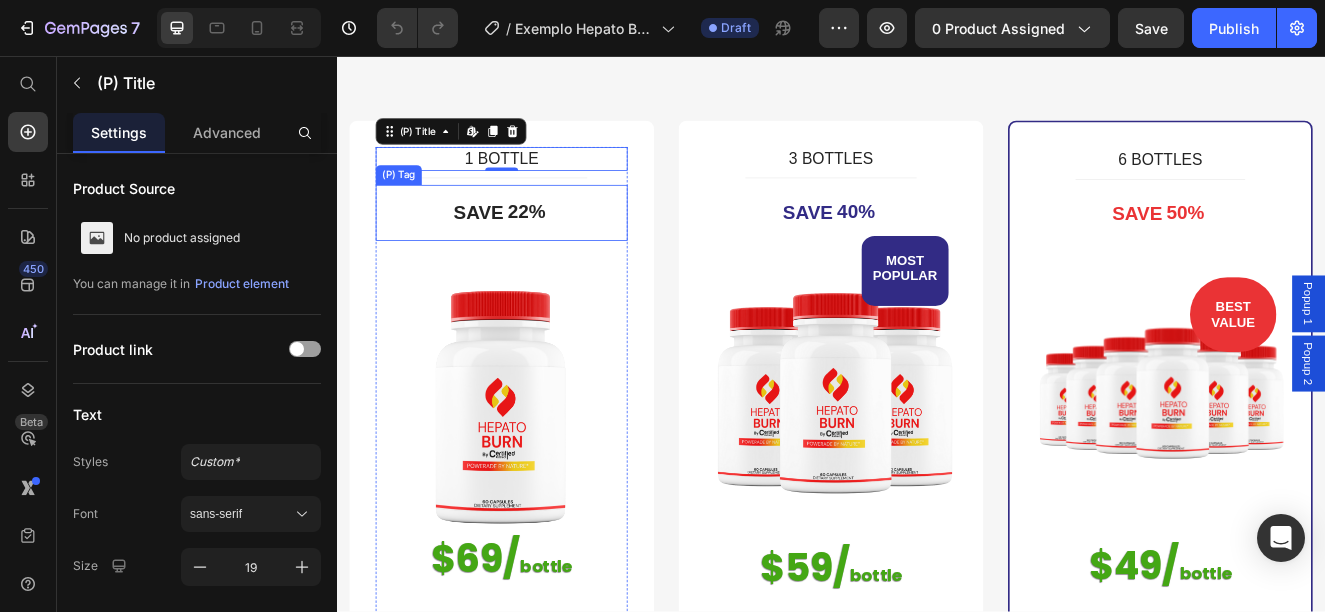 click on "SAVE" at bounding box center [509, 247] 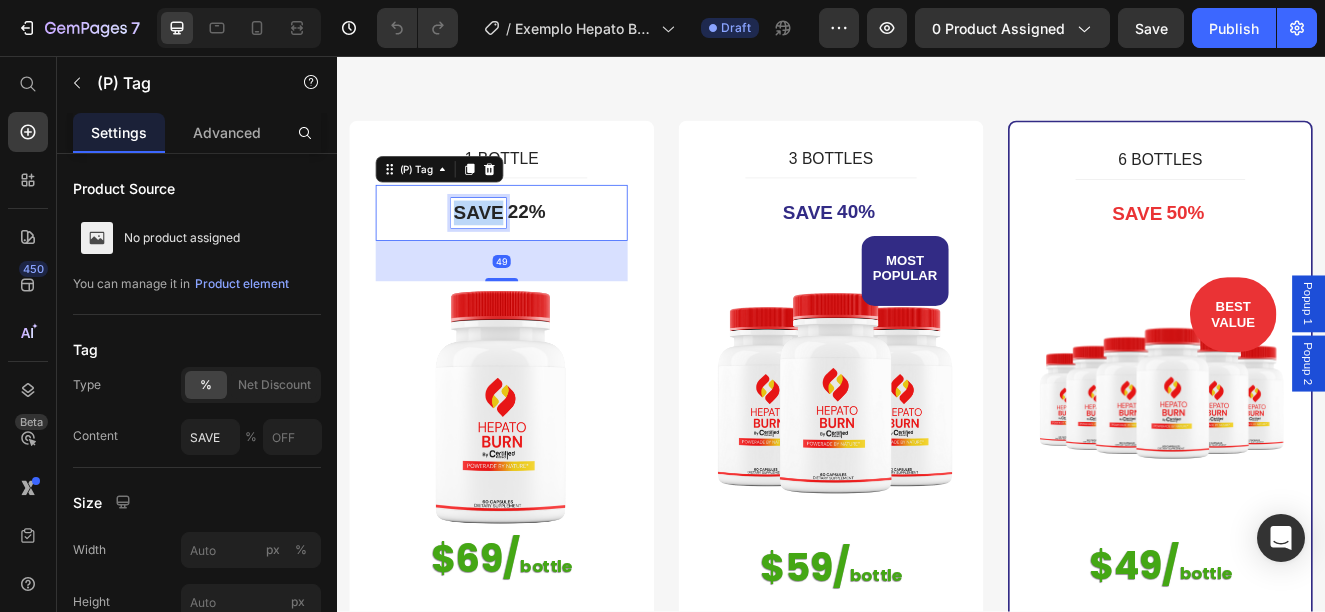 click on "SAVE" at bounding box center [509, 247] 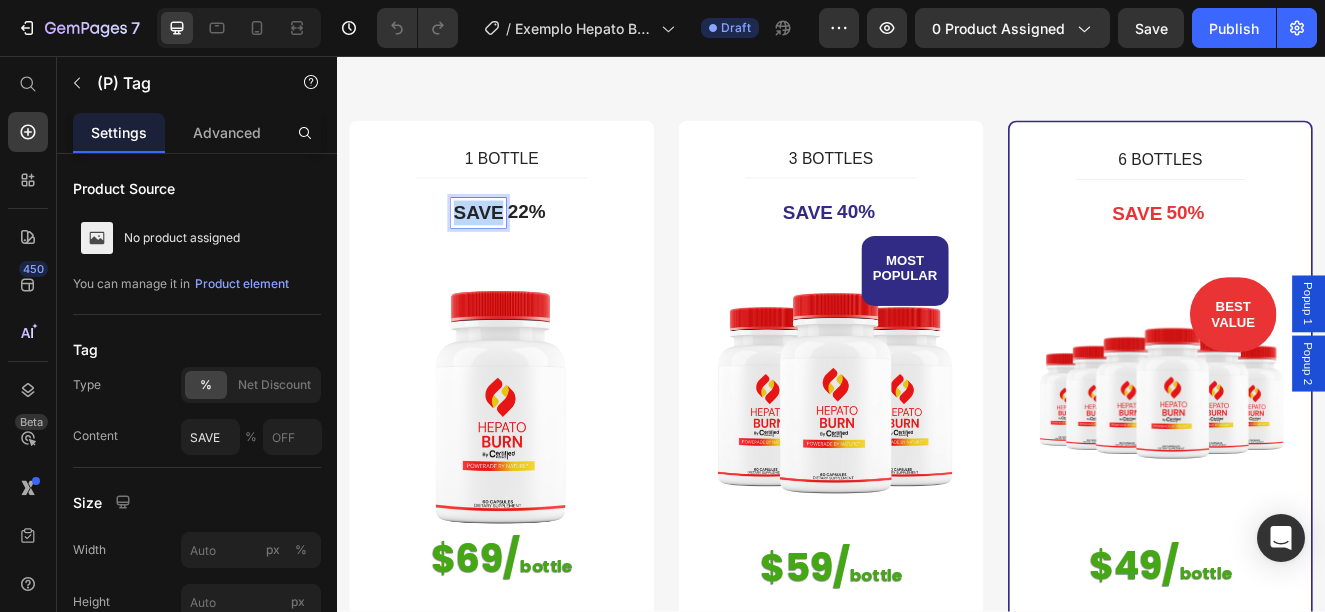 click on "22%" at bounding box center [567, 246] 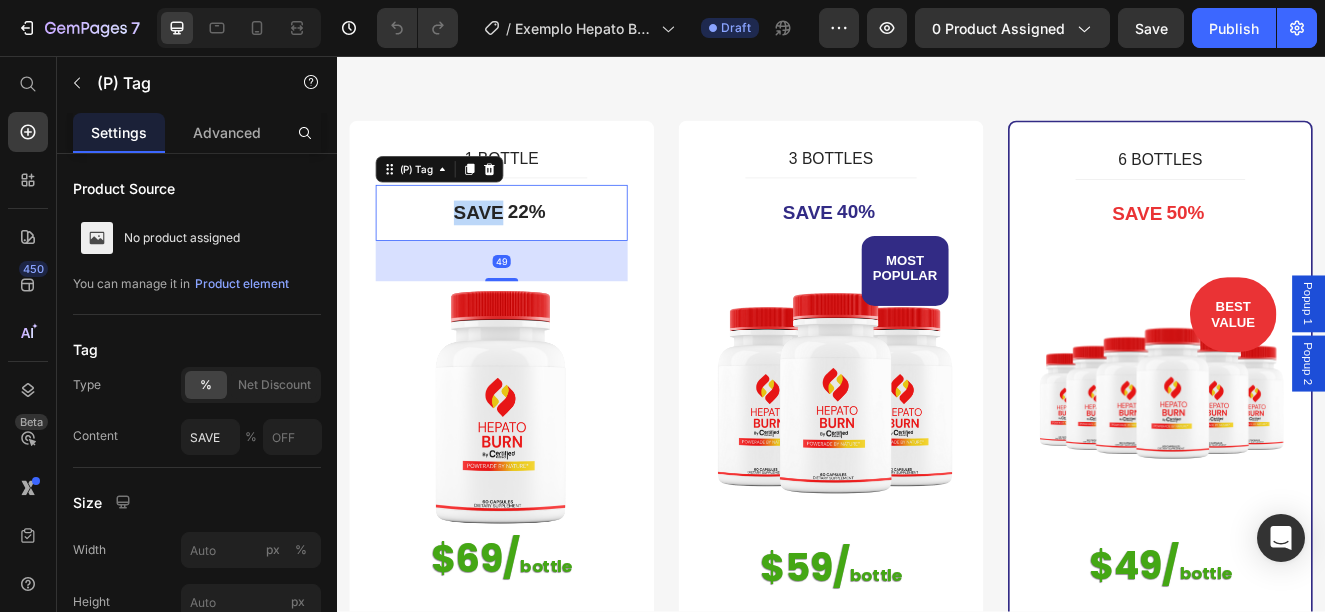 click on "22%" at bounding box center (567, 246) 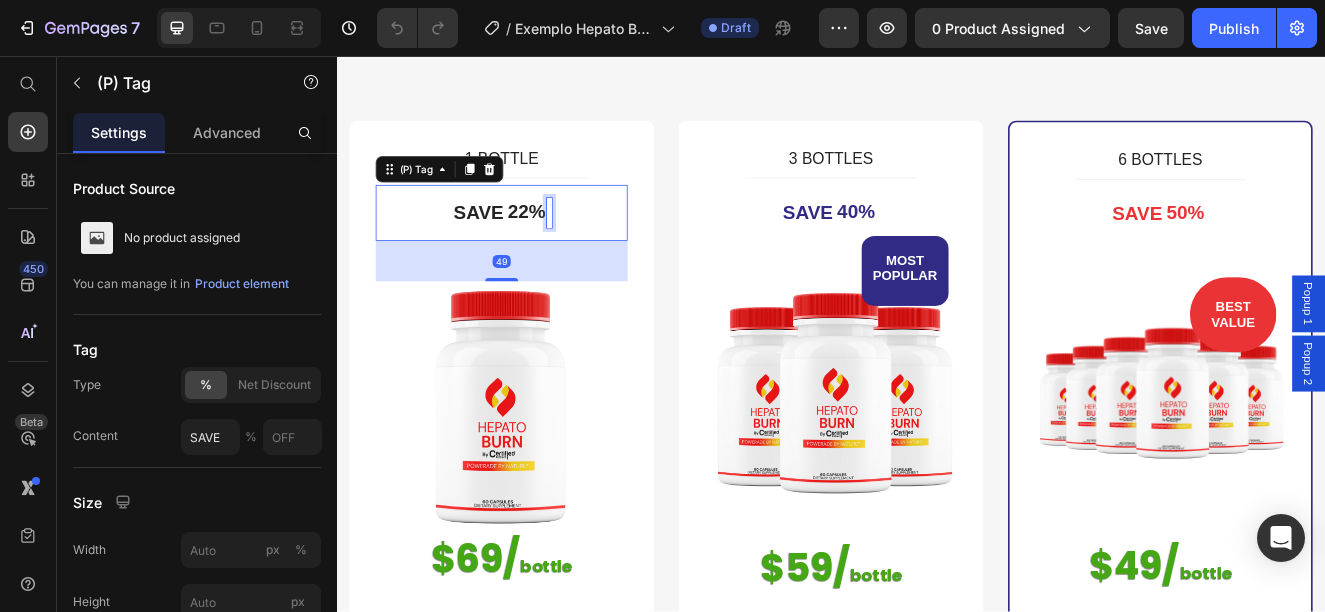 click at bounding box center (595, 247) 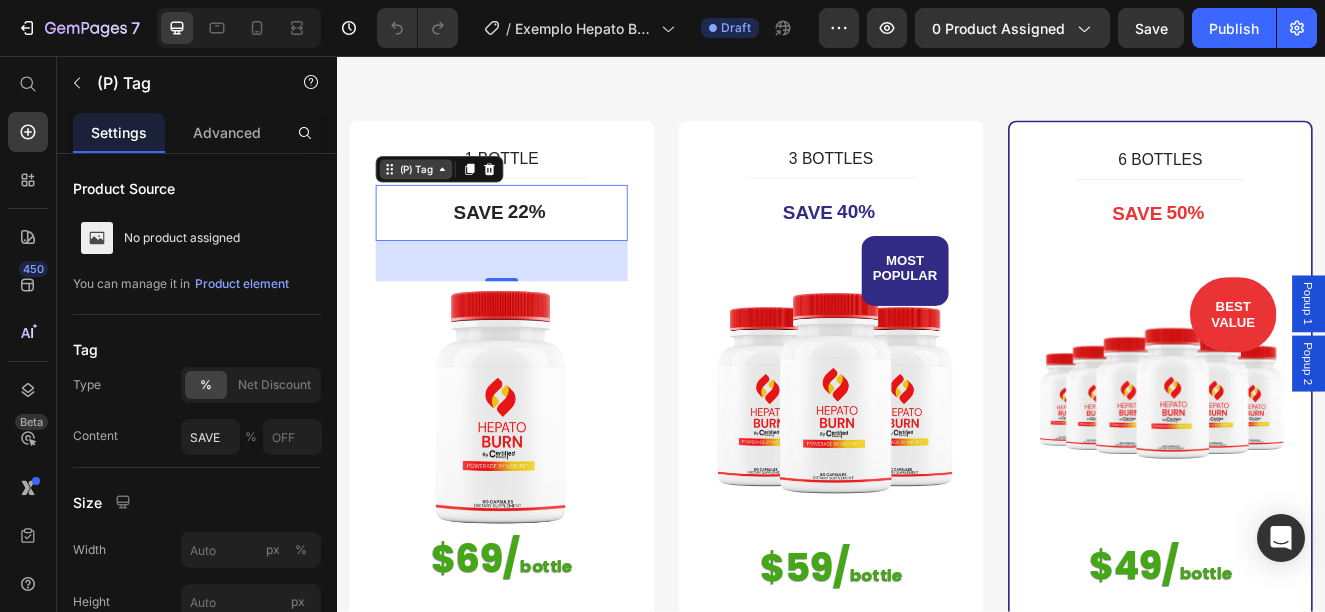 click 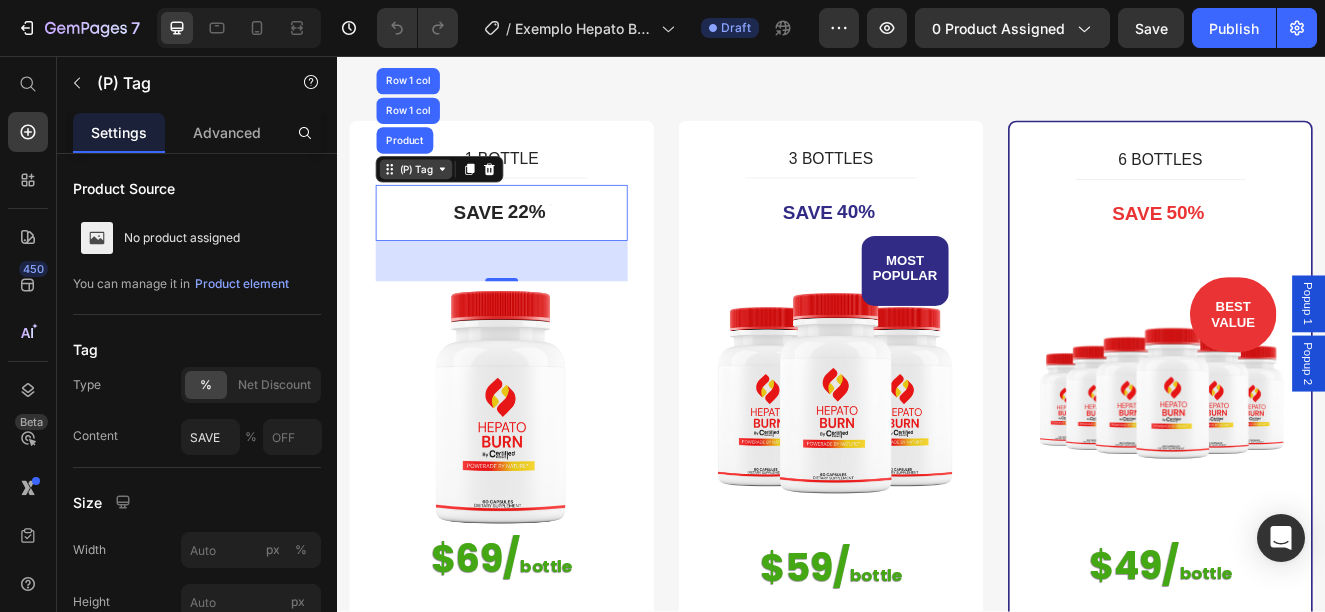 click 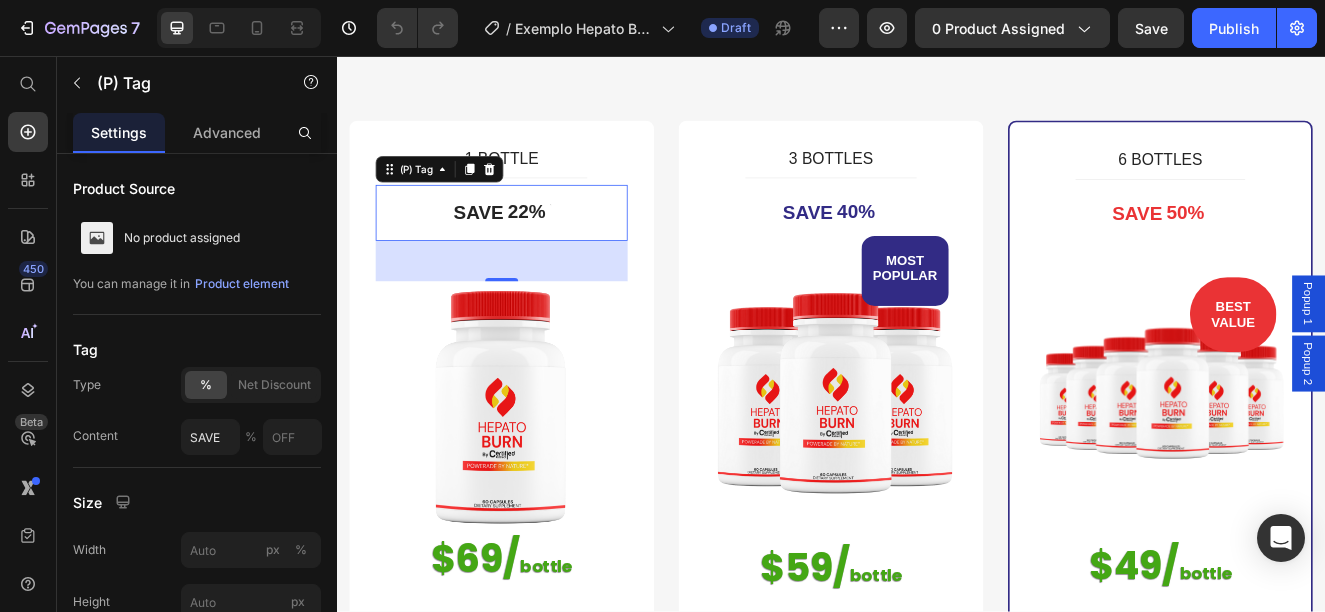 click on "SAVE 22%" at bounding box center [537, 247] 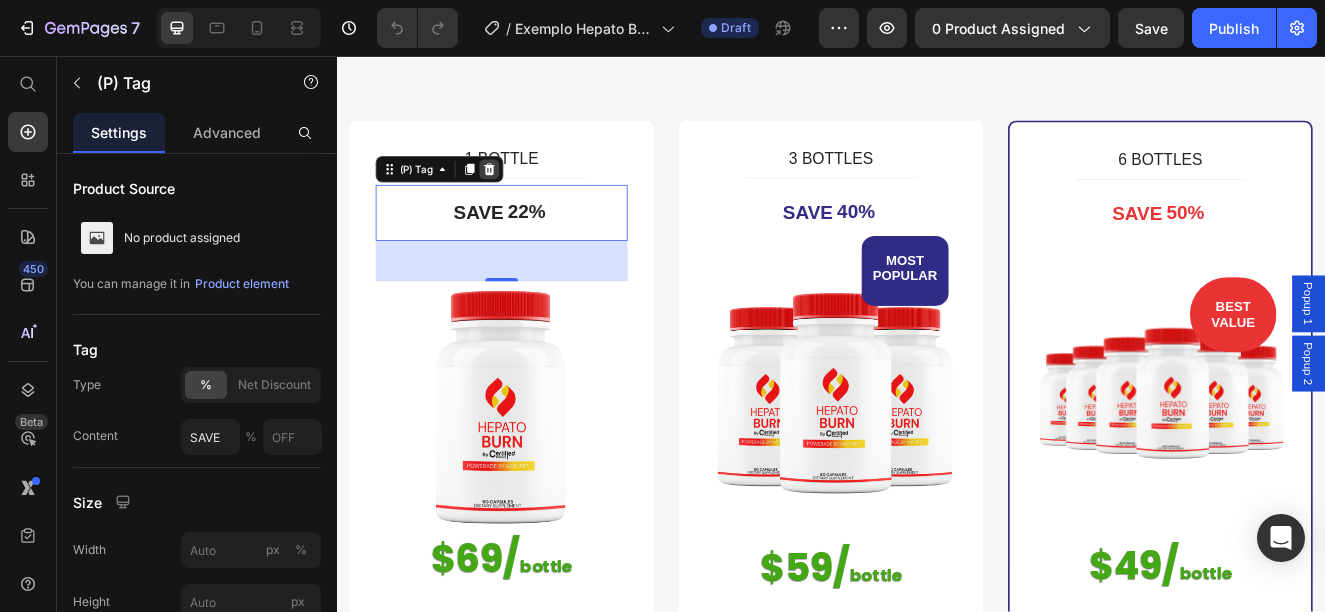 click 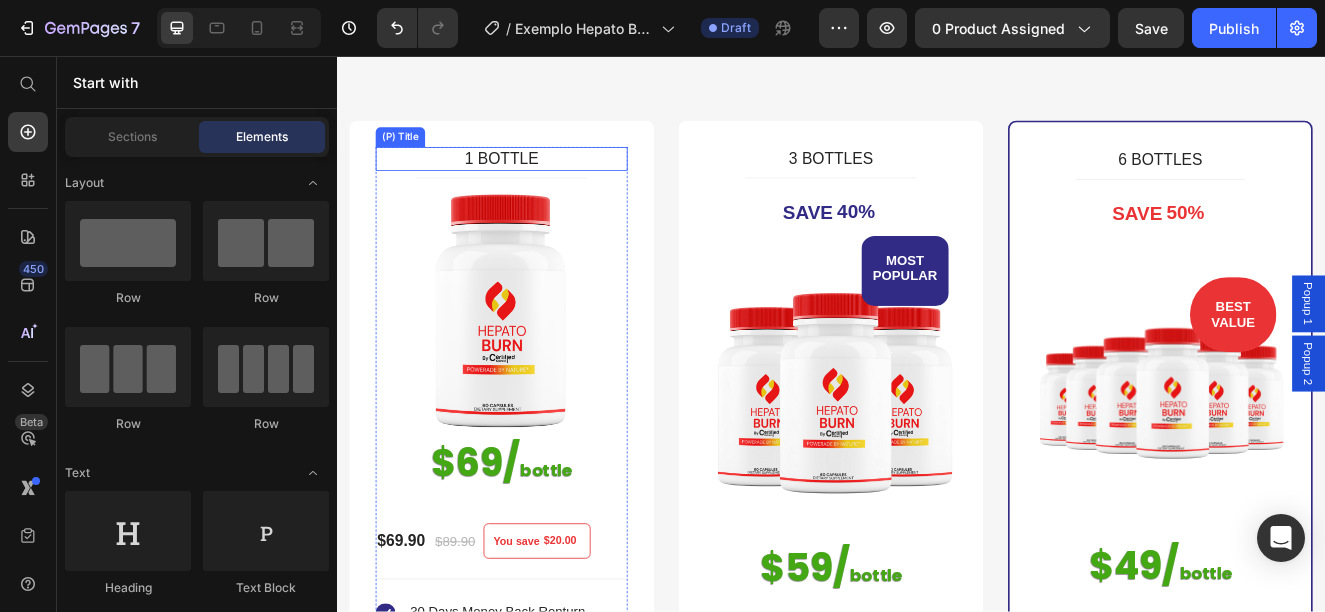 click on "1 BOTTLE" at bounding box center [537, 181] 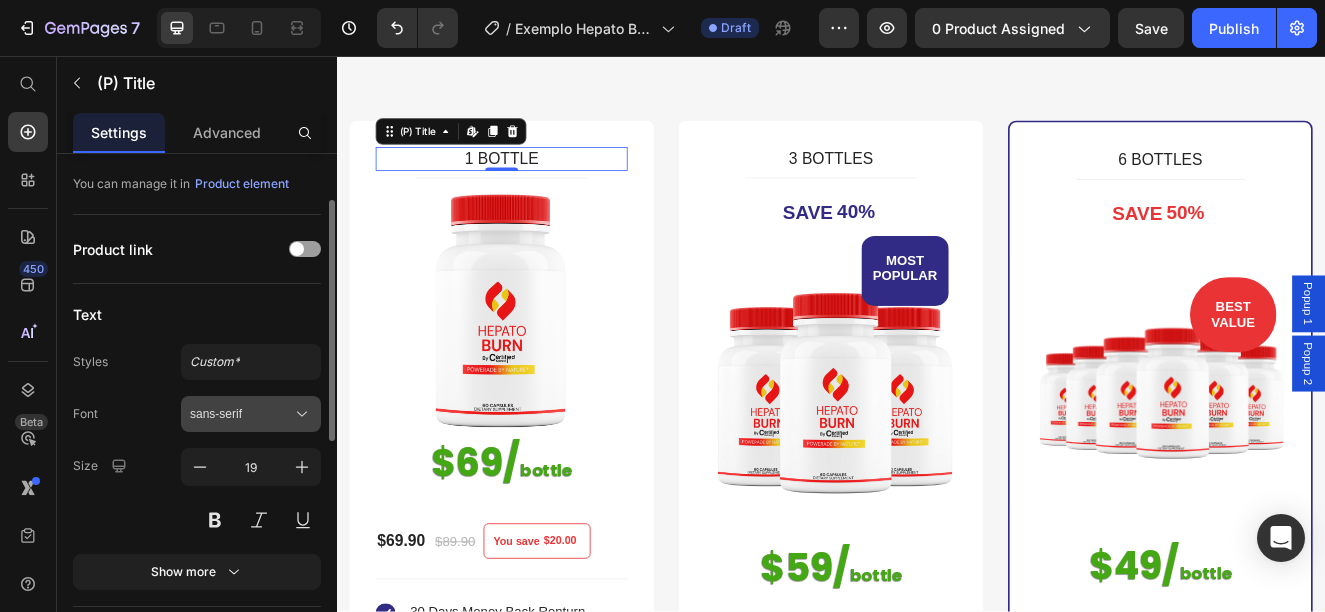 scroll, scrollTop: 200, scrollLeft: 0, axis: vertical 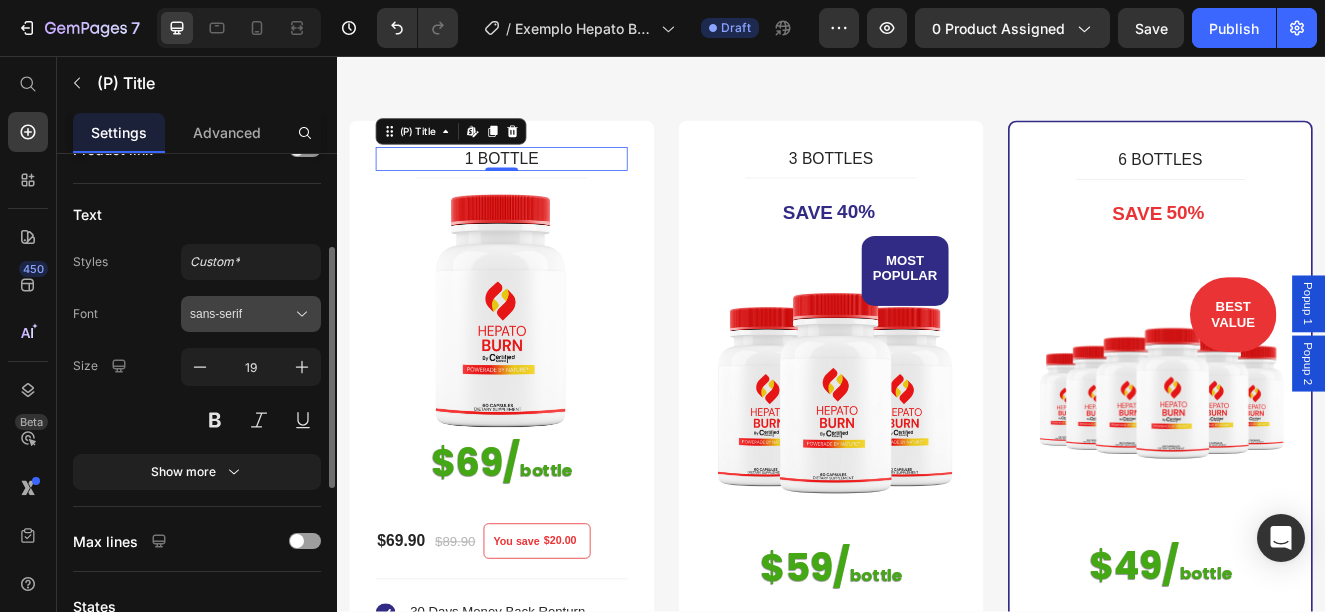 click on "sans-serif" at bounding box center [241, 314] 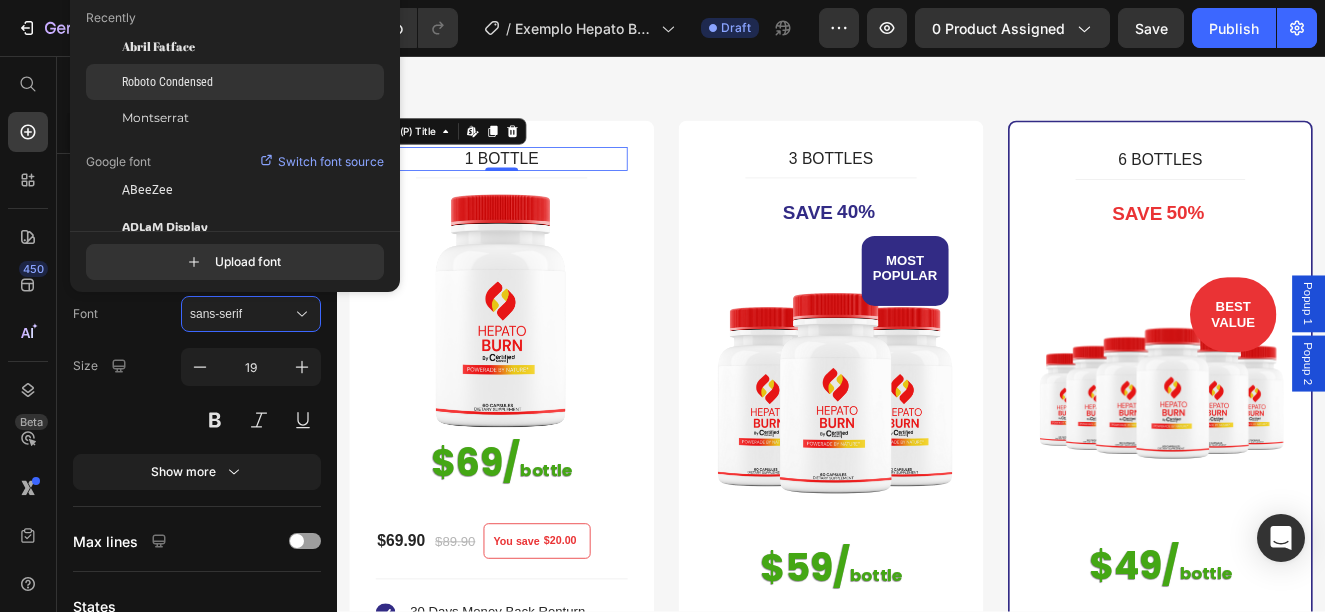 click on "Roboto Condensed" at bounding box center (167, 82) 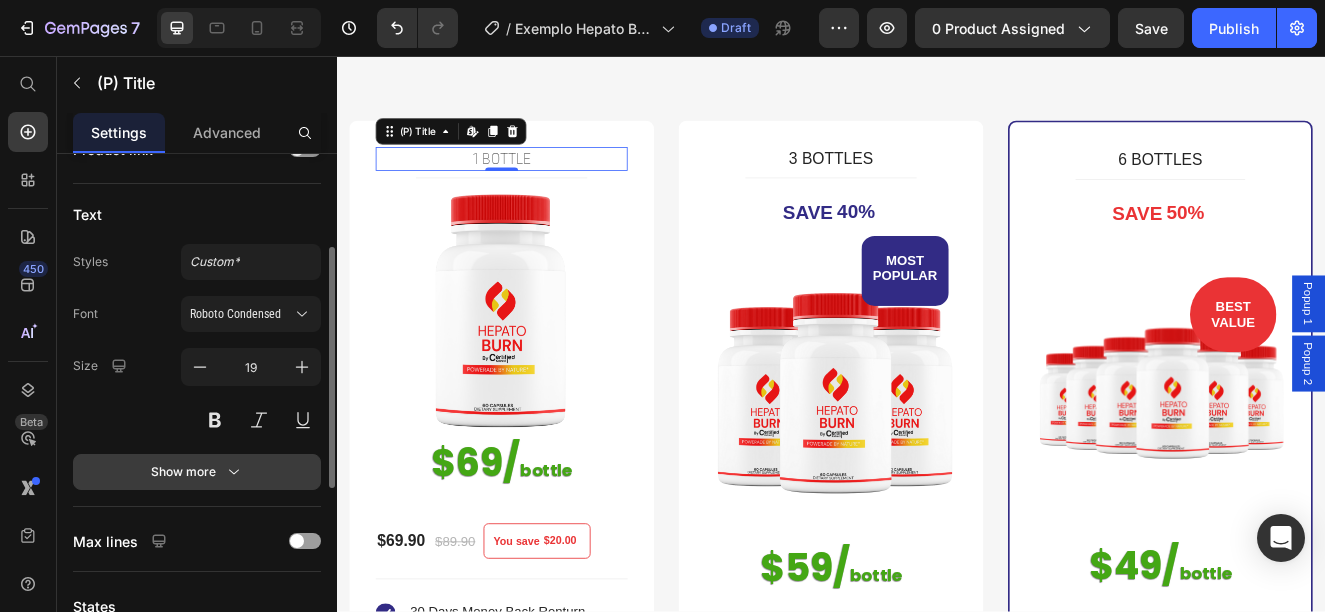 click on "Show more" at bounding box center (197, 472) 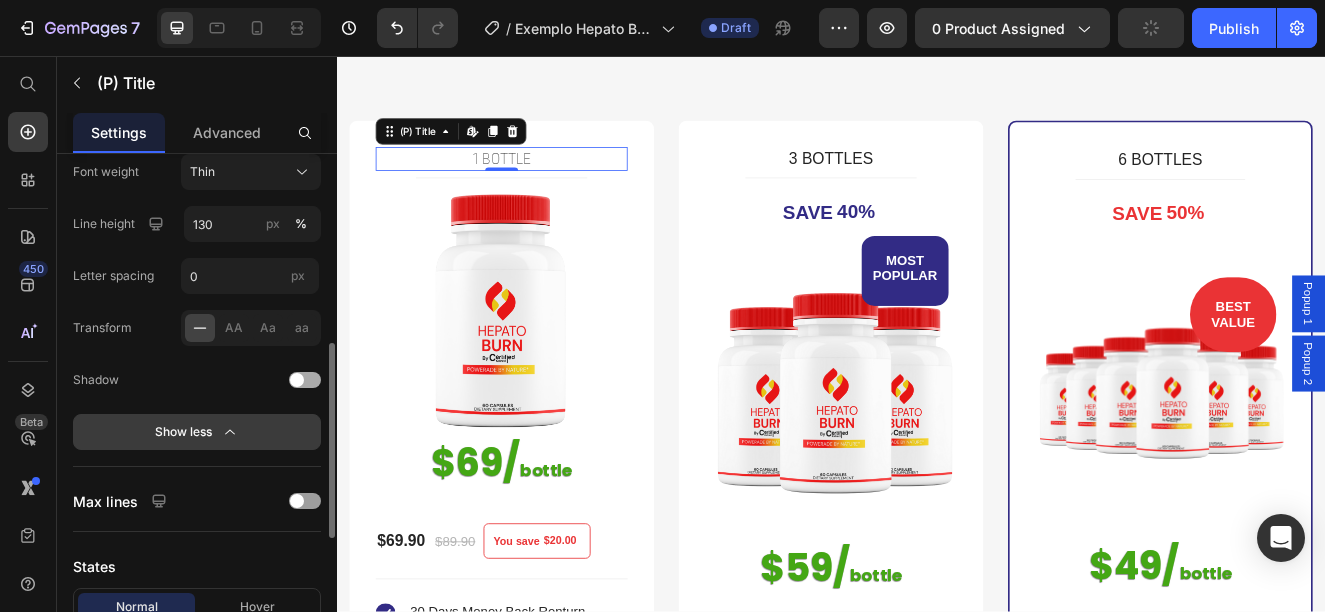 scroll, scrollTop: 843, scrollLeft: 0, axis: vertical 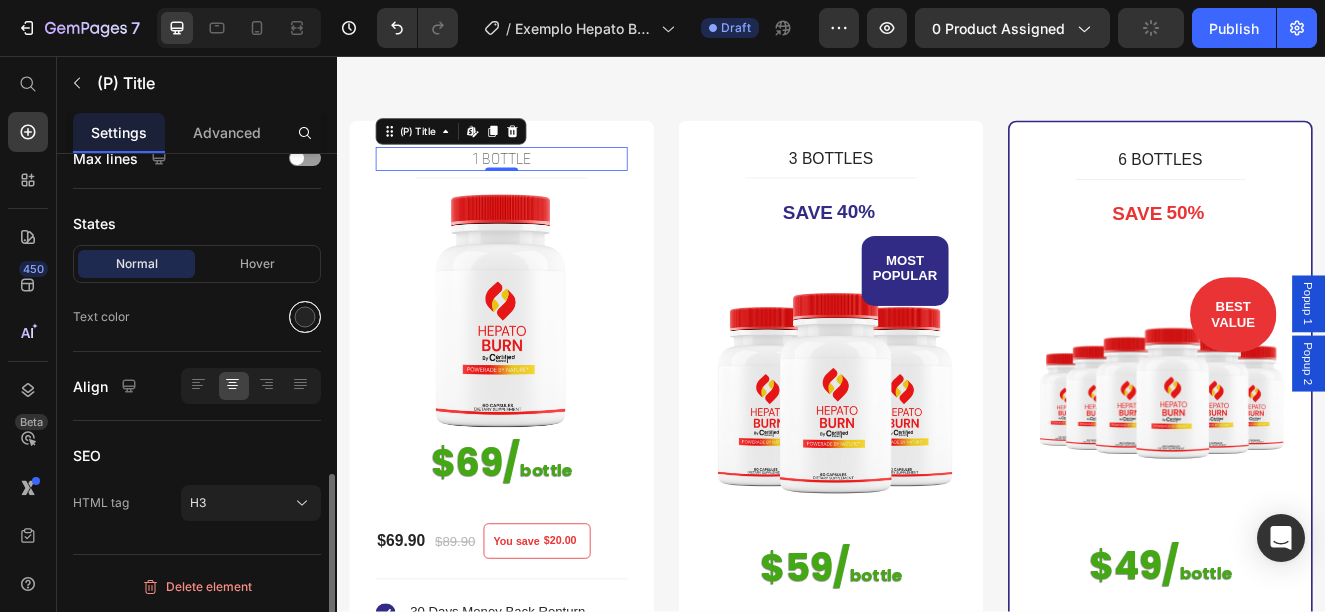 click at bounding box center (305, 317) 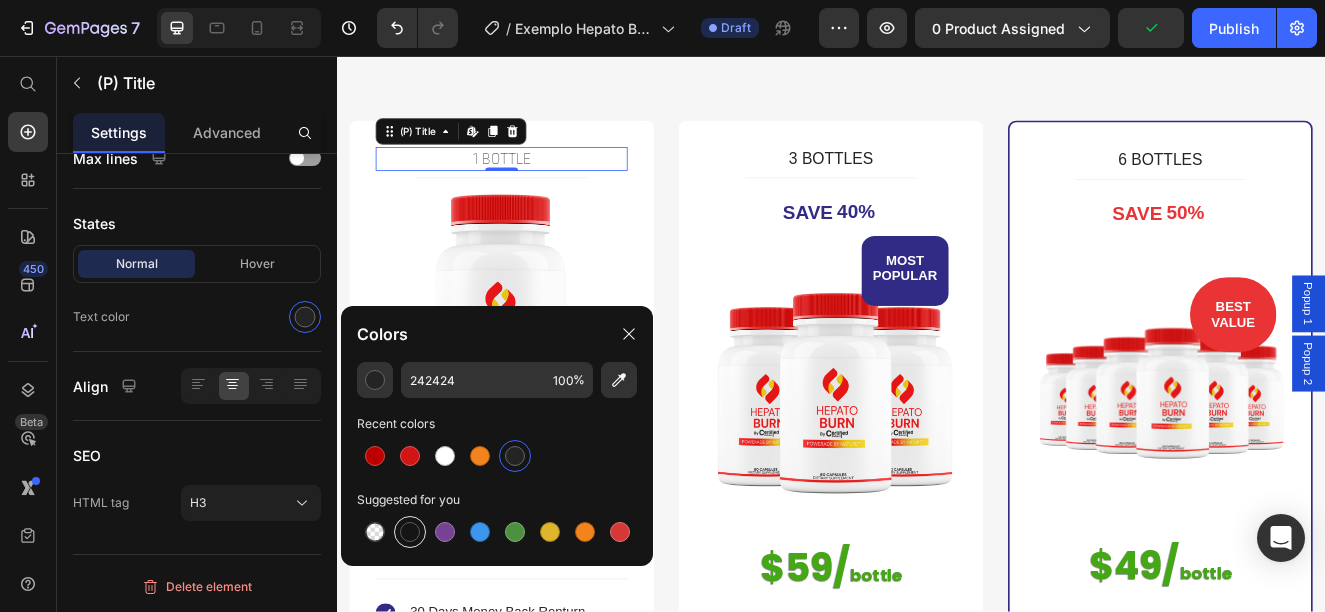 click at bounding box center (410, 532) 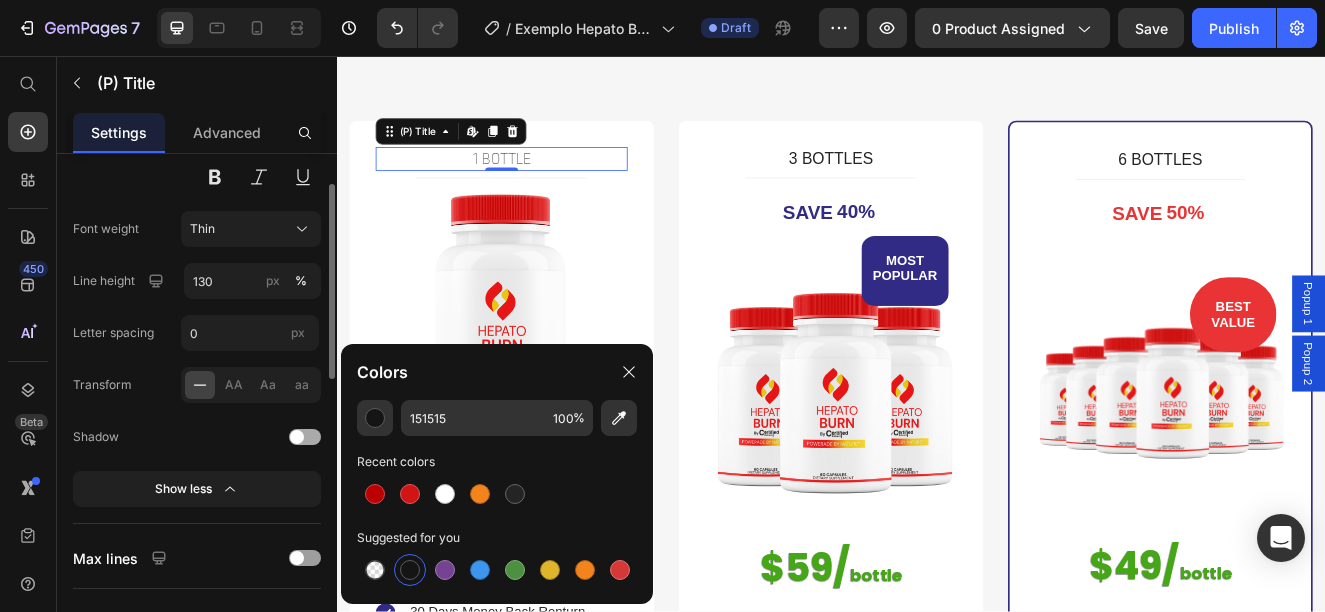 scroll, scrollTop: 343, scrollLeft: 0, axis: vertical 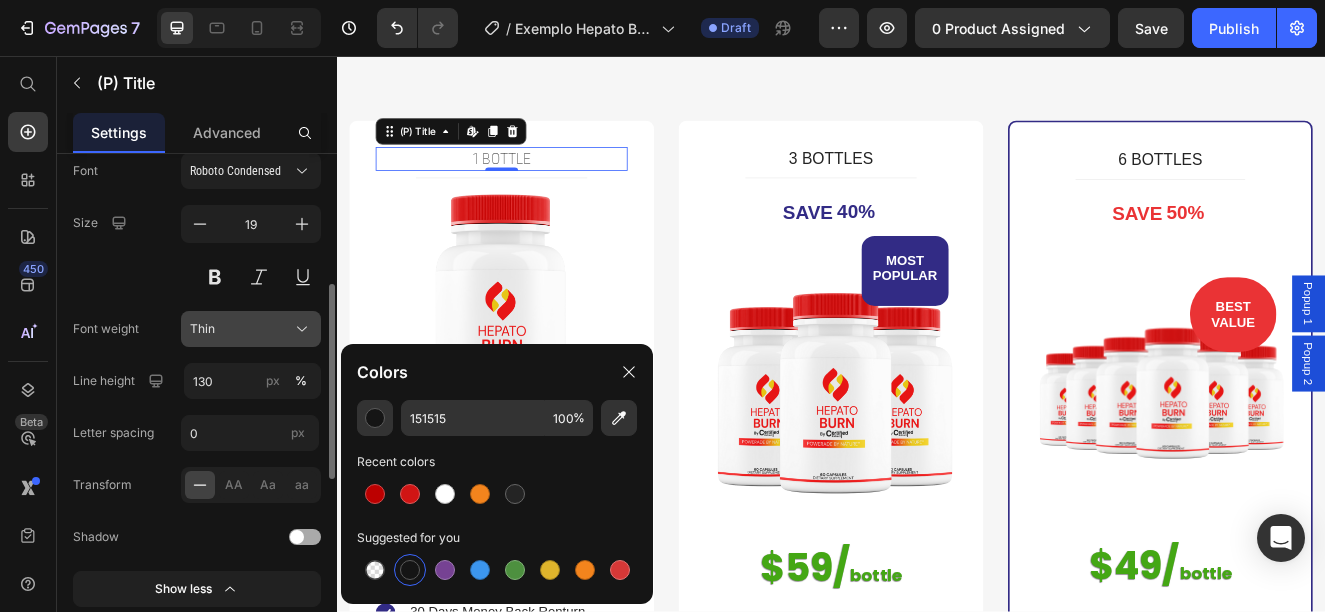 click on "Thin" at bounding box center [251, 329] 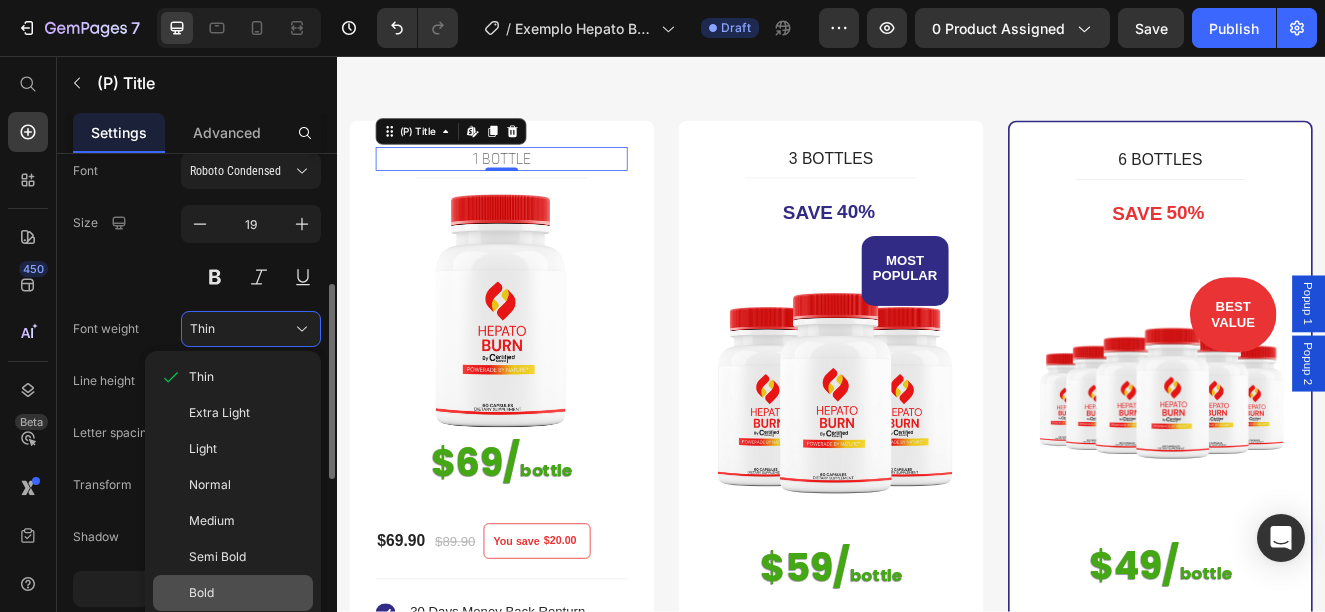 click on "Bold" at bounding box center (247, 593) 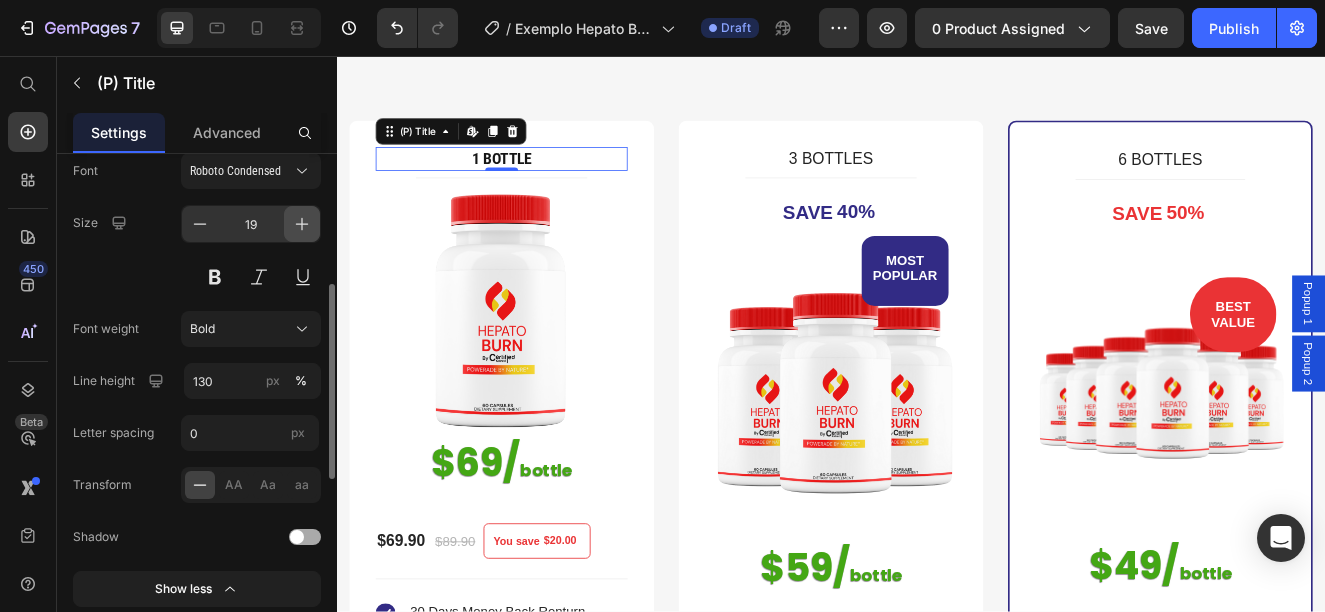 click 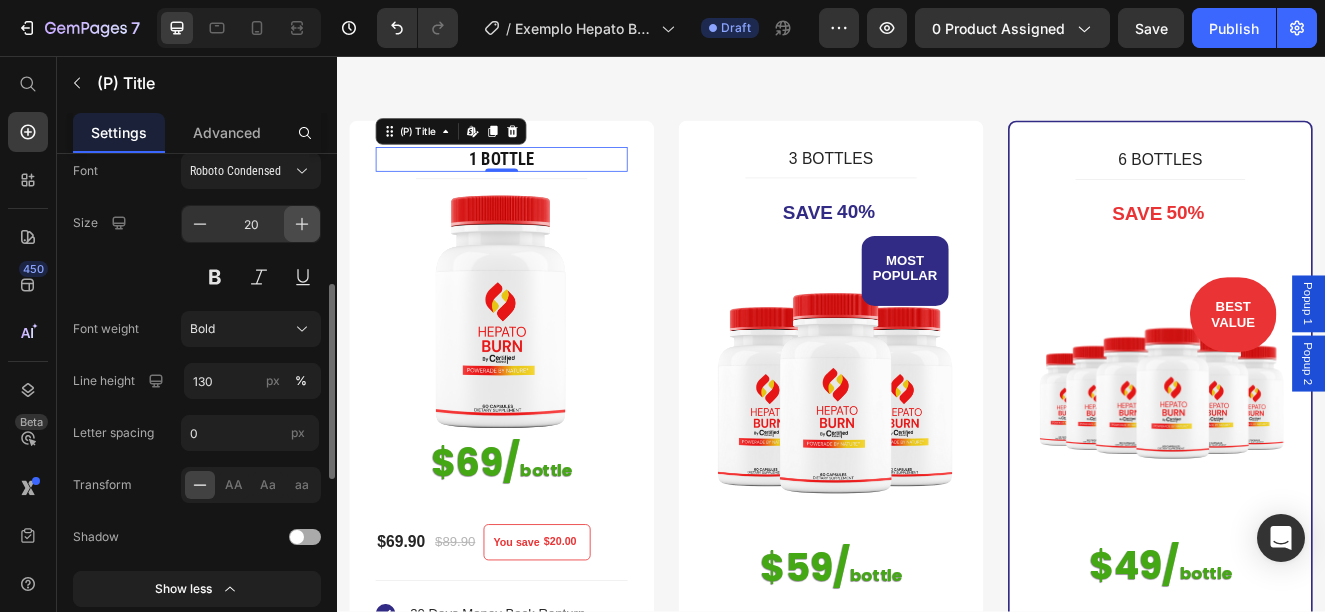 click 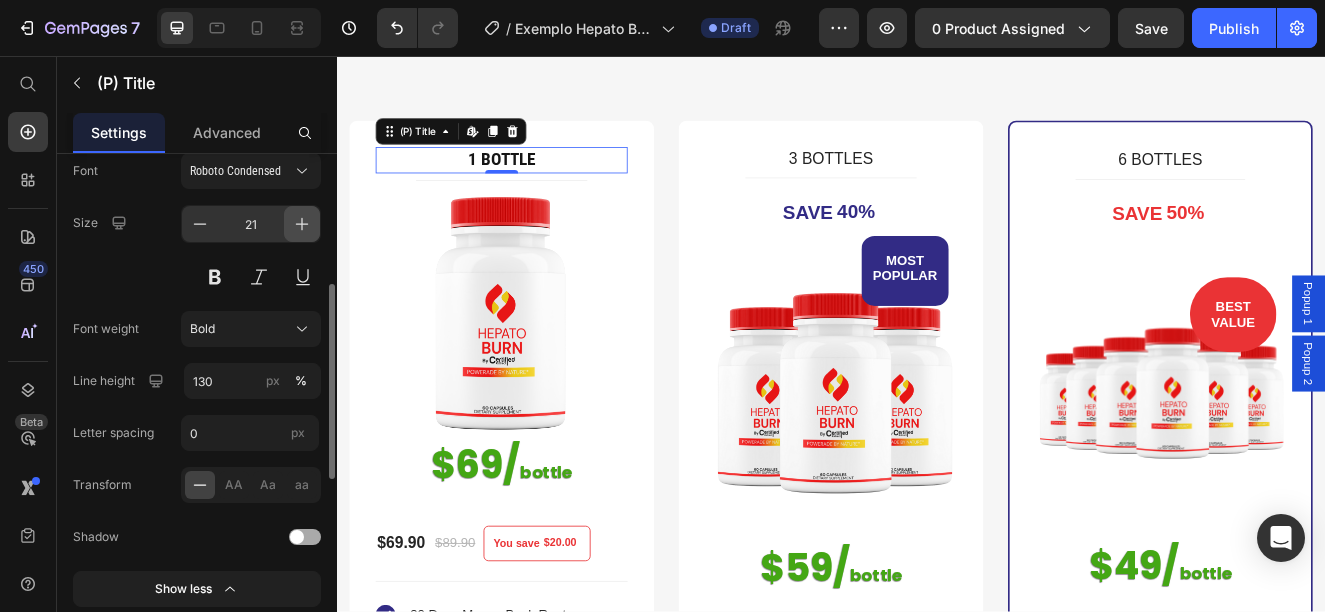 click 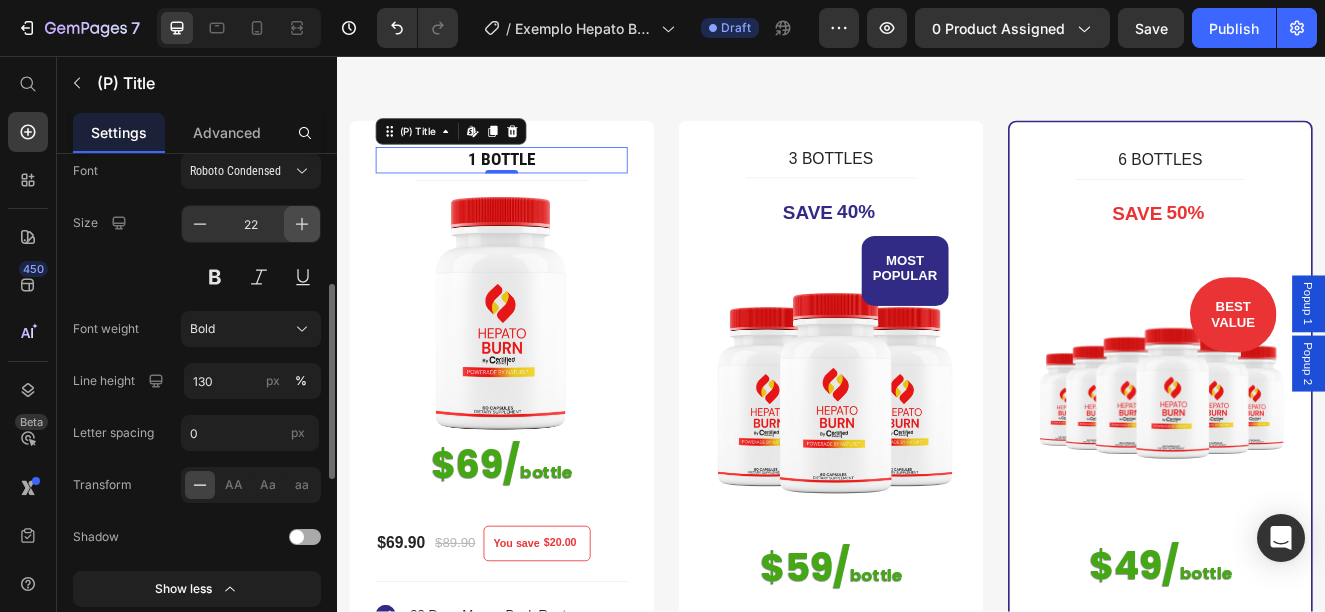 click 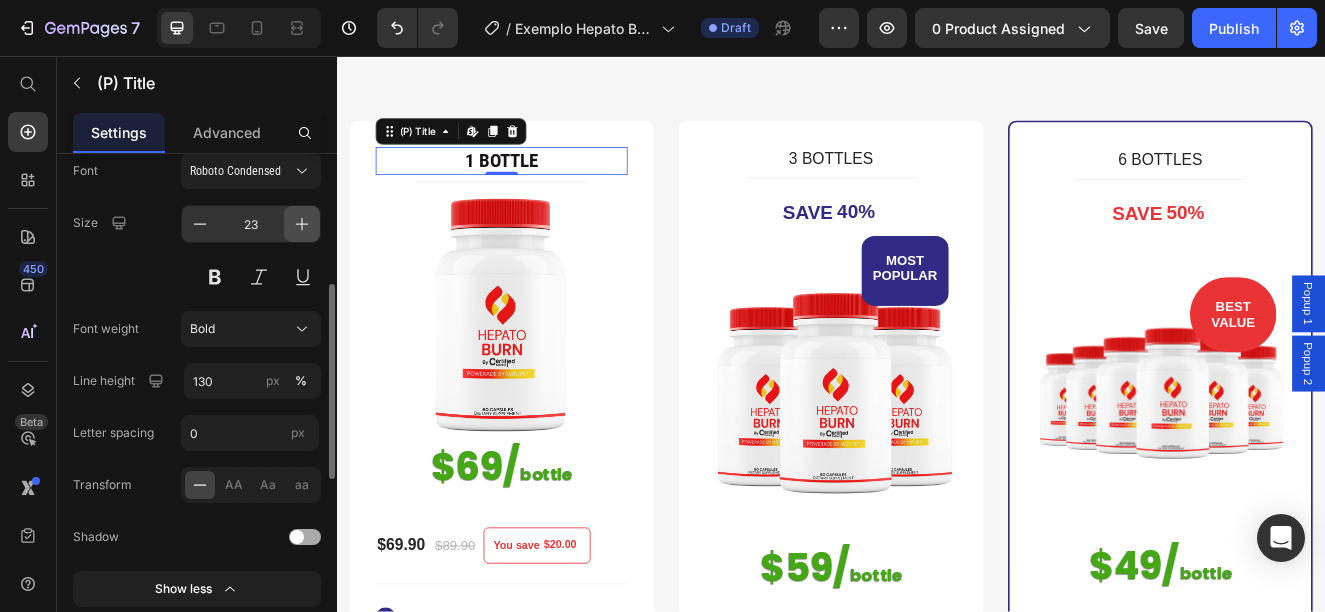 click 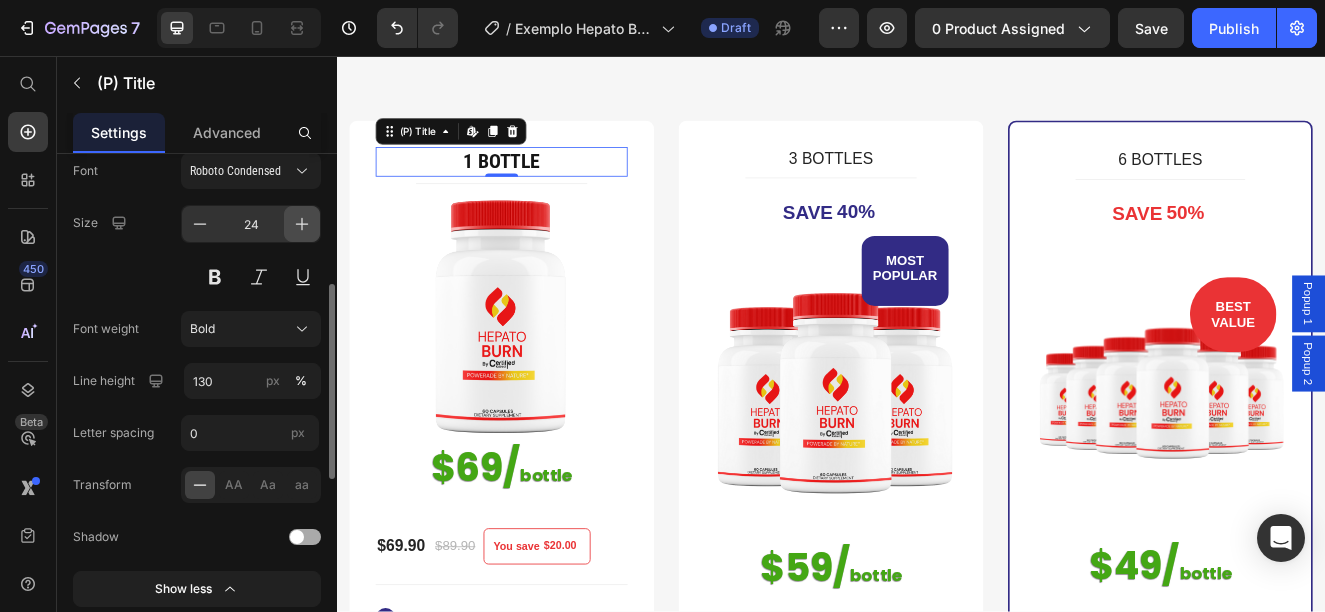 click 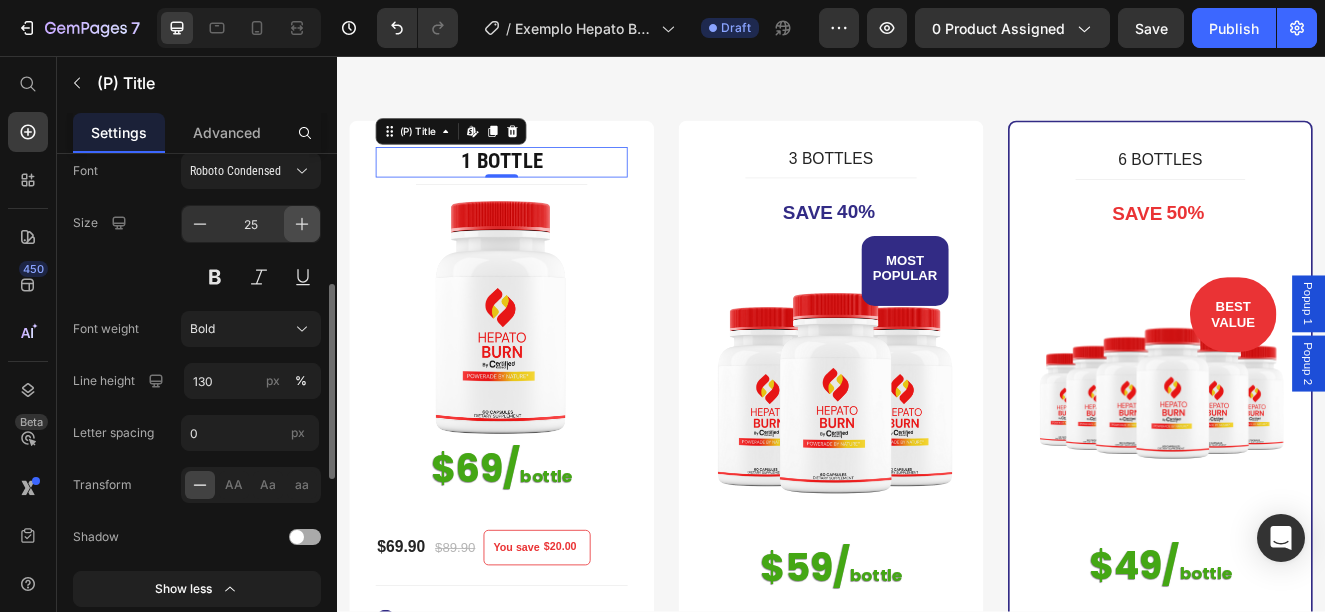 click 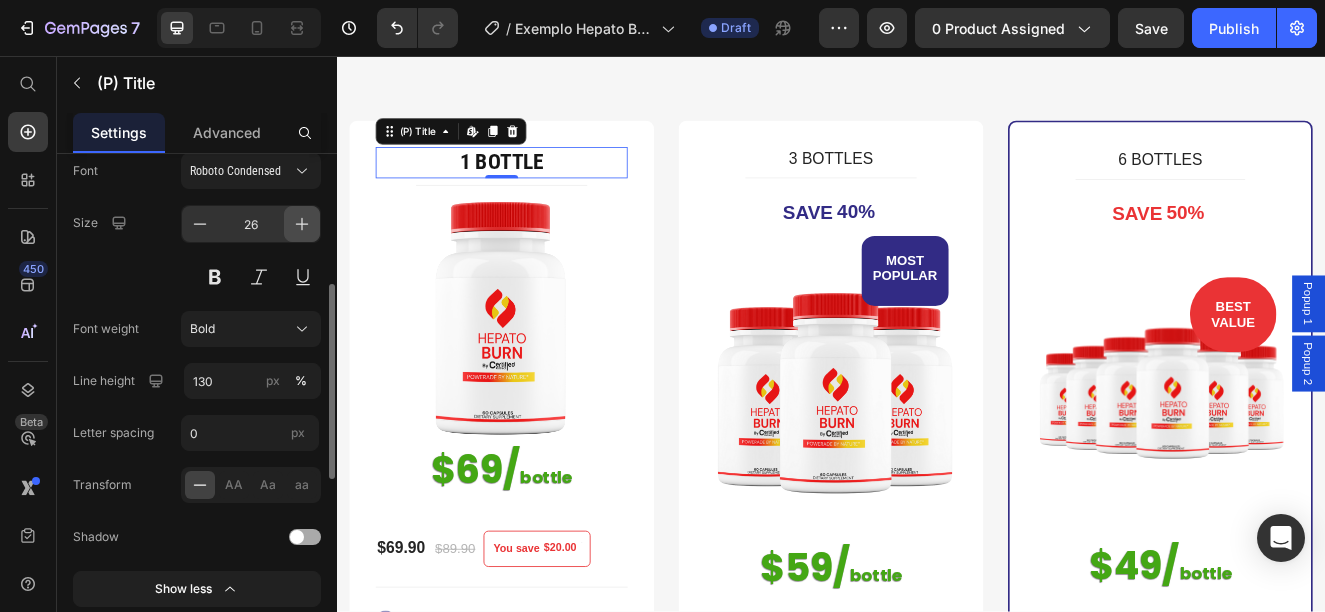 click 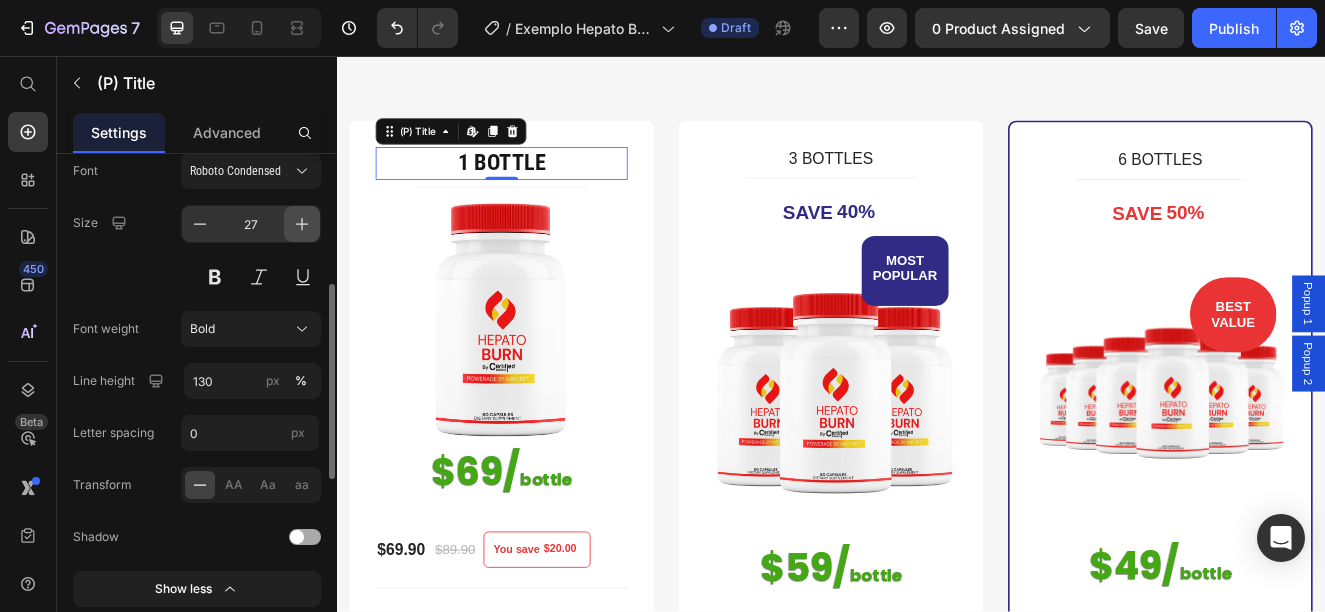 click 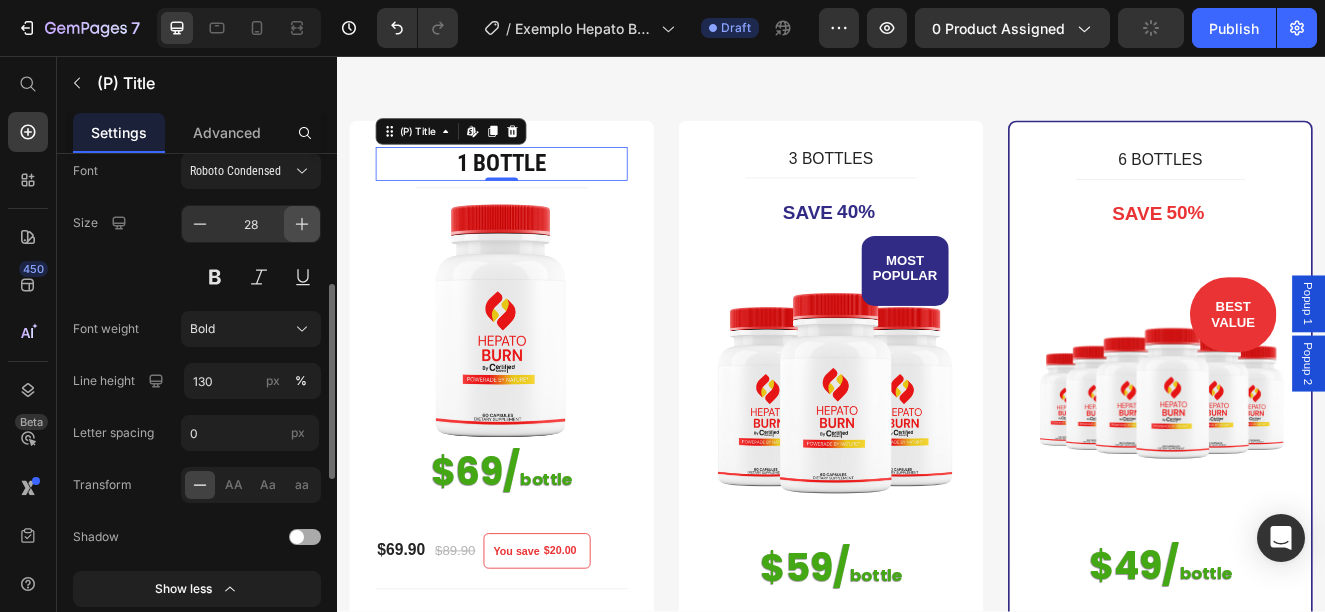 click 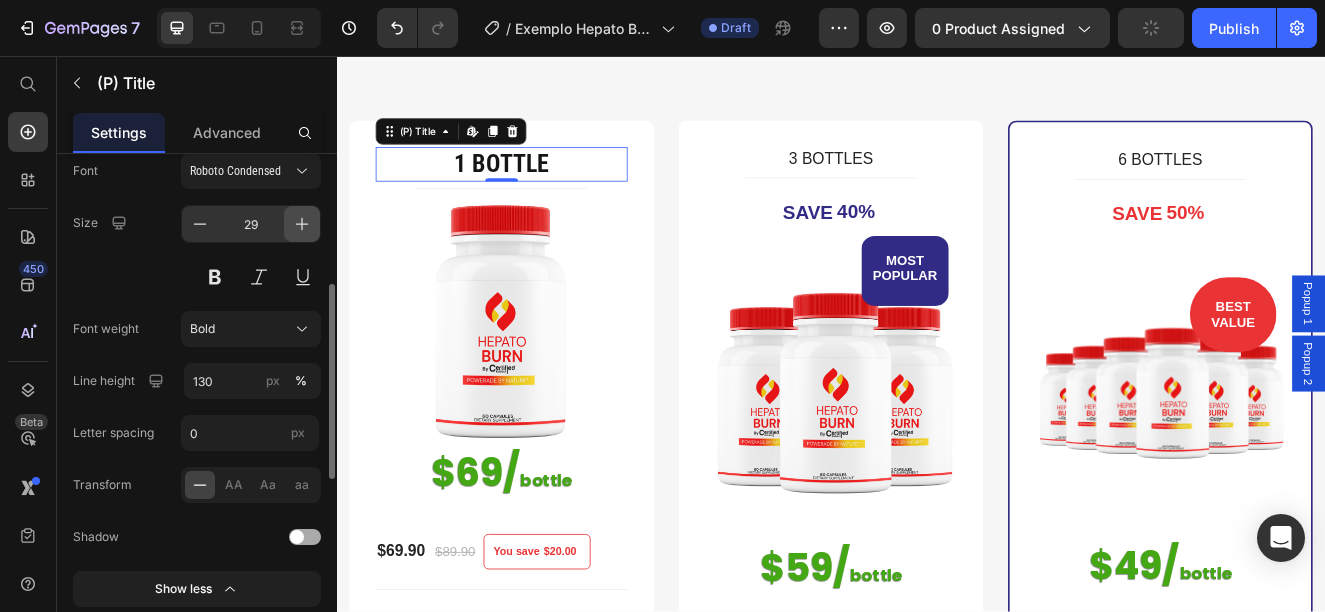 click 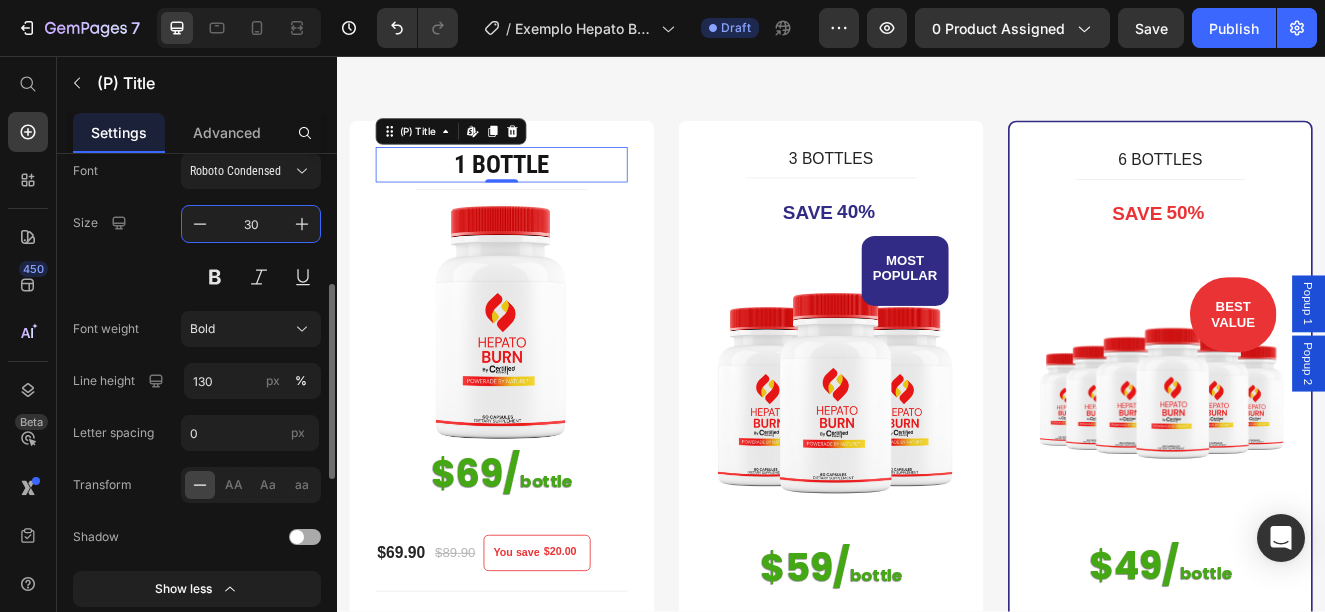 click on "30" at bounding box center [251, 224] 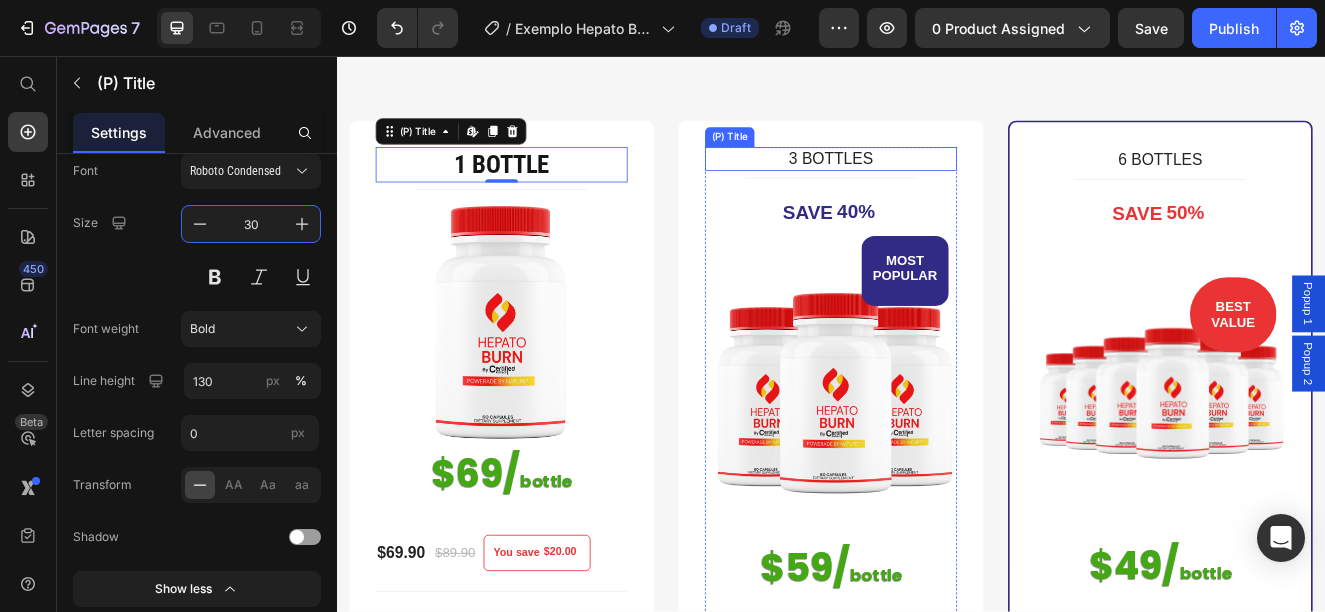 click on "3 BOTTLES" at bounding box center [937, 181] 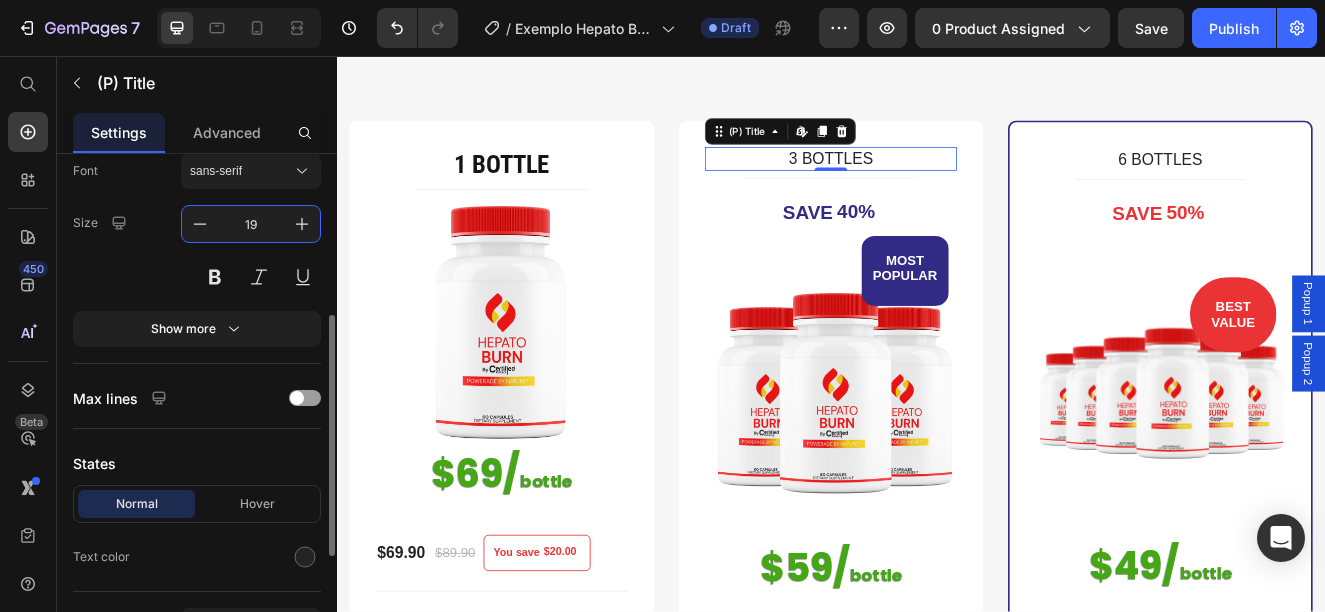 click on "19" at bounding box center [251, 224] 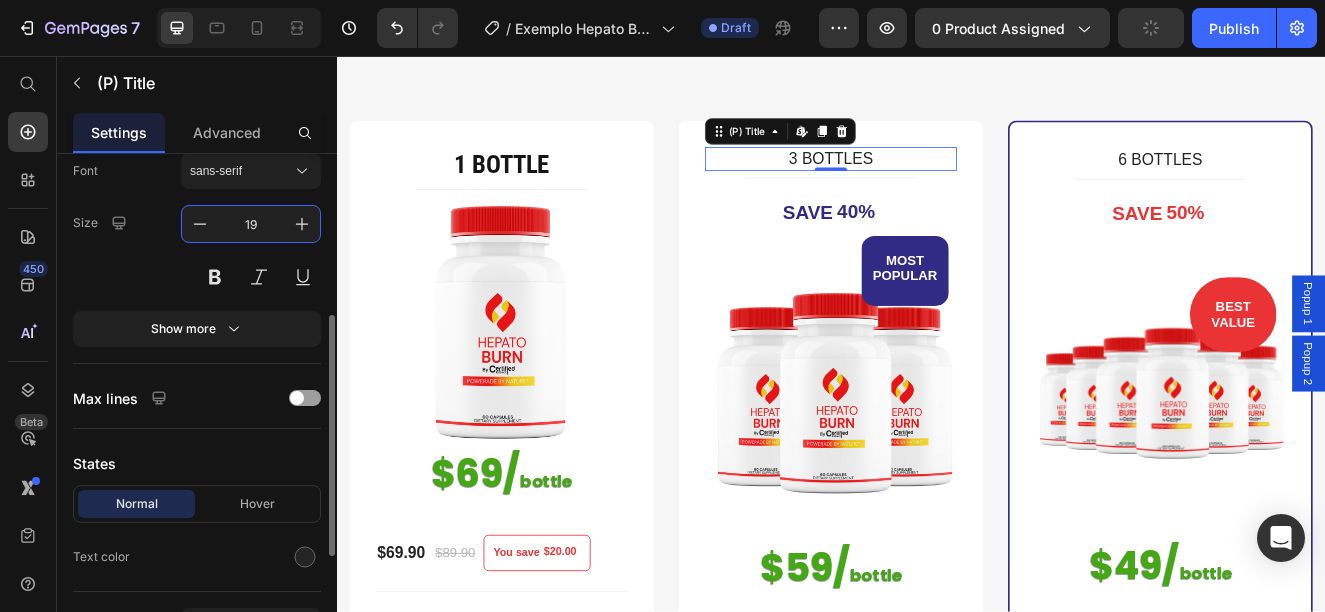 paste on "30" 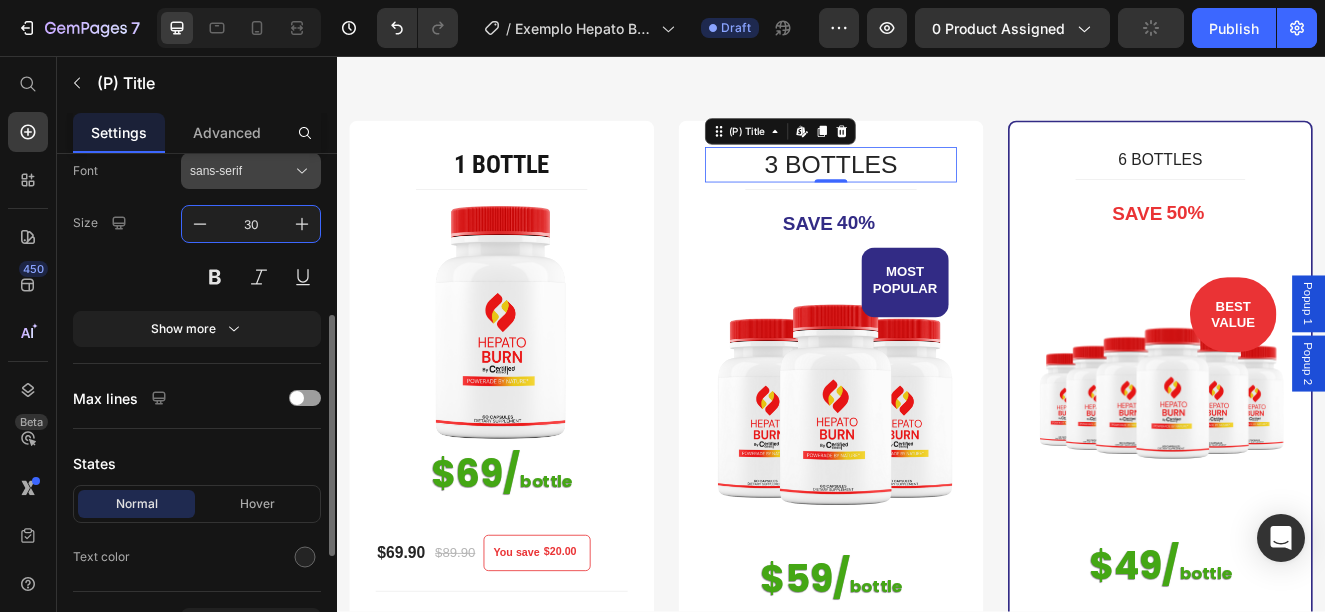 type on "30" 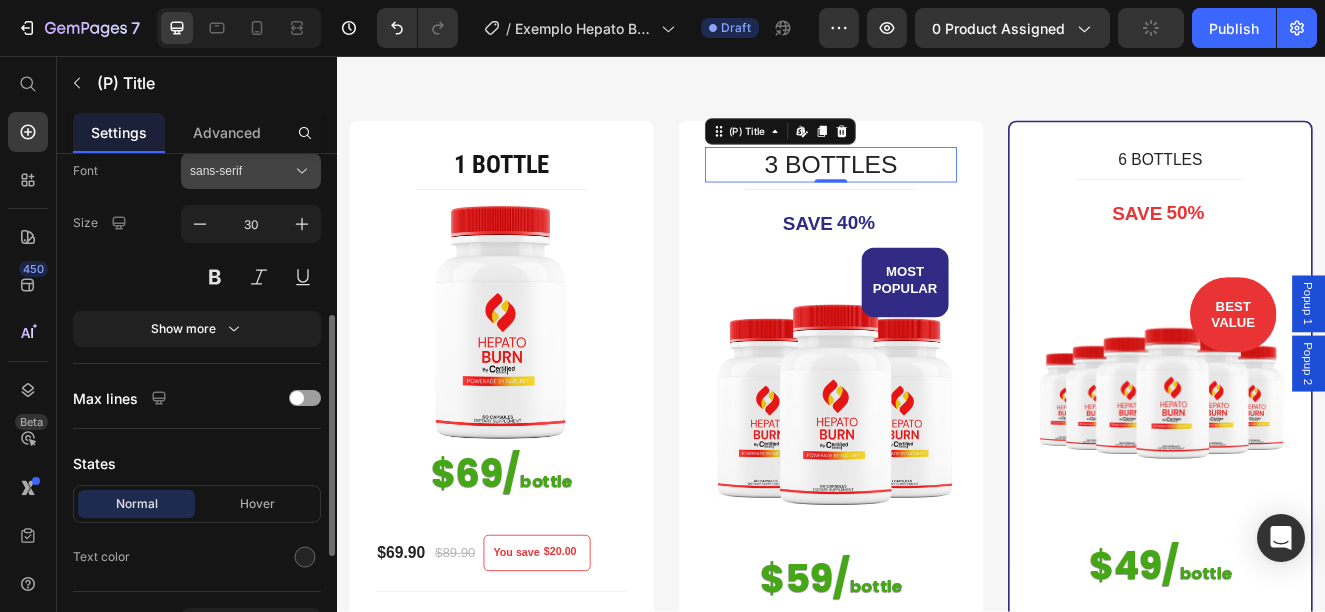 click on "sans-serif" at bounding box center (241, 171) 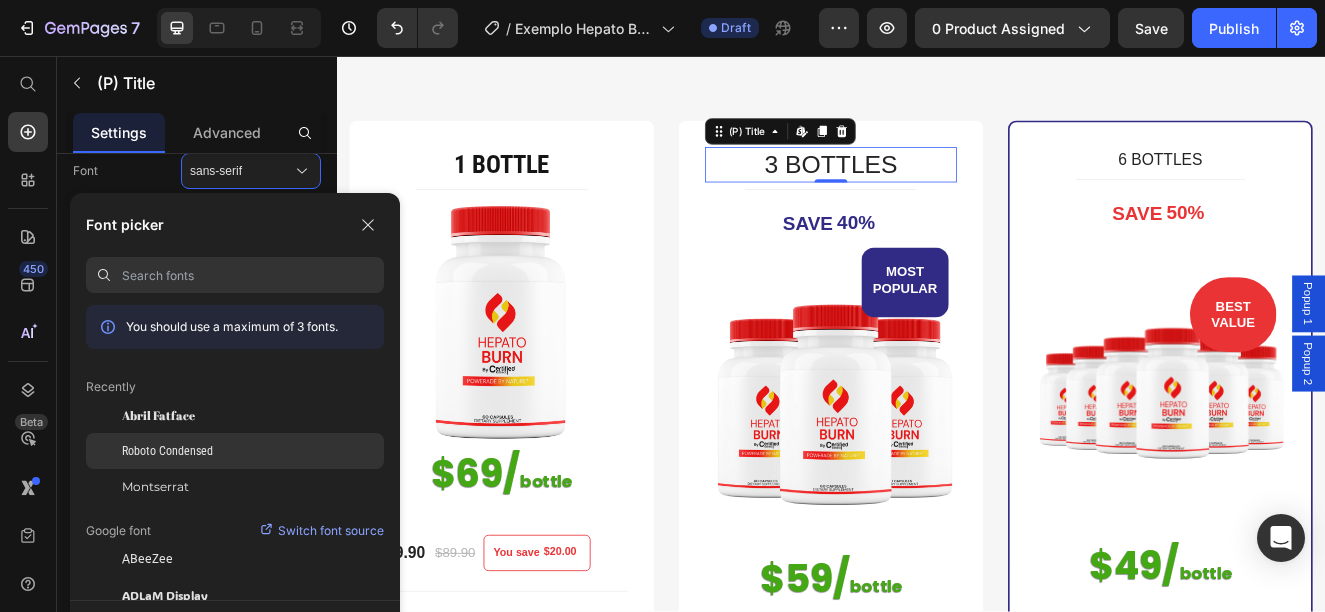 click on "Roboto Condensed" at bounding box center [167, 451] 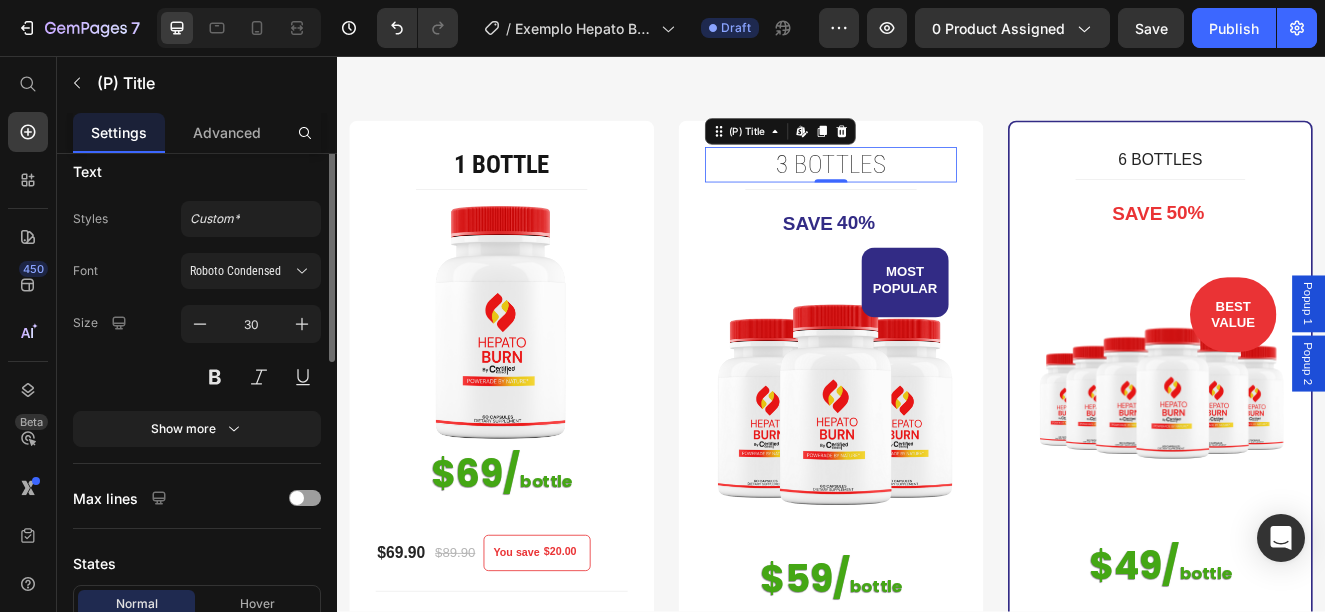scroll, scrollTop: 143, scrollLeft: 0, axis: vertical 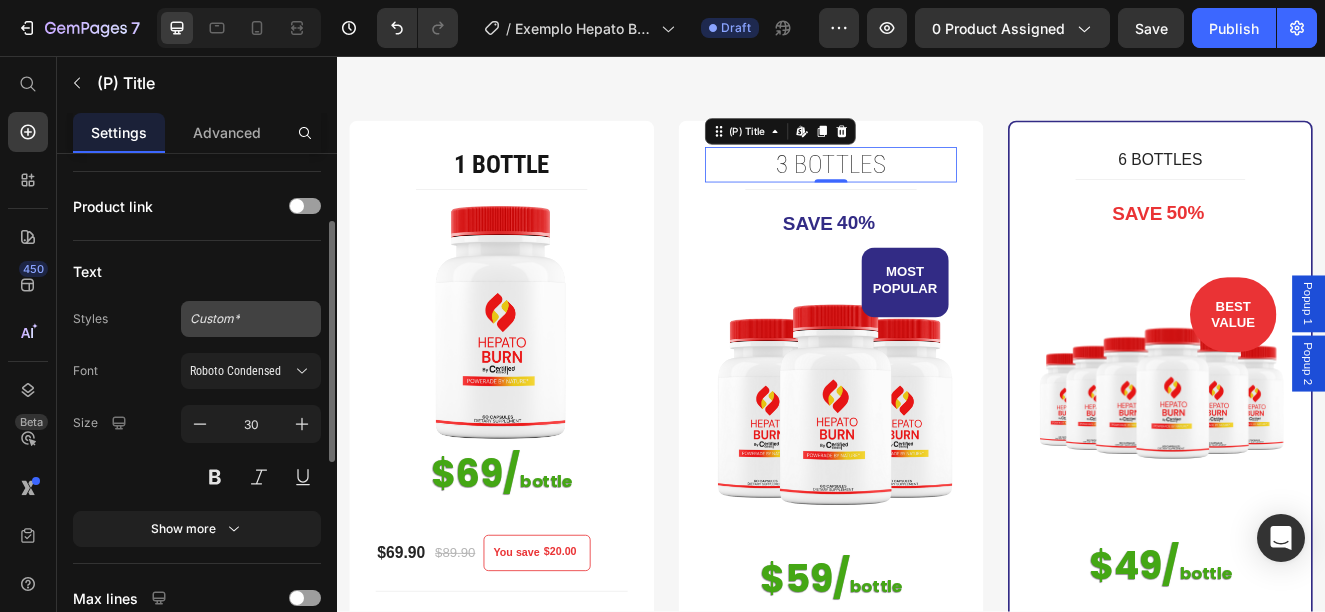 click on "Custom*" at bounding box center (251, 319) 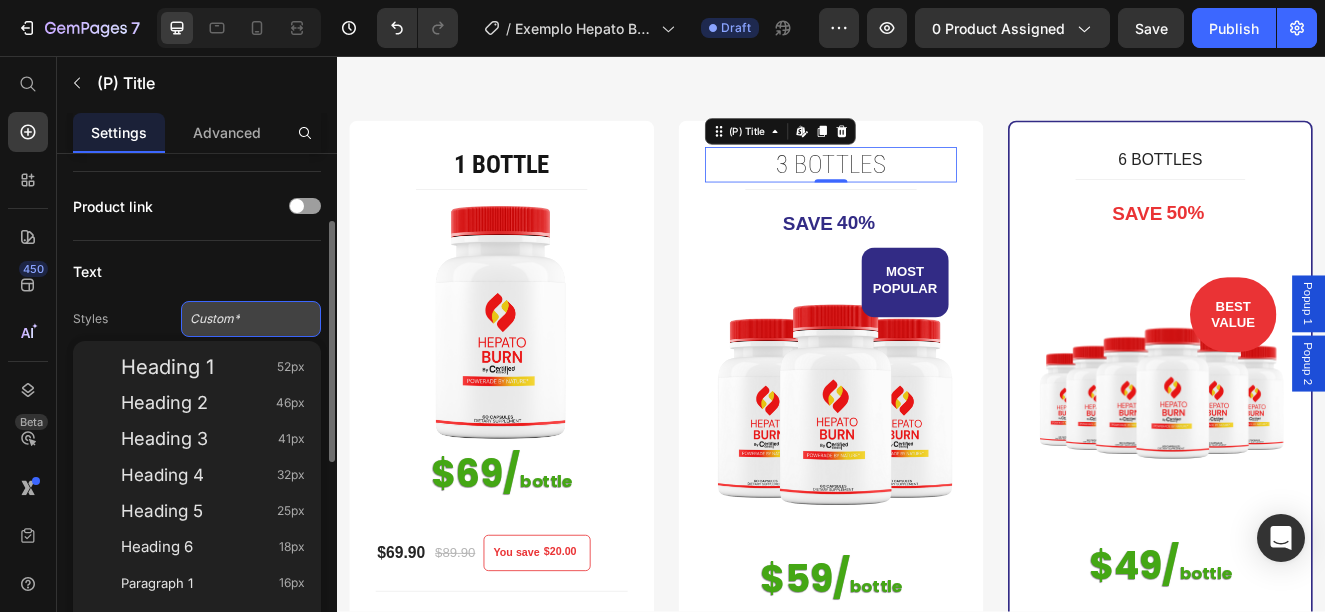click on "Custom*" at bounding box center [251, 319] 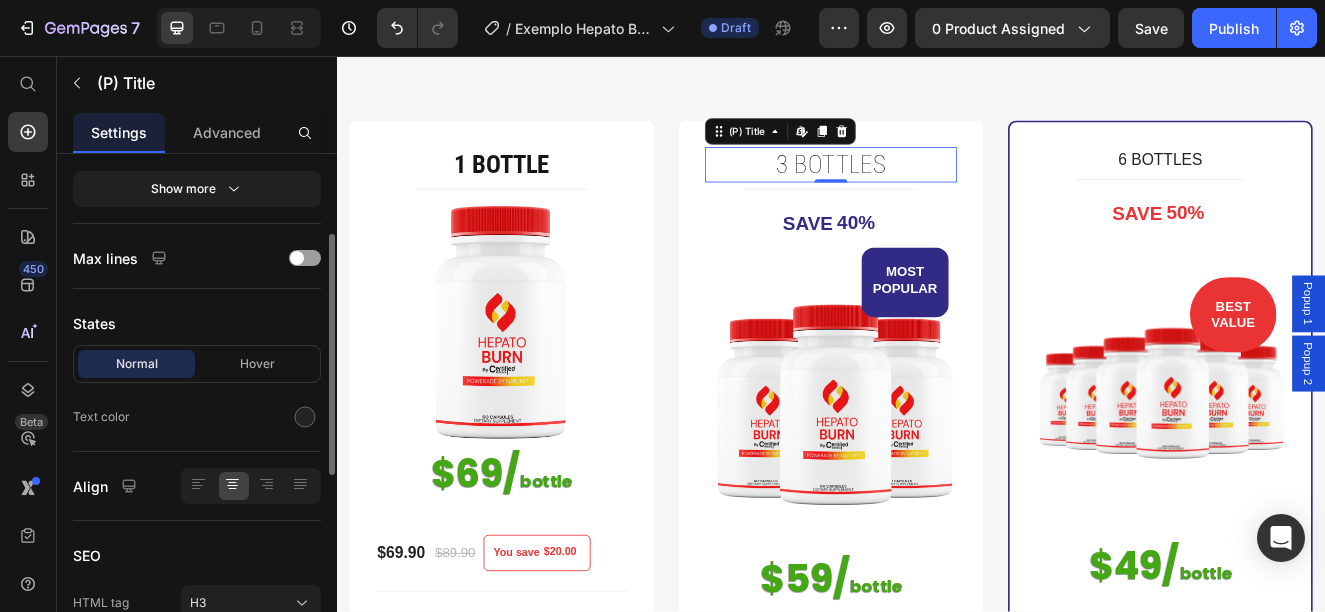 scroll, scrollTop: 383, scrollLeft: 0, axis: vertical 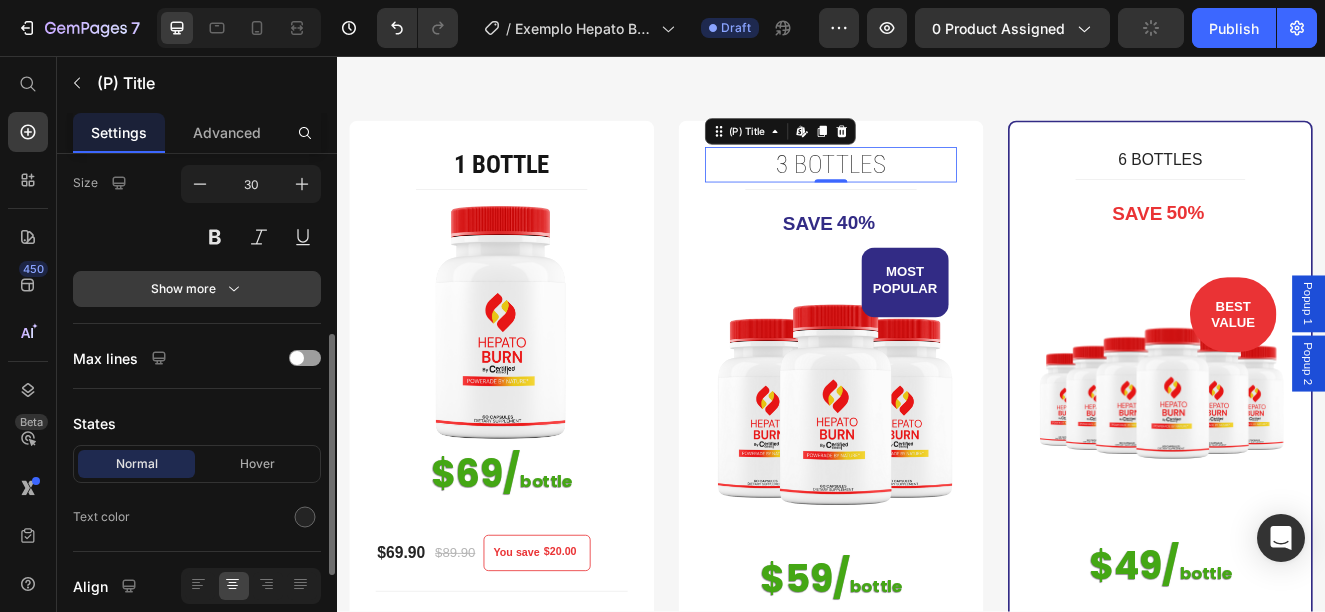 click on "Show more" at bounding box center [197, 289] 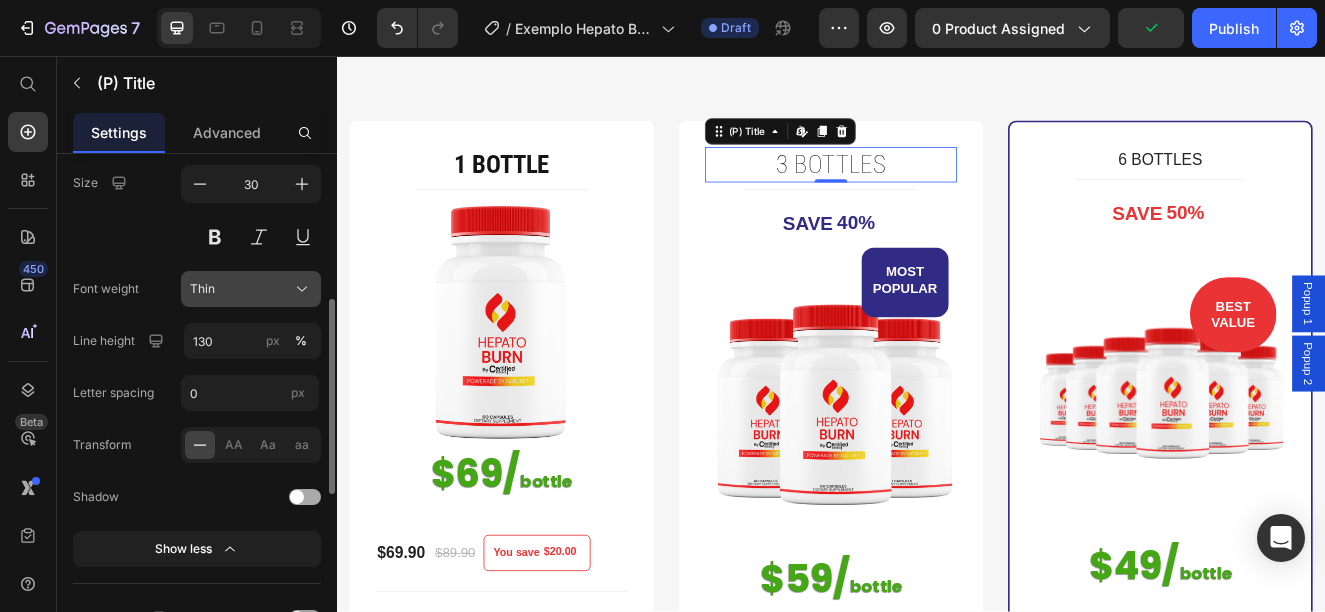 click on "Thin" at bounding box center [251, 289] 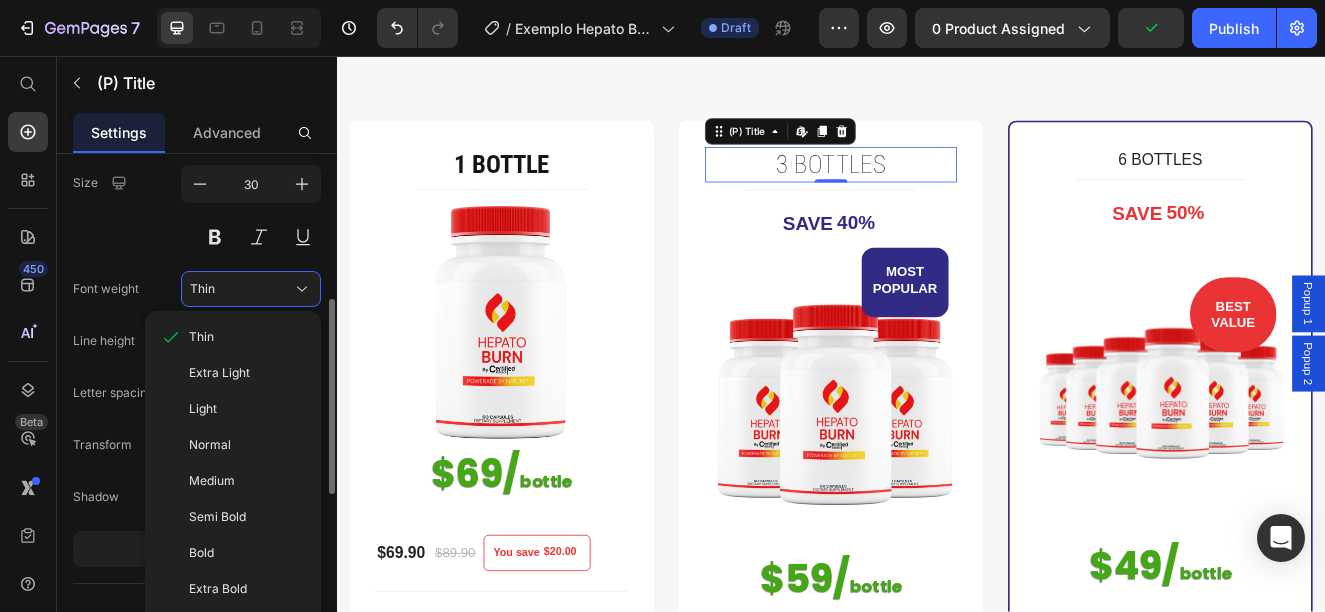 click on "Bold" 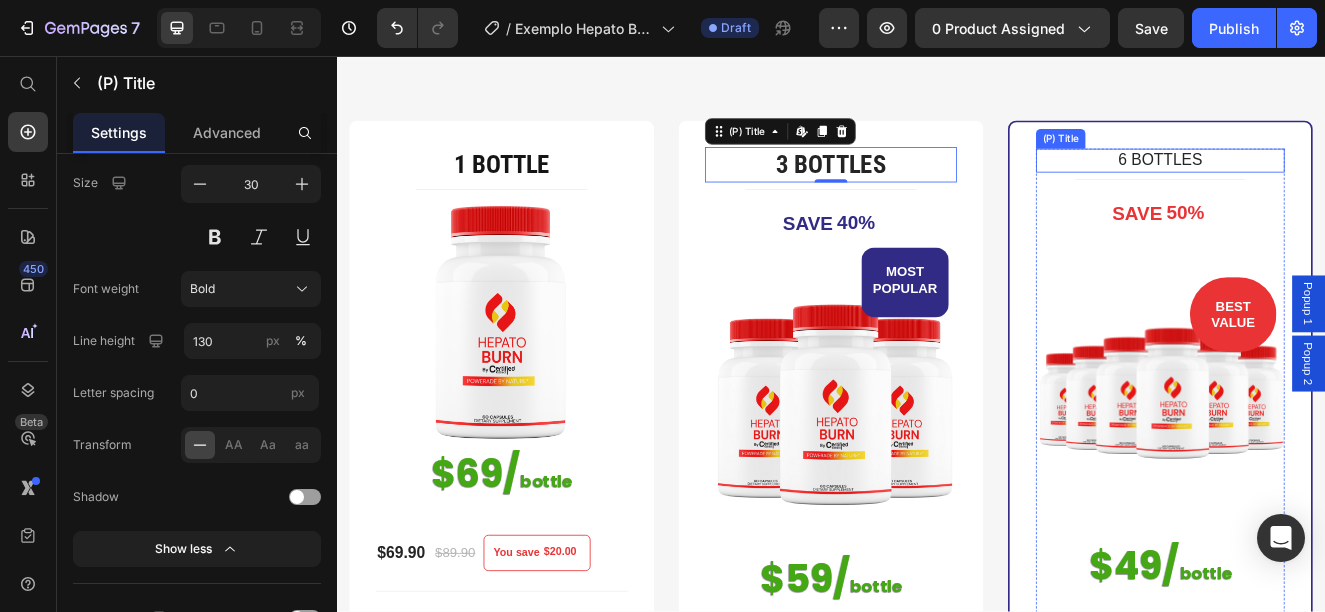 click on "6 BOTTLES" at bounding box center (1337, 183) 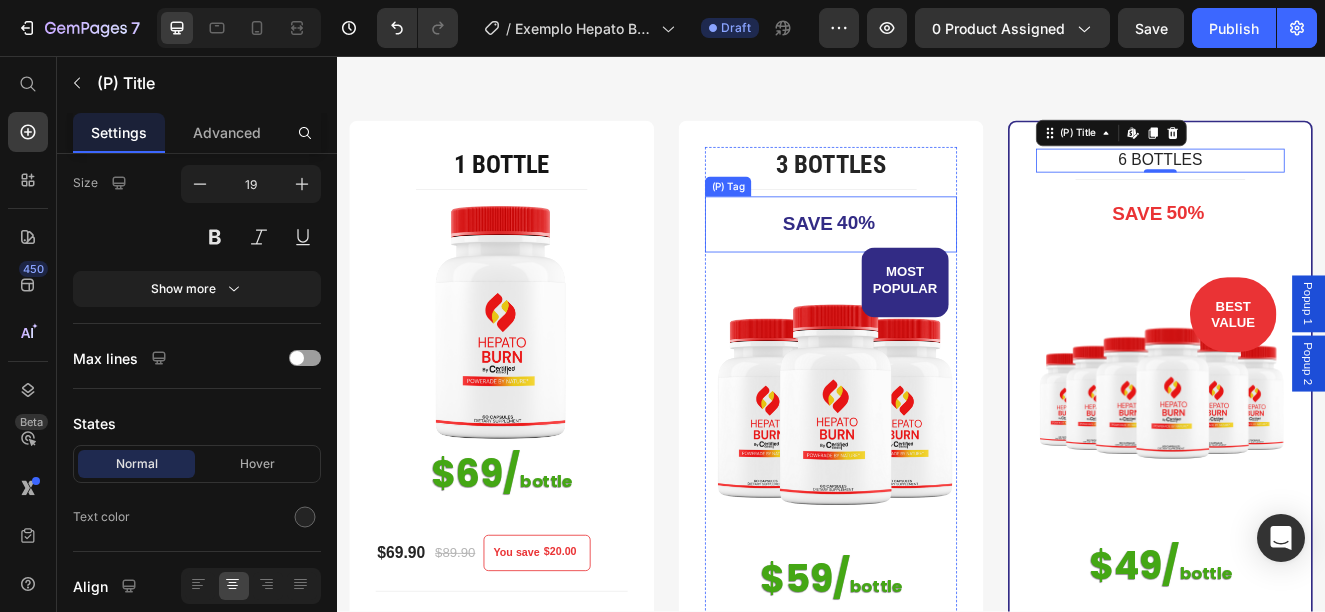 click on "SAVE 40%" at bounding box center (937, 261) 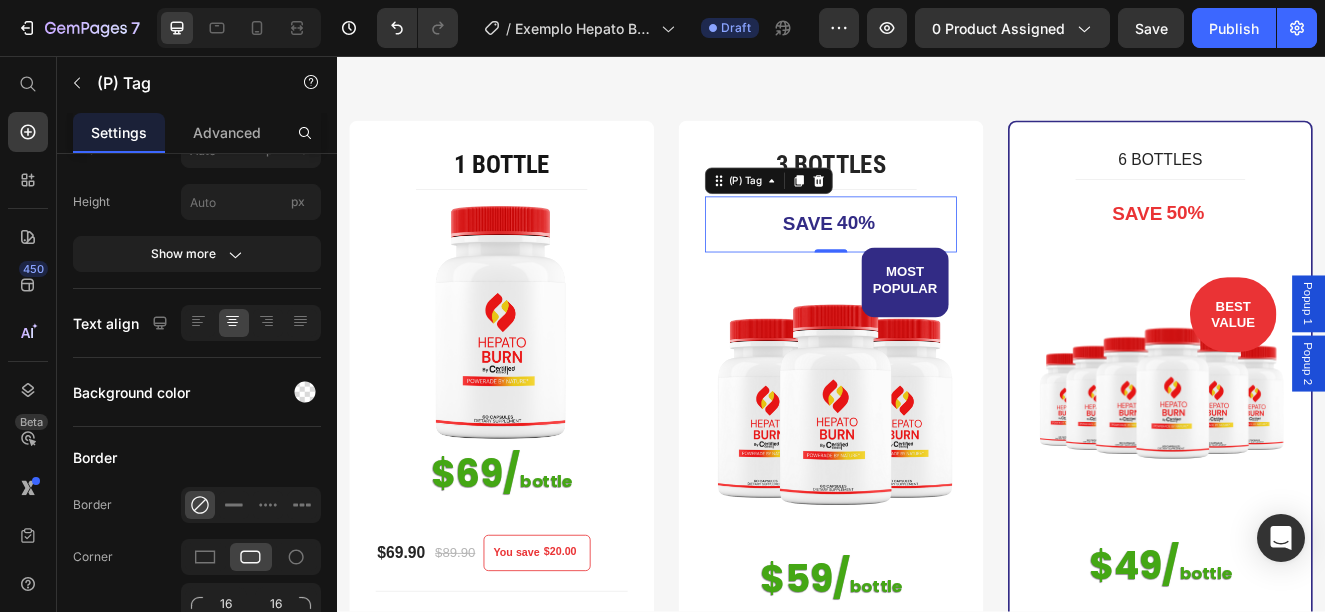 scroll, scrollTop: 0, scrollLeft: 0, axis: both 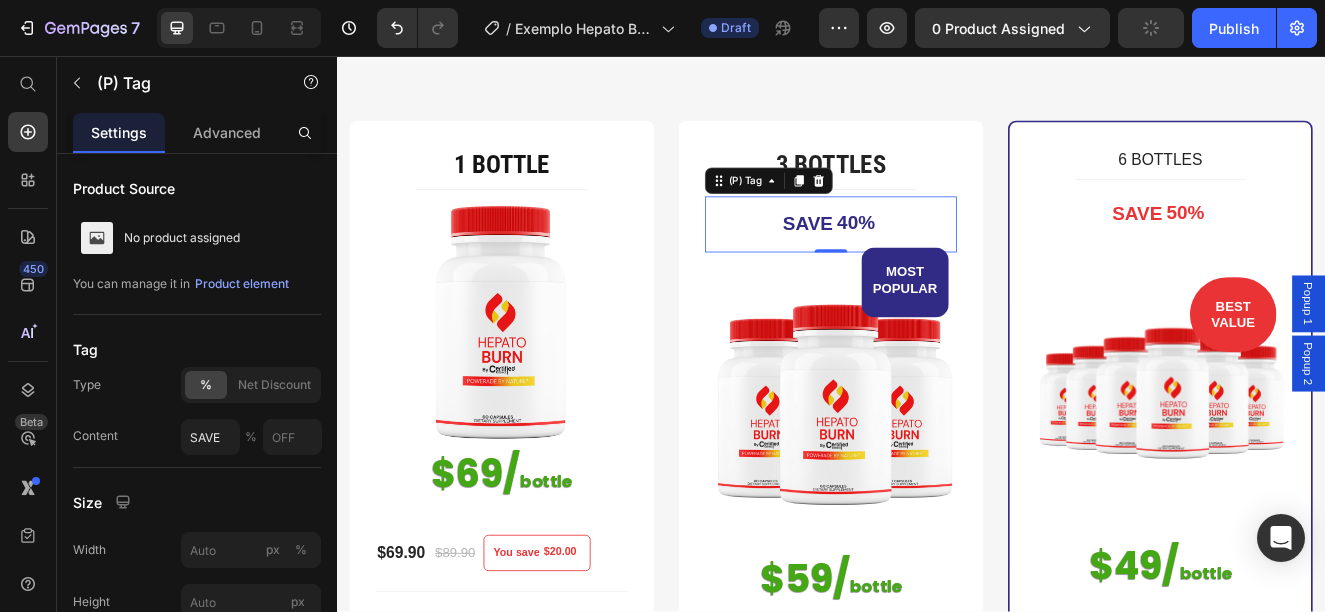 click 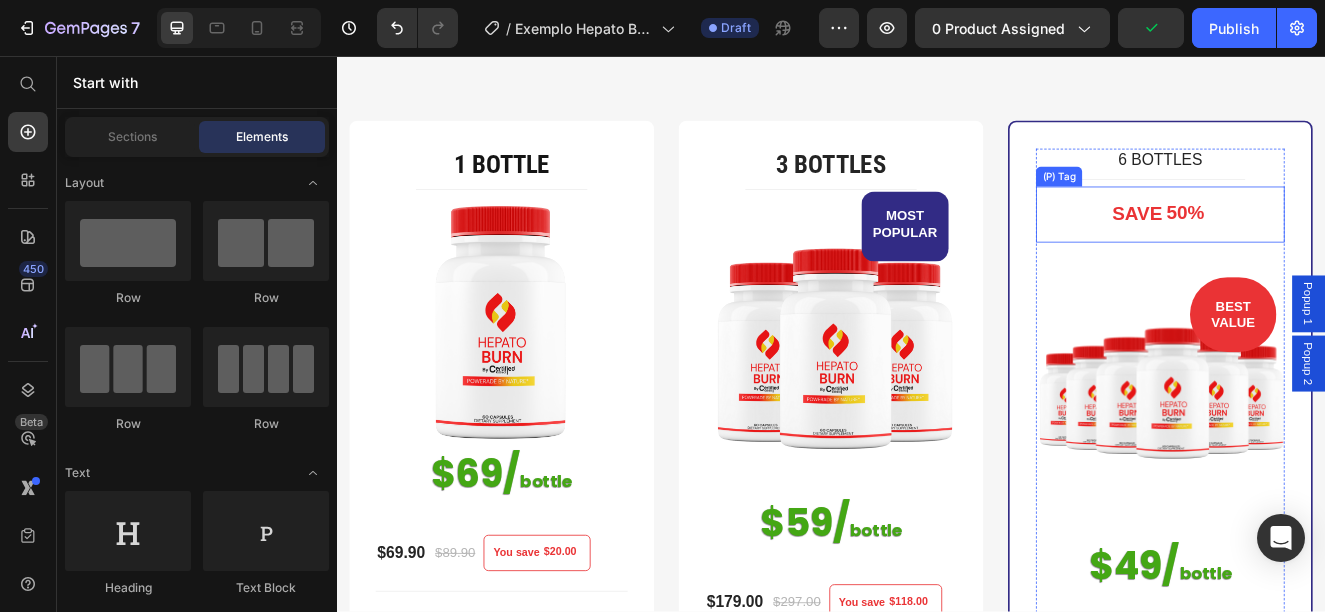 click at bounding box center [1395, 249] 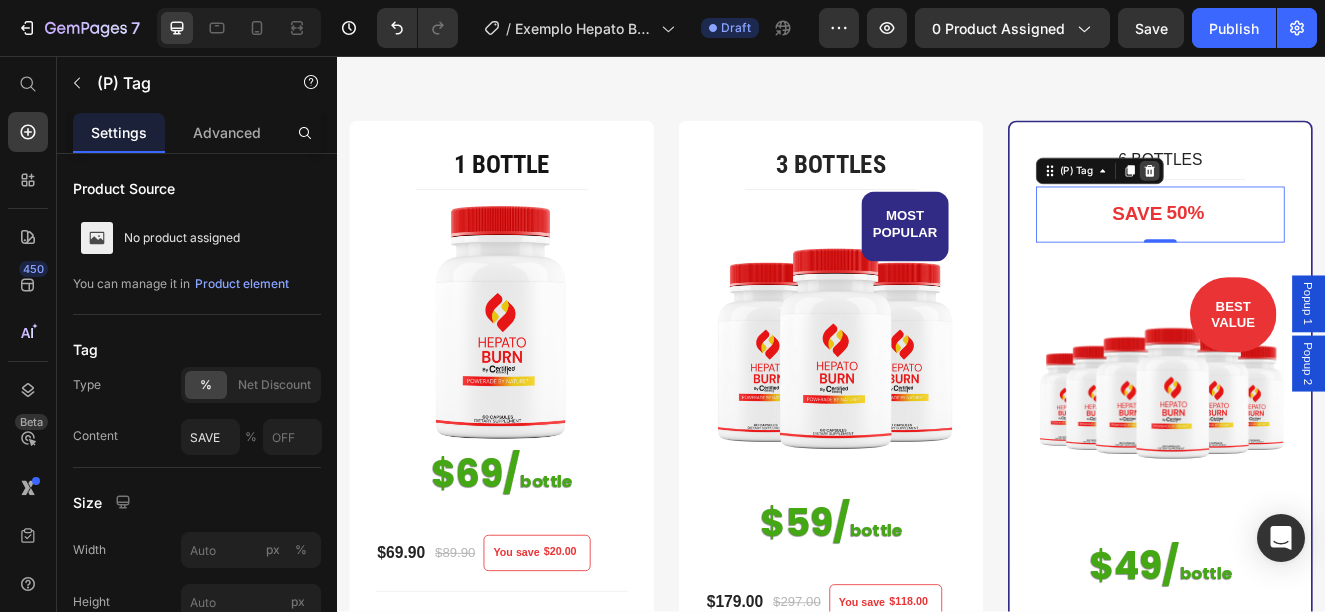 click 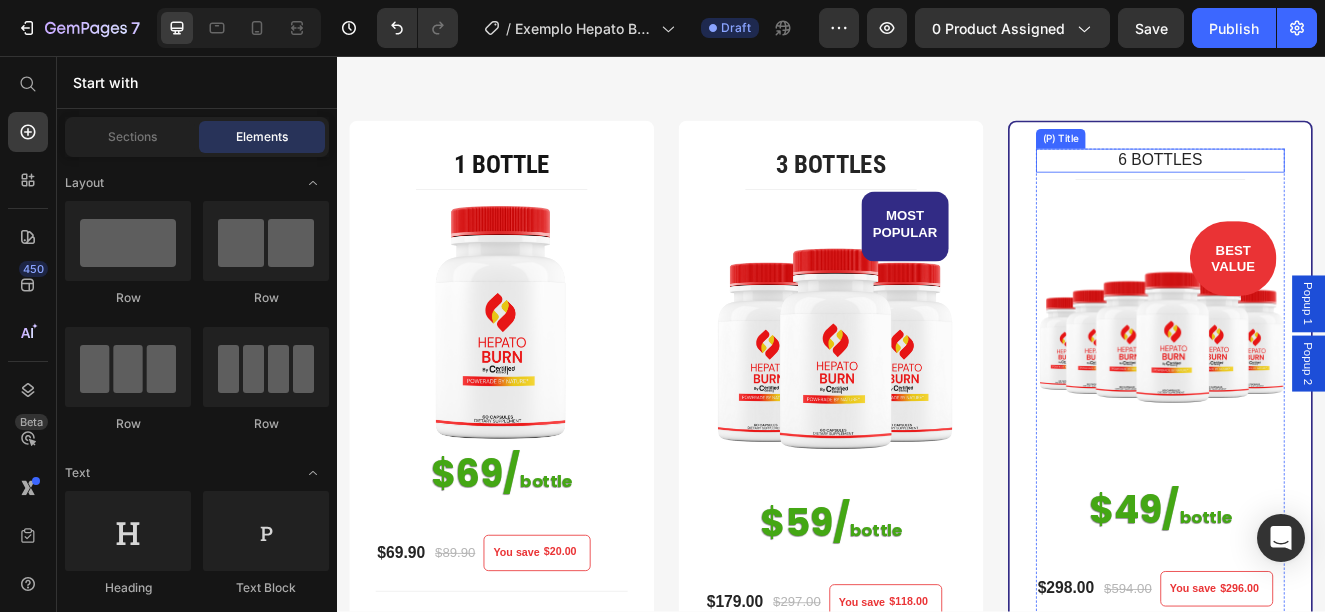 click on "6 BOTTLES" at bounding box center [1337, 183] 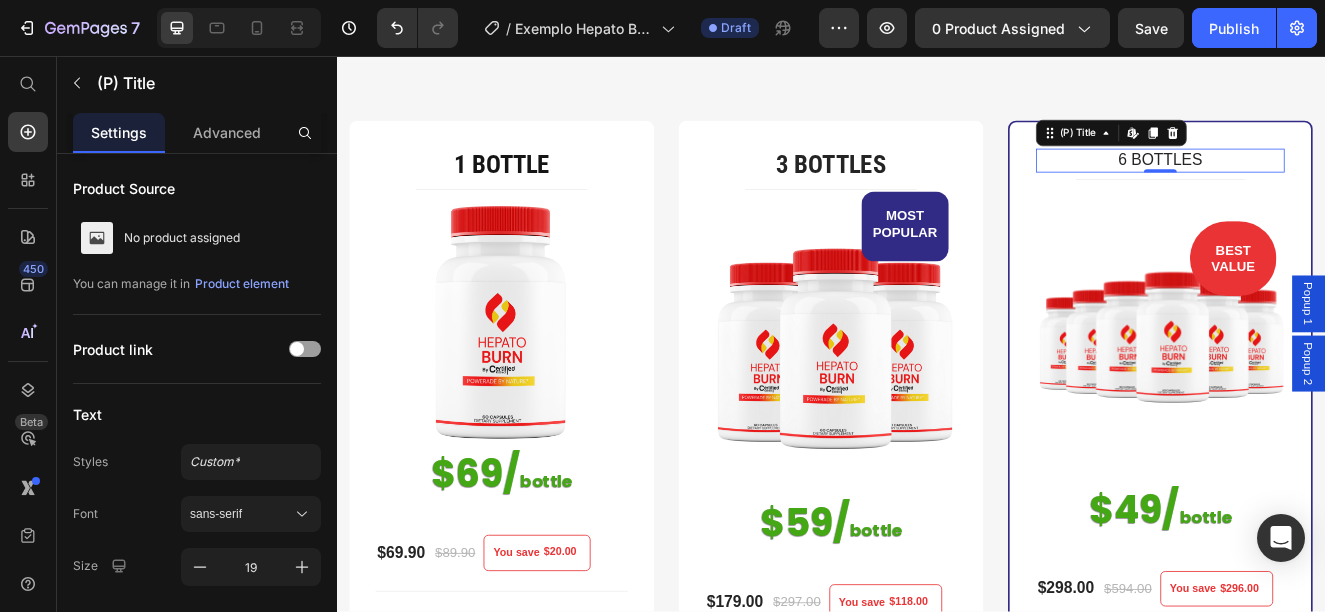 click on "6 BOTTLES" at bounding box center (1337, 183) 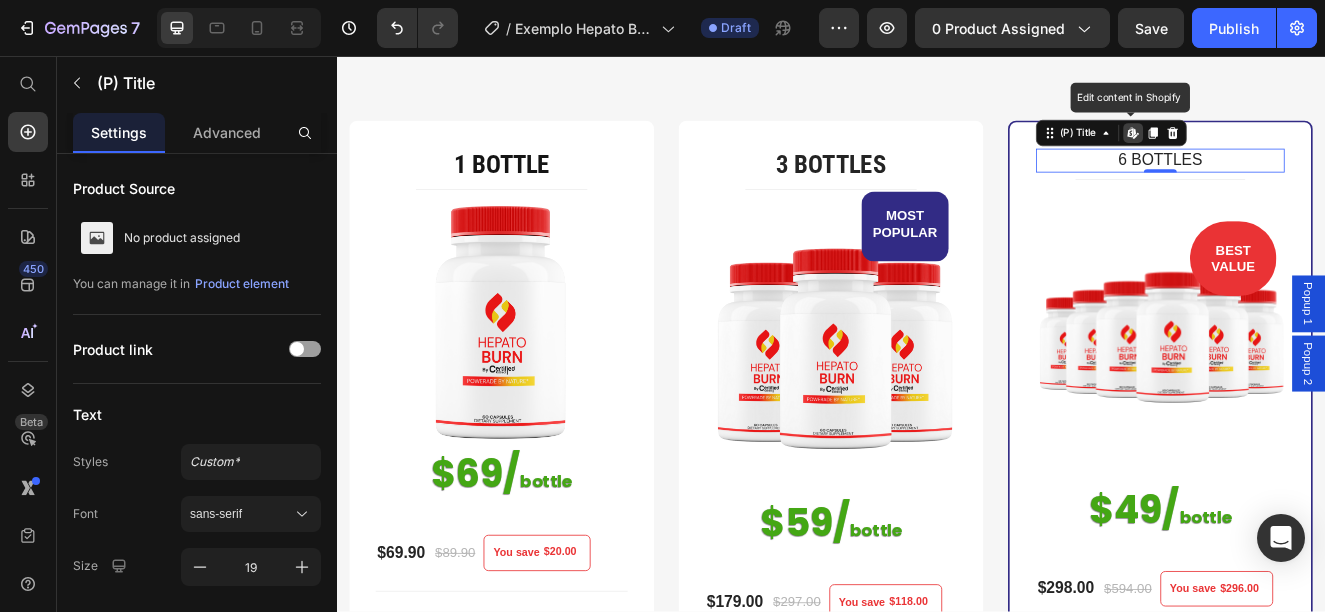 click on "6 BOTTLES" at bounding box center (1337, 183) 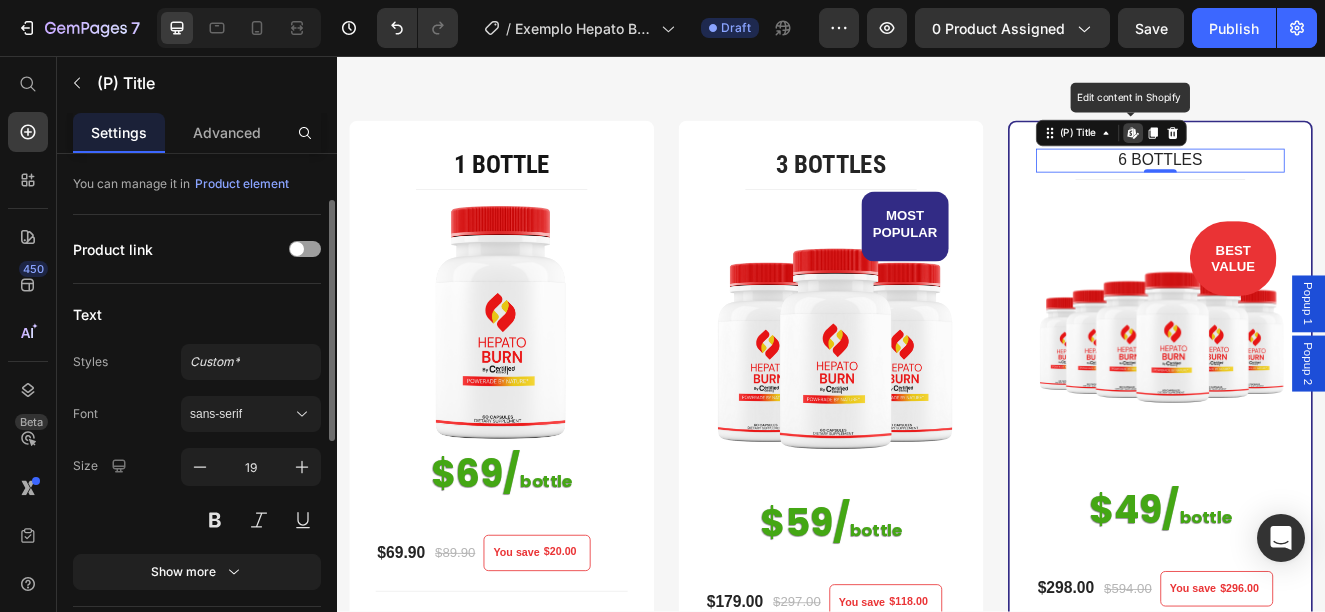 scroll, scrollTop: 200, scrollLeft: 0, axis: vertical 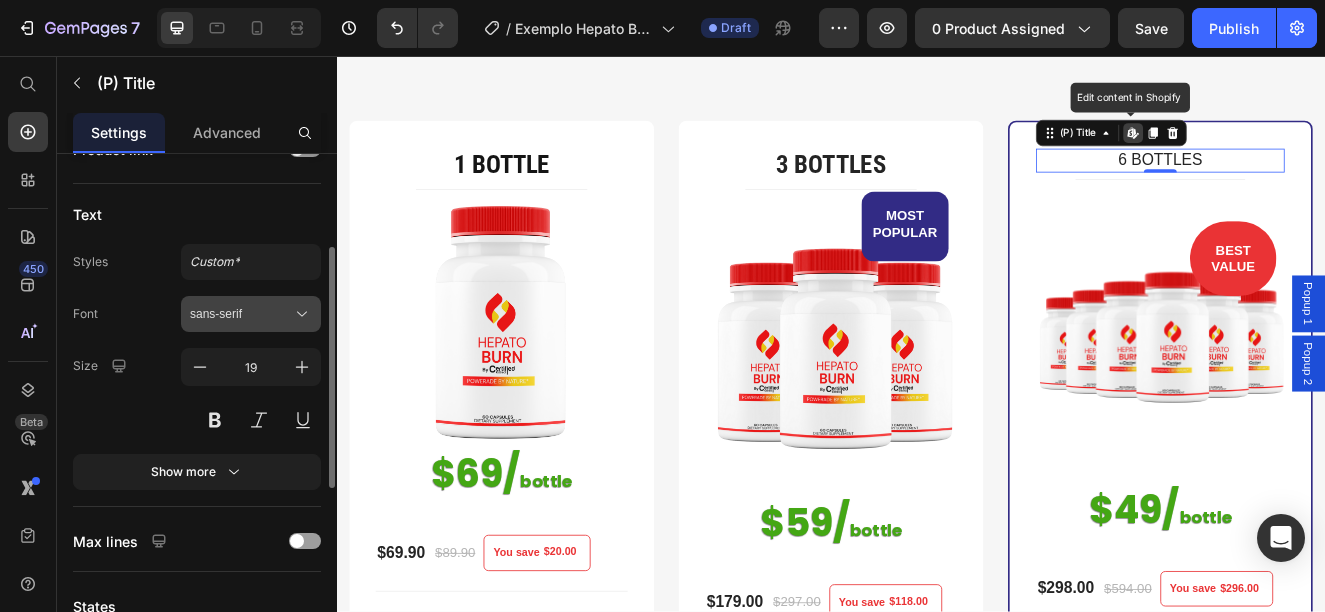 click on "sans-serif" at bounding box center [241, 314] 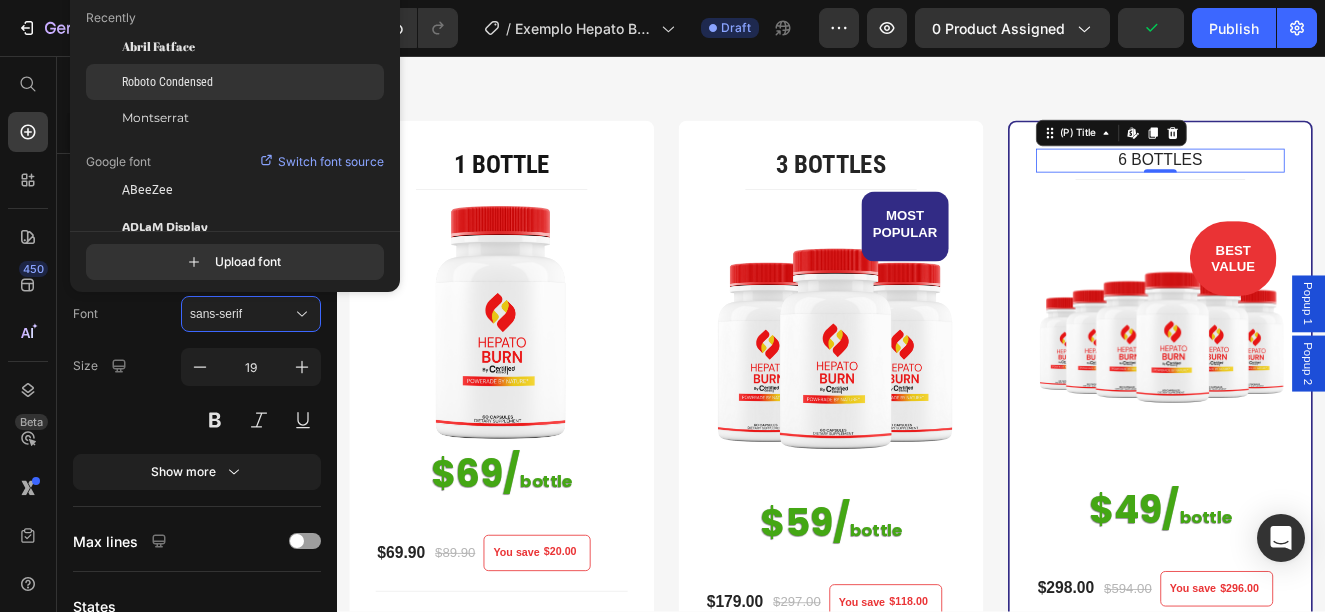 click on "Roboto Condensed" 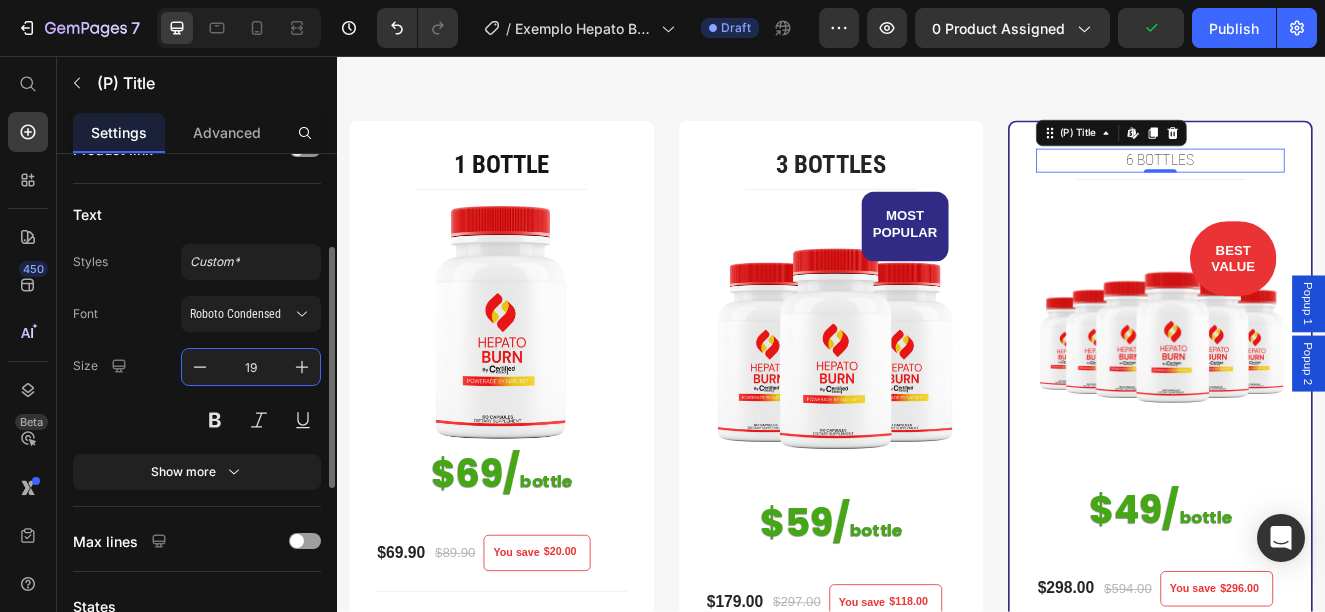 click on "19" at bounding box center (251, 367) 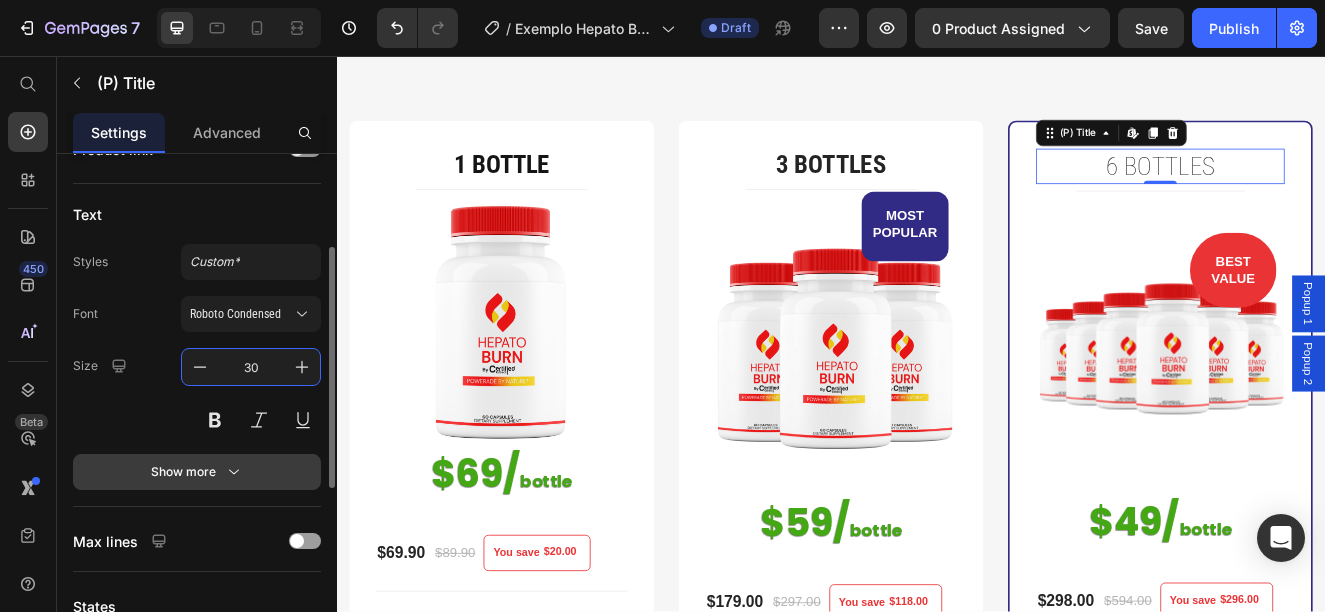 type on "30" 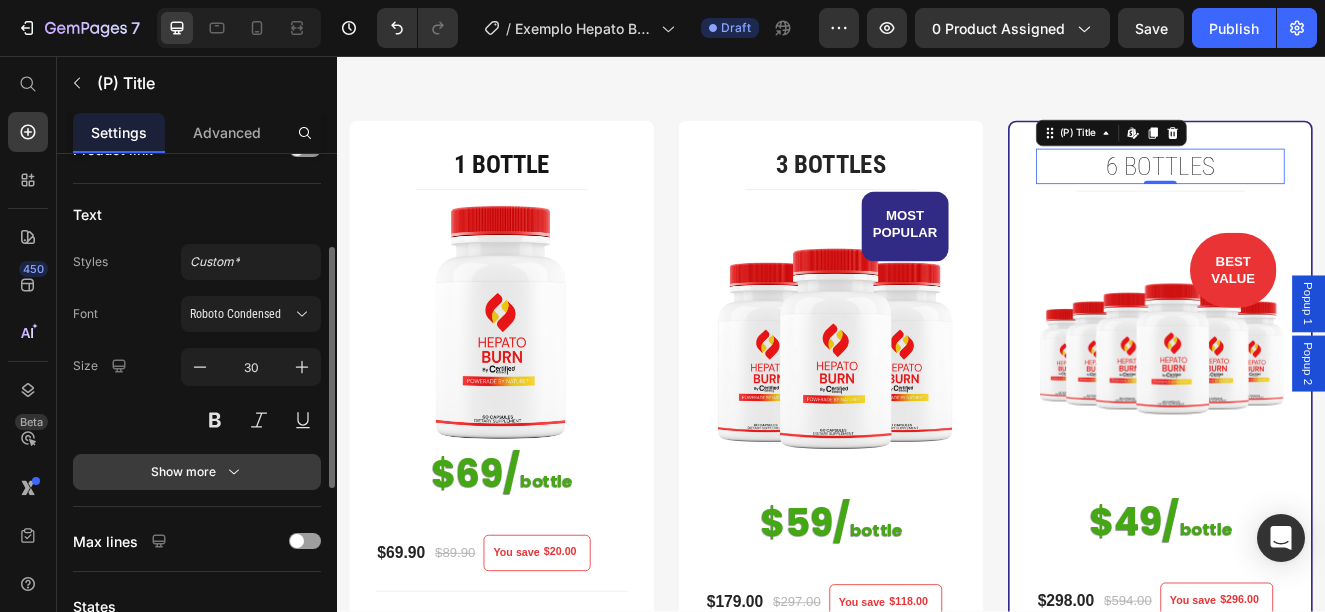 click on "Show more" at bounding box center (197, 472) 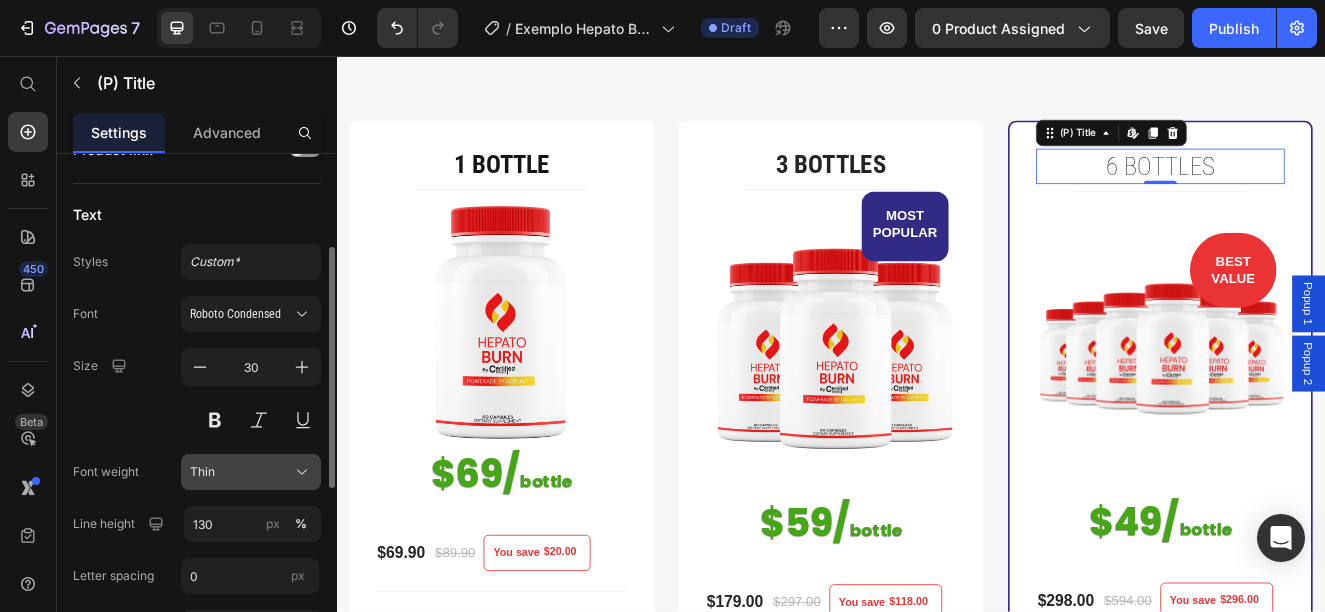 click on "Thin" 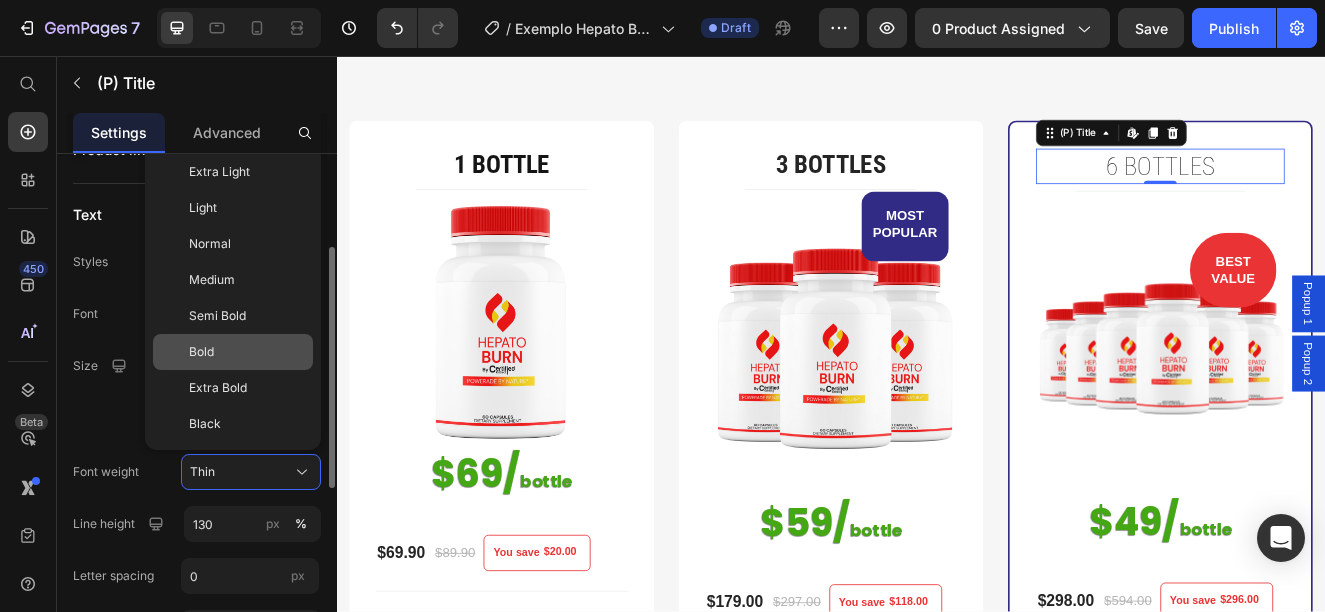 click on "Bold" at bounding box center (247, 352) 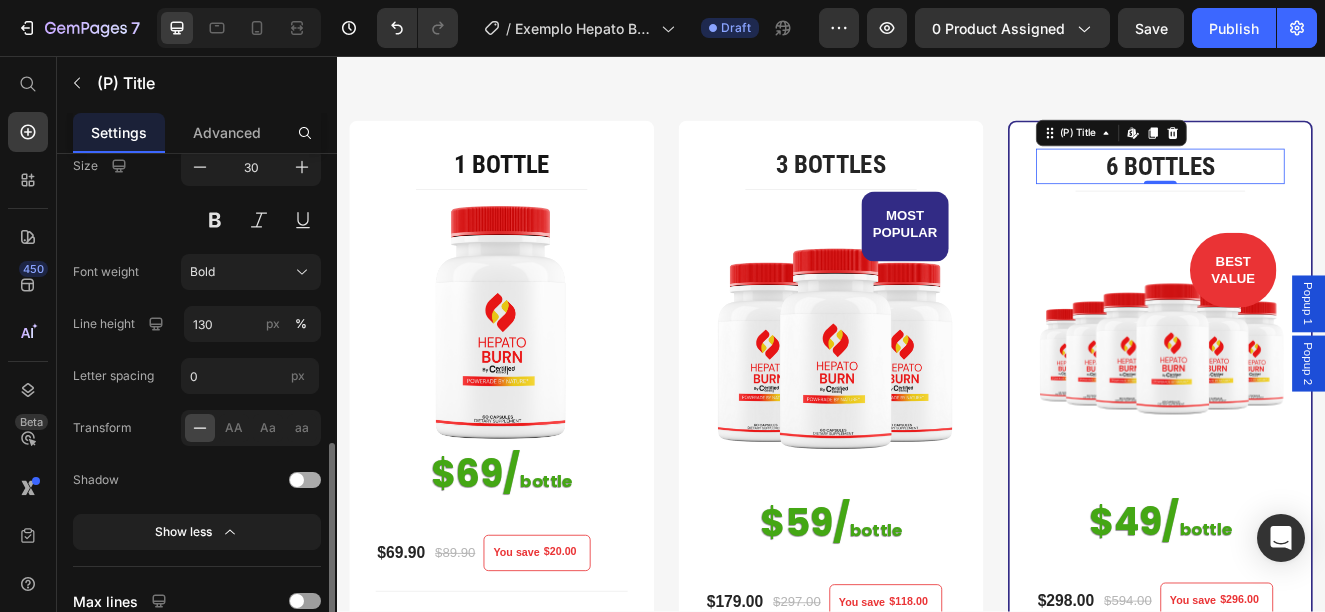 scroll, scrollTop: 500, scrollLeft: 0, axis: vertical 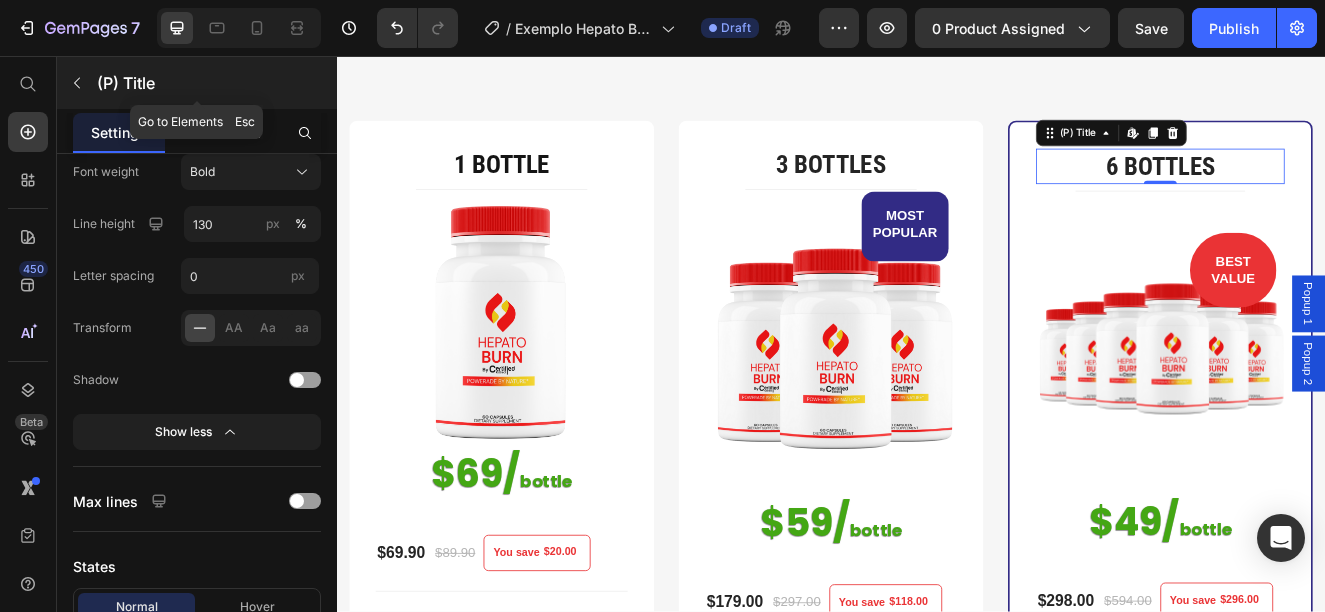 click on "(P) Title" at bounding box center (215, 83) 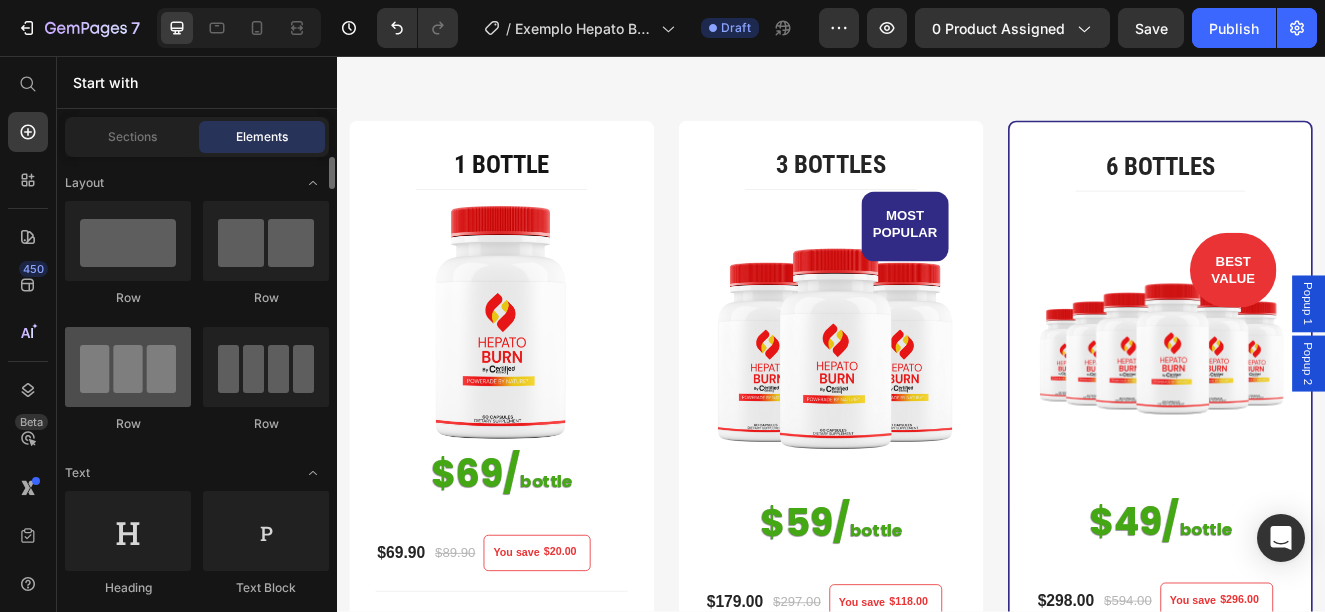 scroll, scrollTop: 100, scrollLeft: 0, axis: vertical 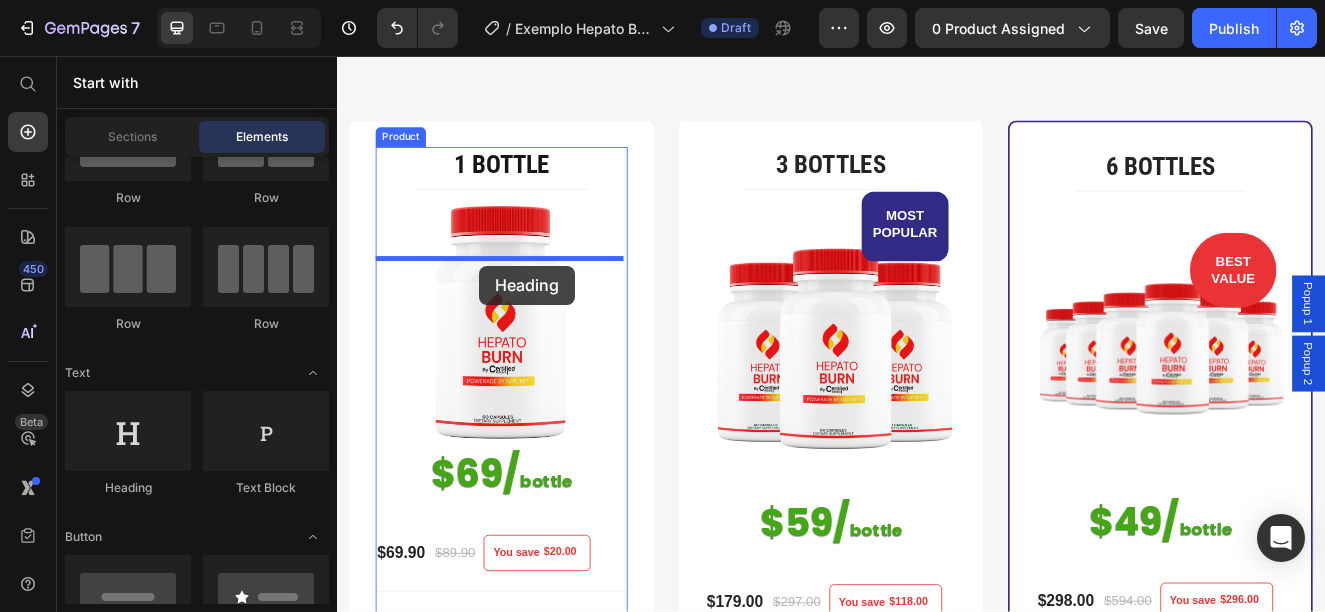 drag, startPoint x: 649, startPoint y: 443, endPoint x: 510, endPoint y: 311, distance: 191.68985 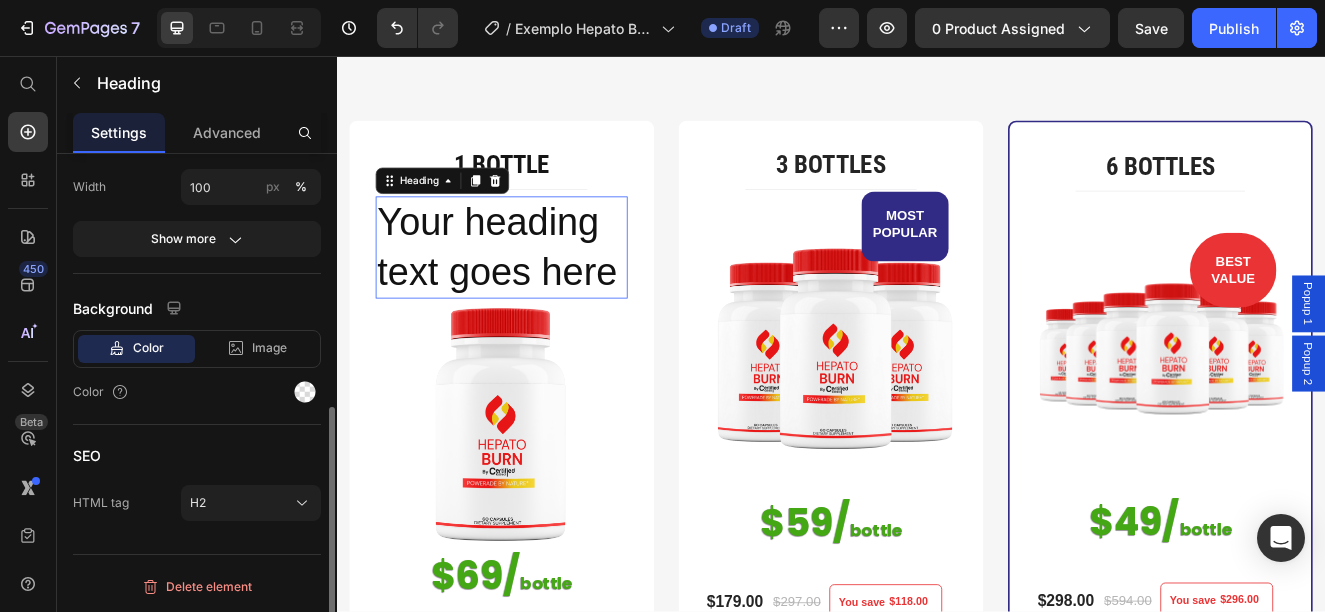 scroll, scrollTop: 0, scrollLeft: 0, axis: both 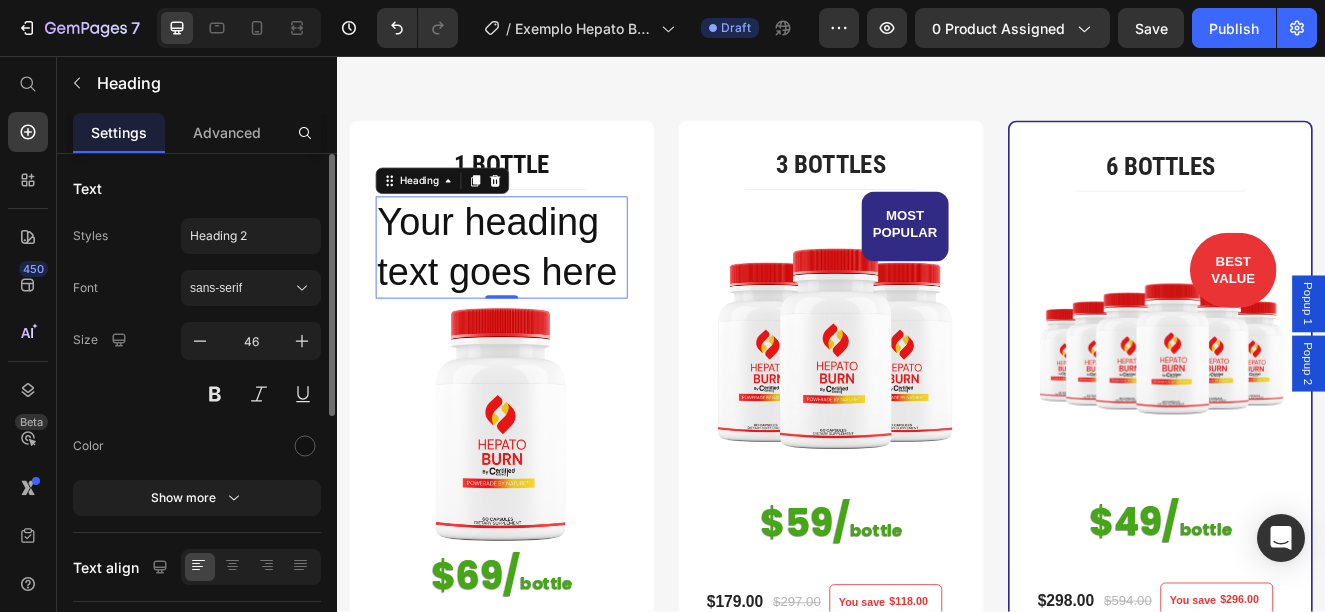 click on "Your heading text goes here" at bounding box center [537, 289] 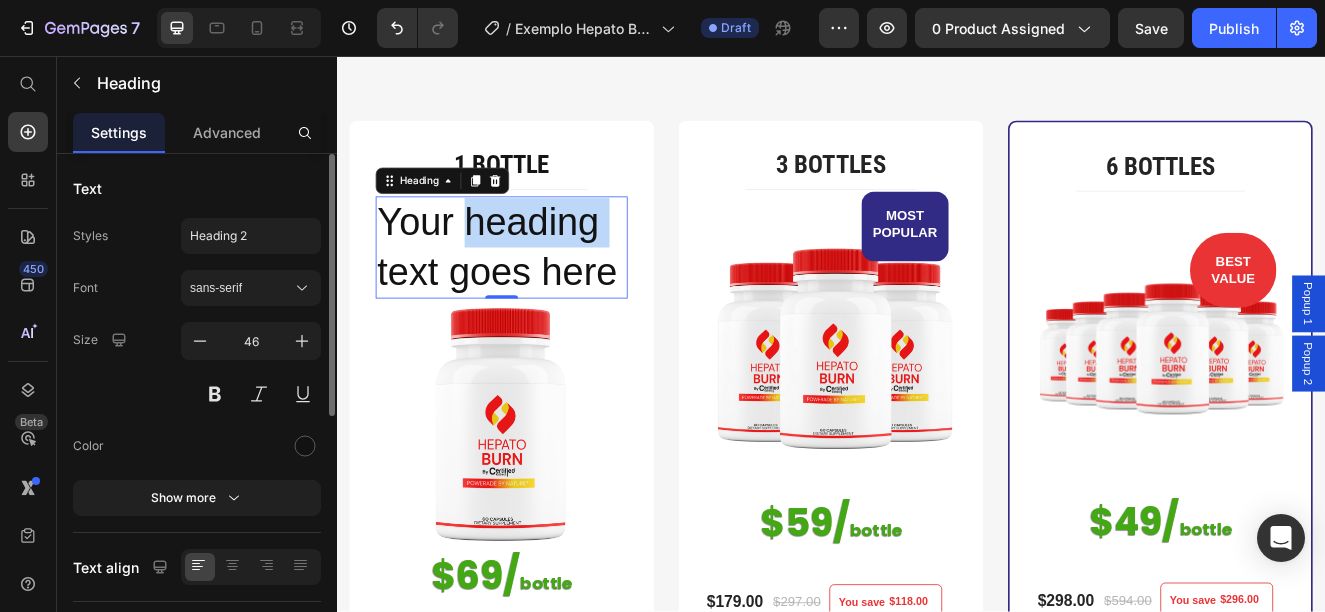 click on "Your heading text goes here" at bounding box center (537, 289) 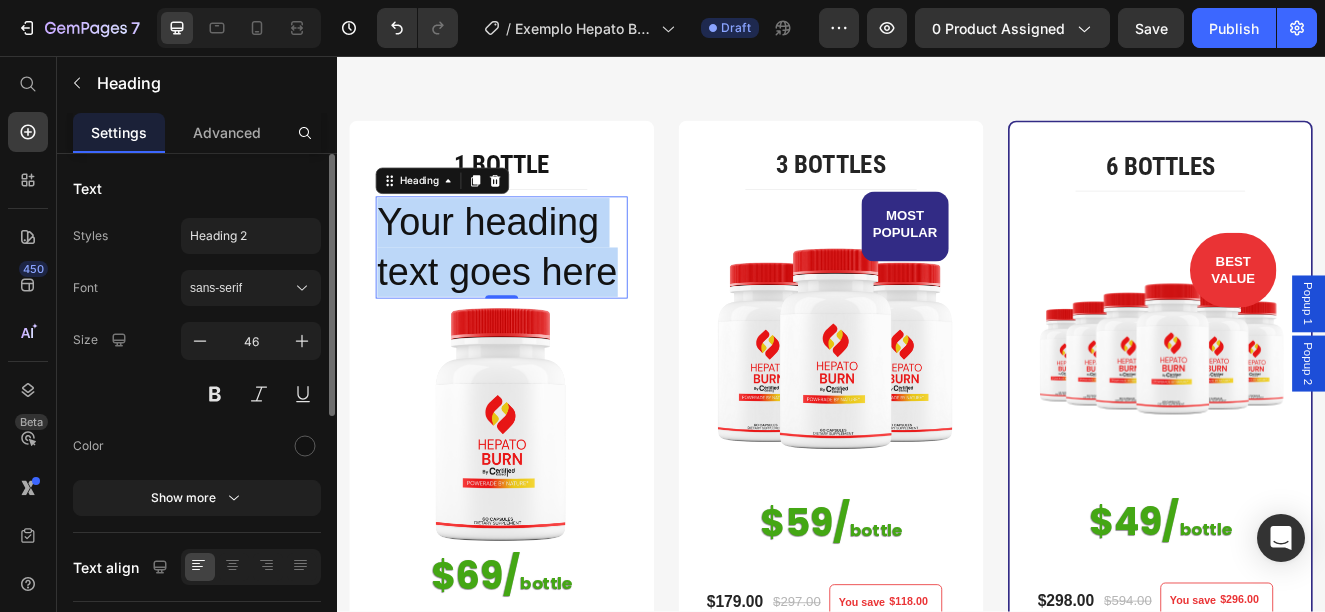 click on "Your heading text goes here" at bounding box center (537, 289) 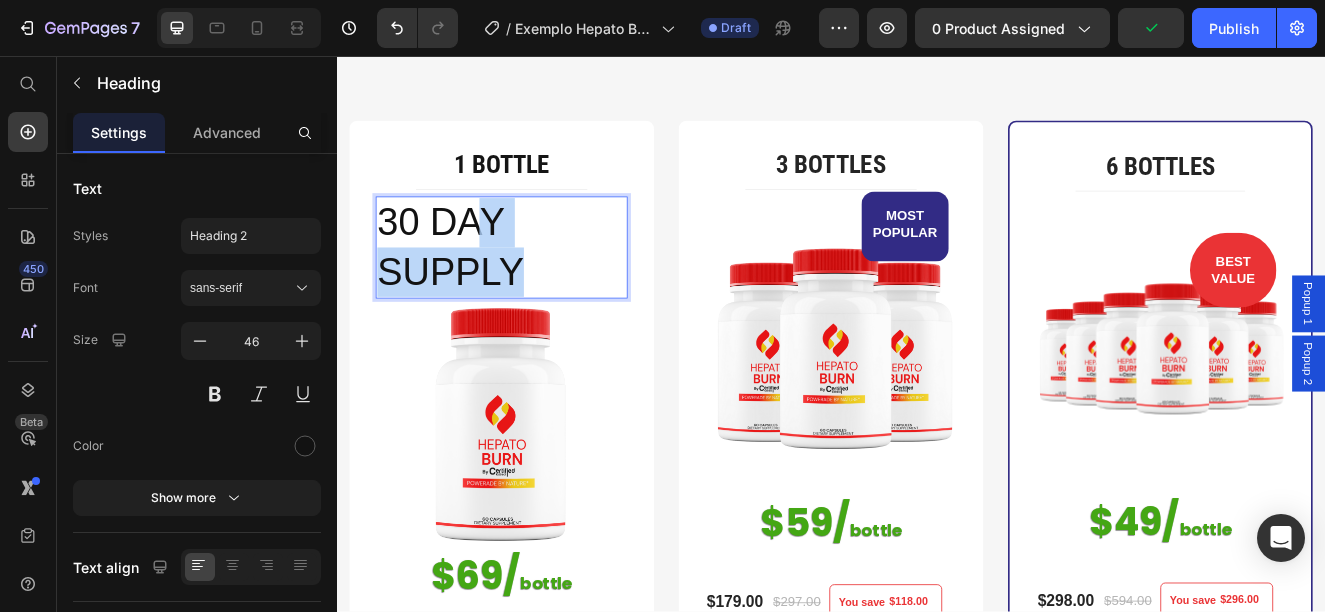 drag, startPoint x: 559, startPoint y: 381, endPoint x: 496, endPoint y: 336, distance: 77.42093 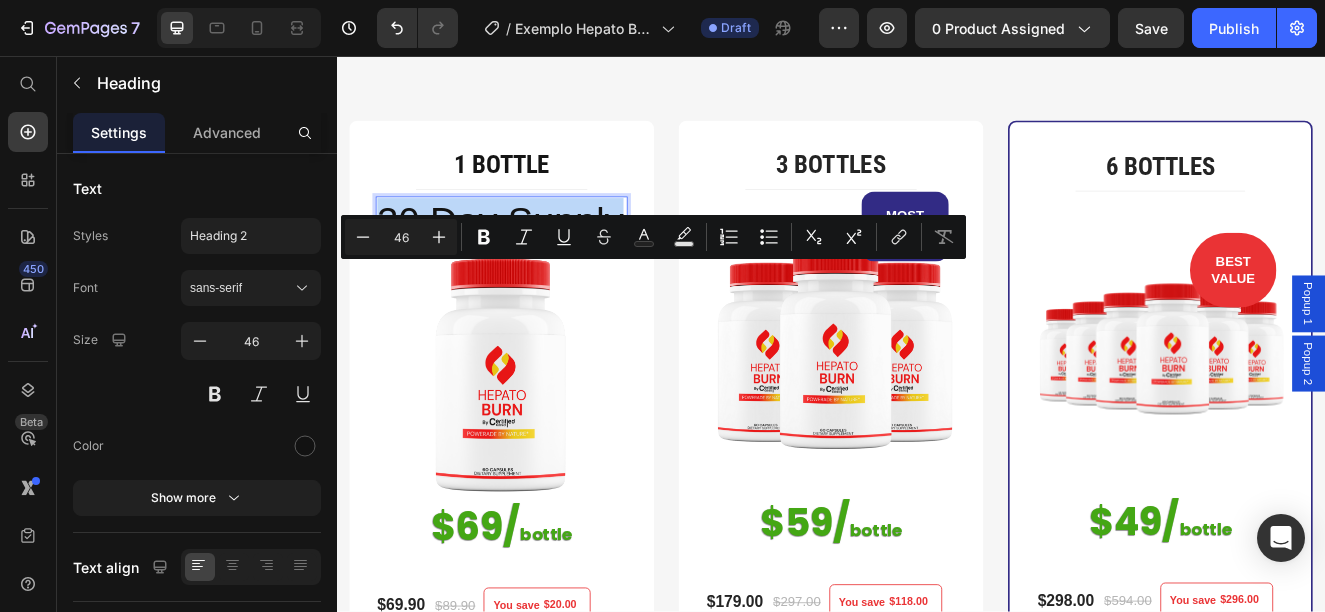 drag, startPoint x: 551, startPoint y: 387, endPoint x: 394, endPoint y: 330, distance: 167.02695 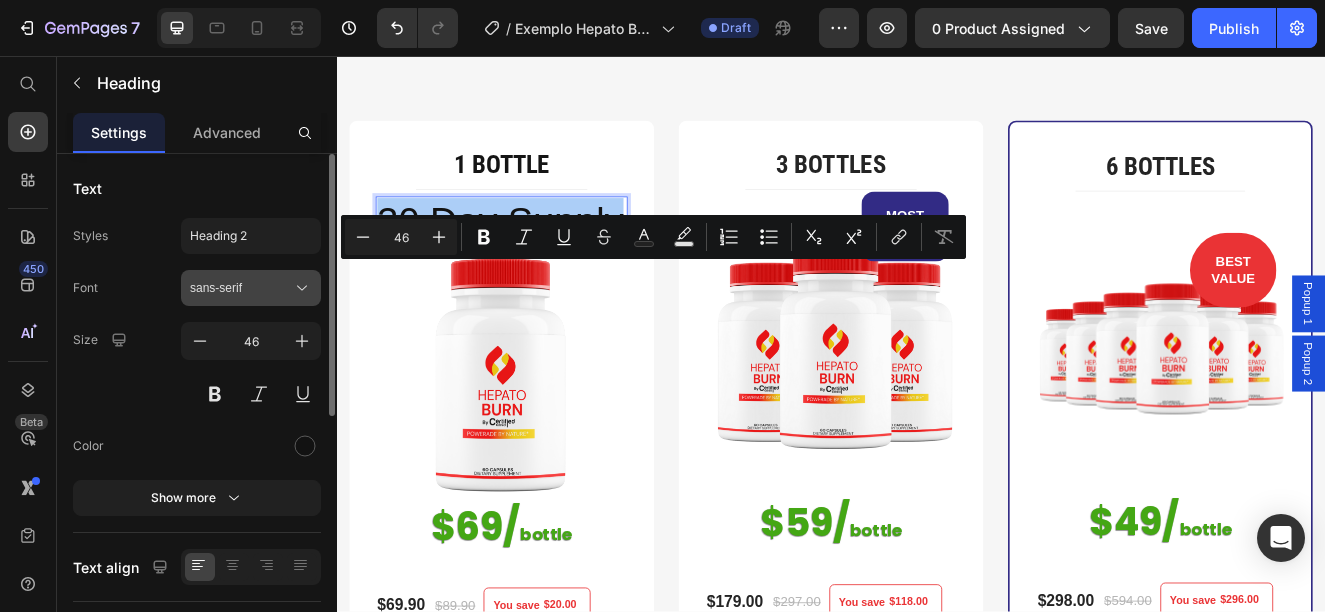 click on "sans-serif" at bounding box center [241, 288] 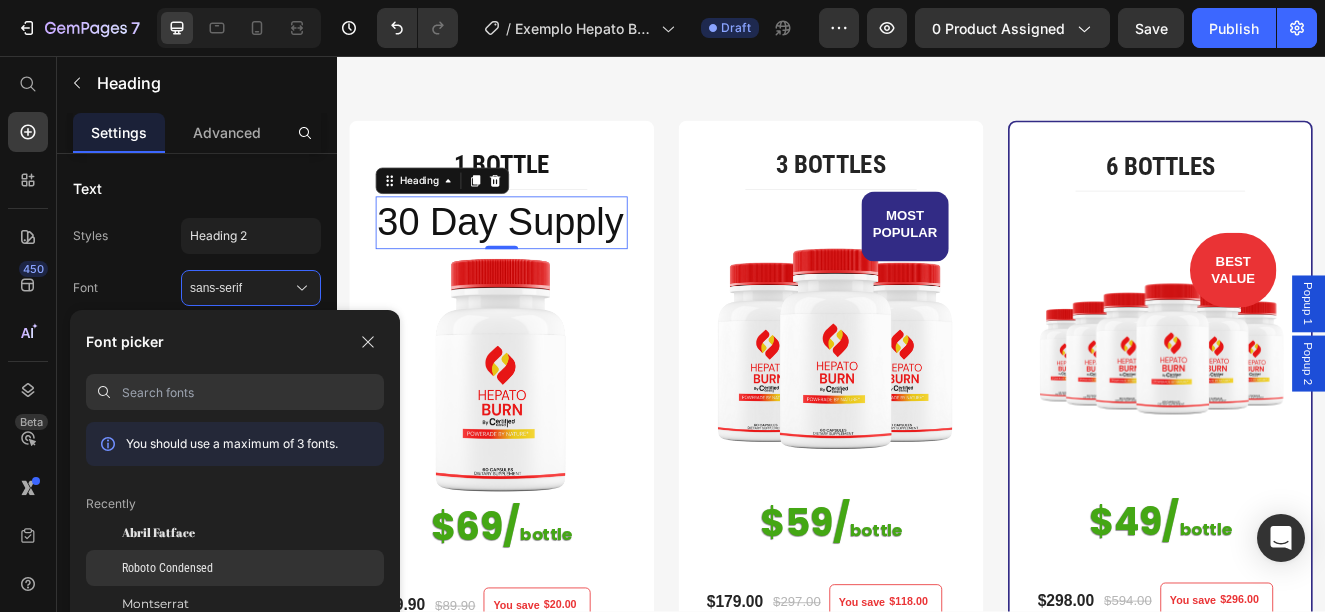 click on "Roboto Condensed" 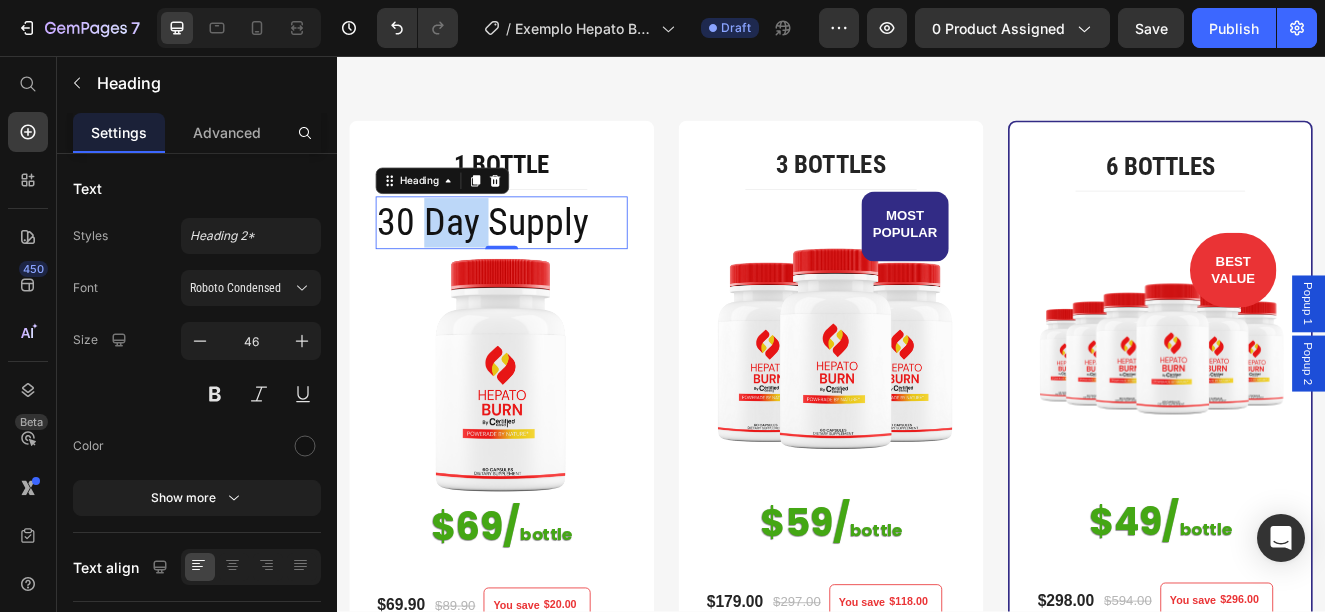 click on "30 Day Supply" at bounding box center [537, 259] 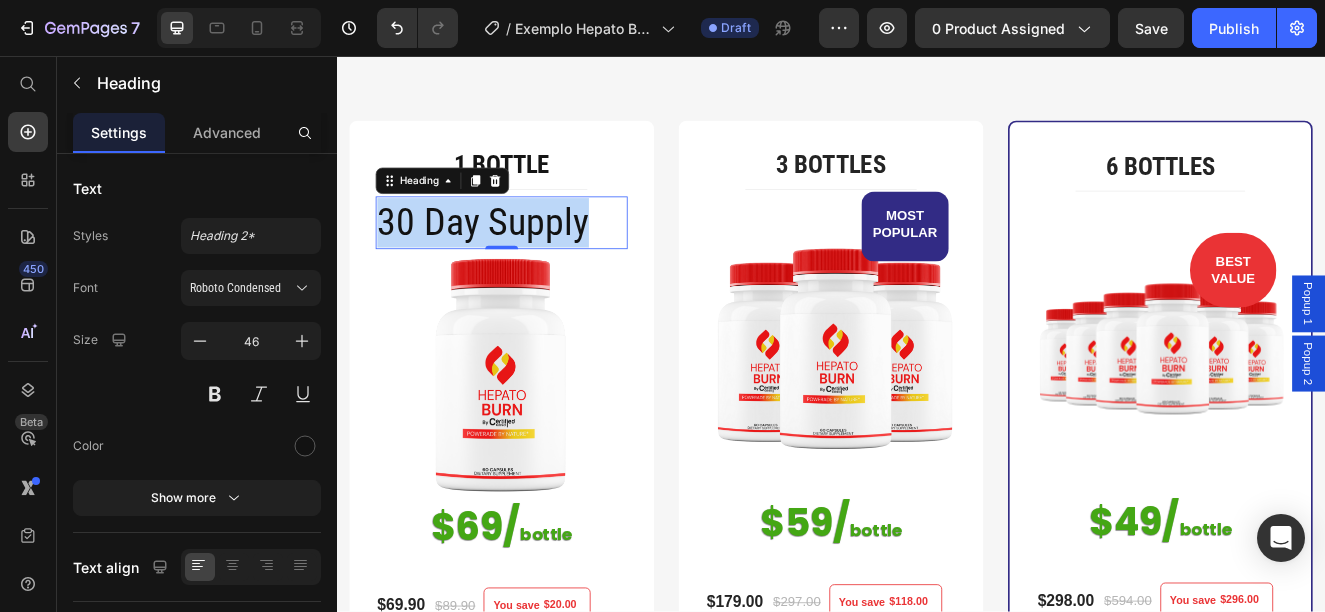 click on "30 Day Supply" at bounding box center [537, 259] 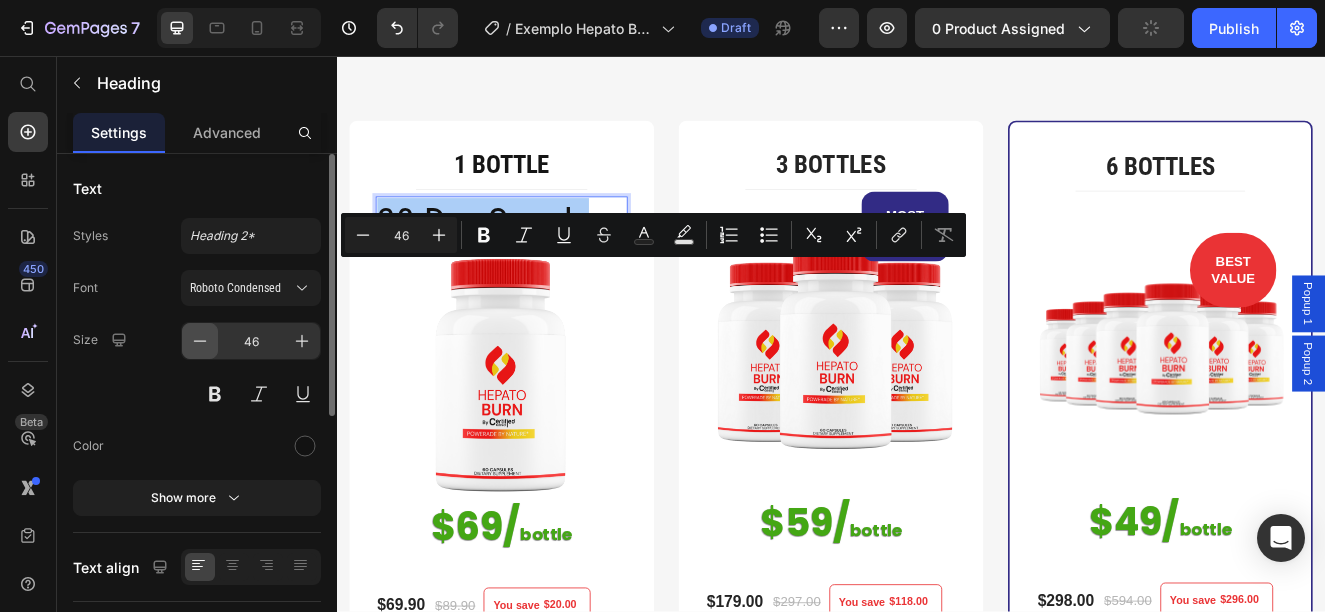 click 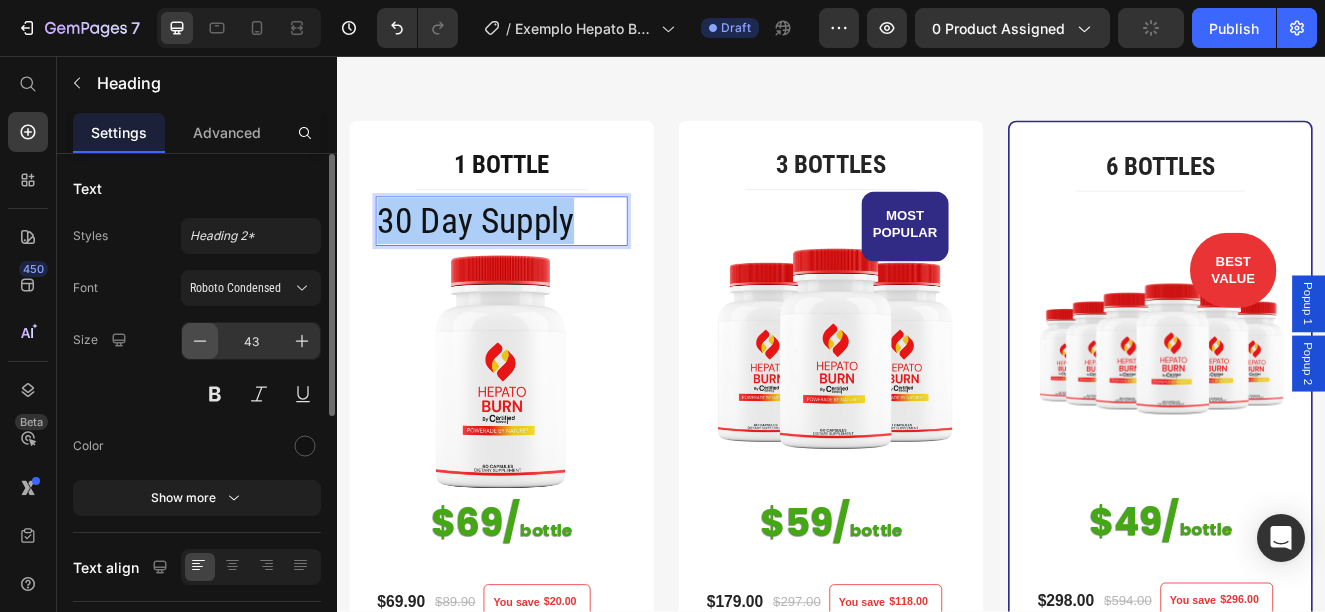 click 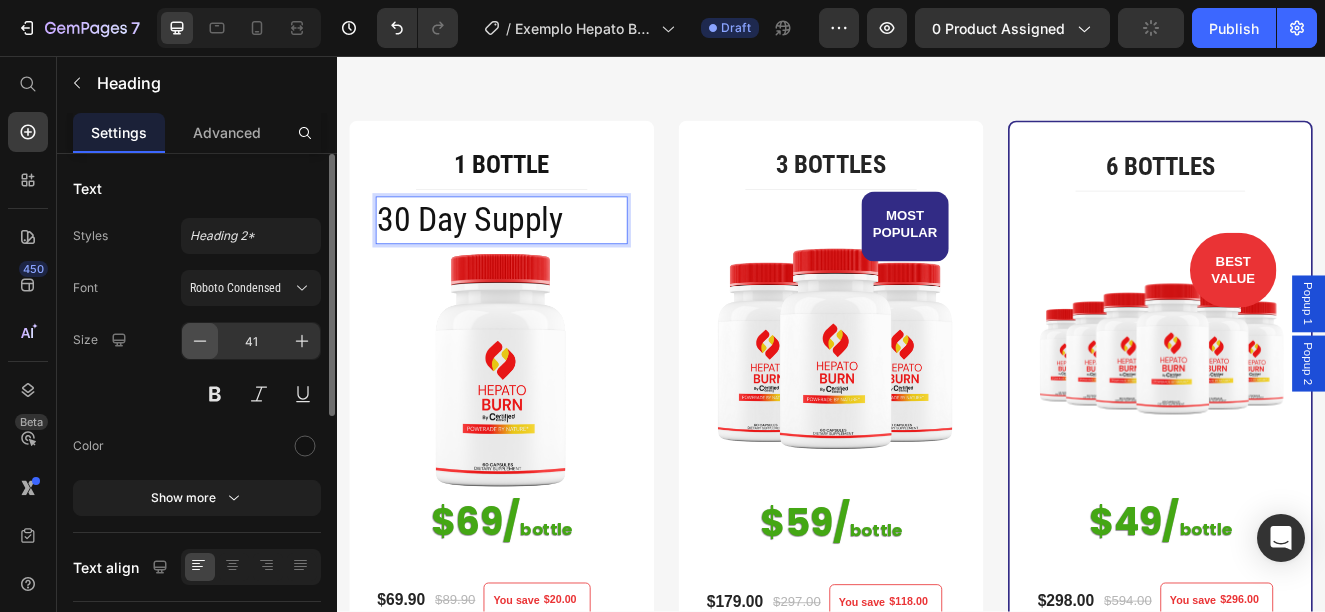 click 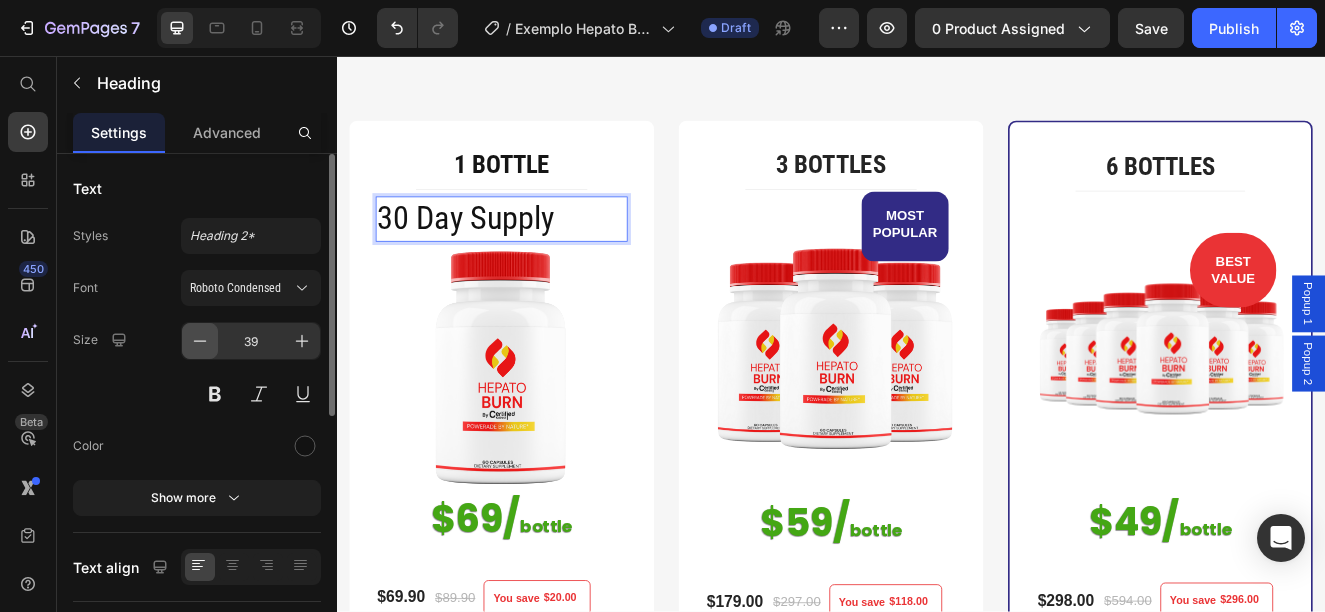 click 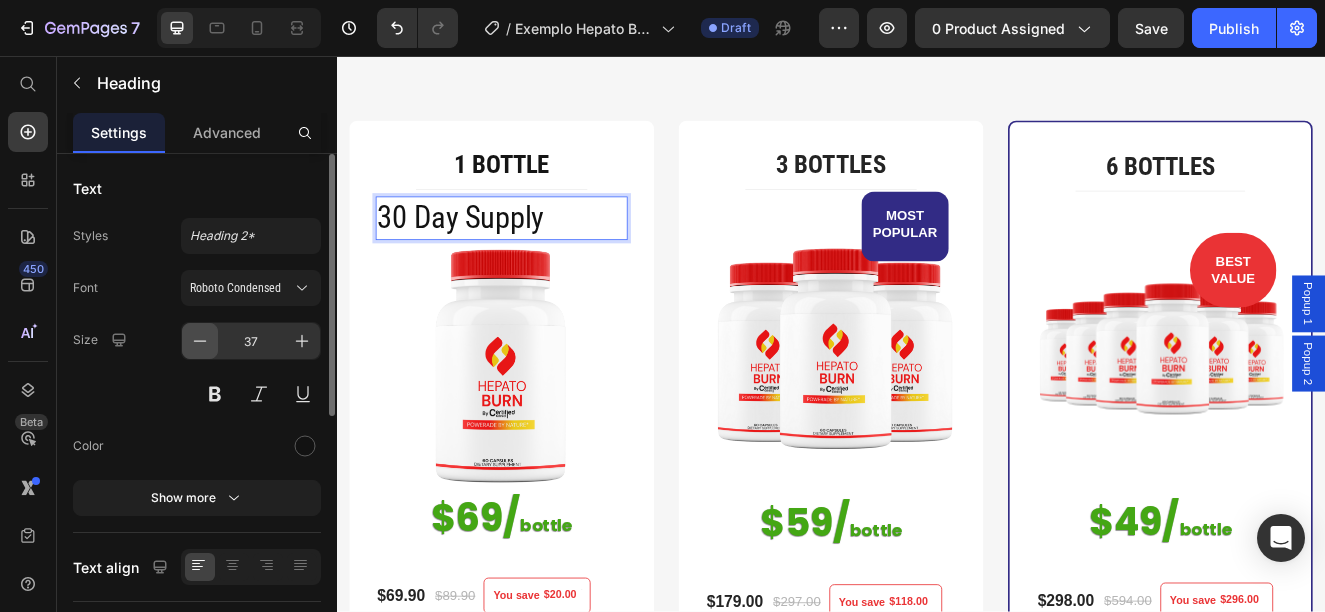 click 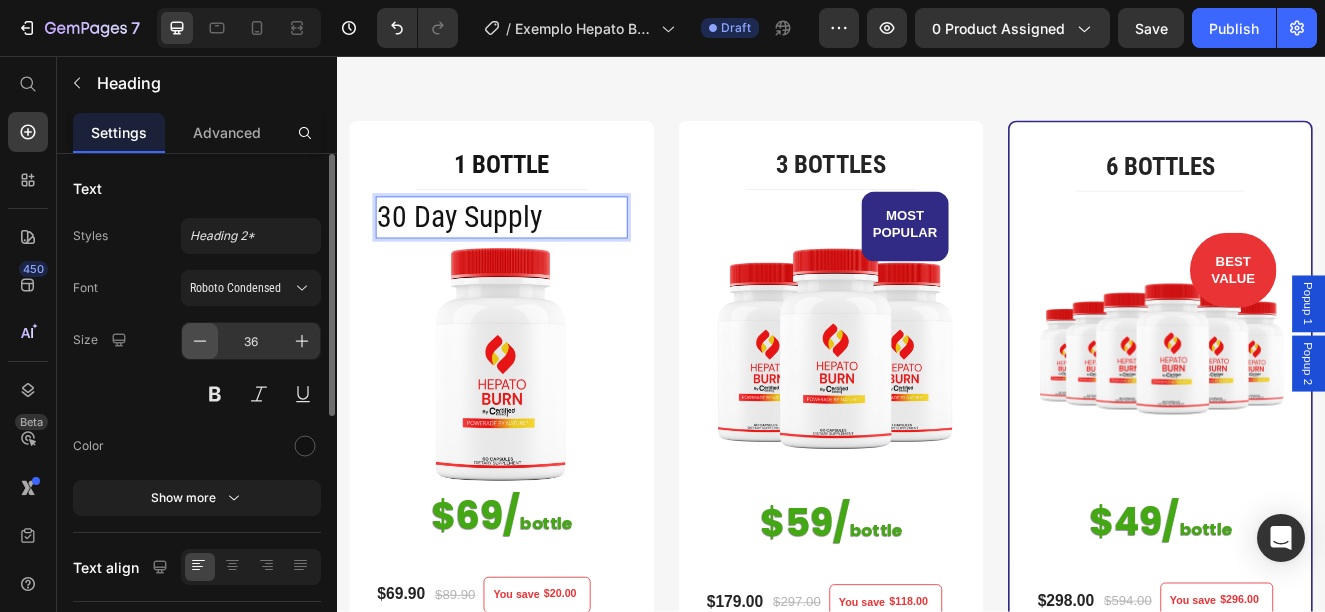 click 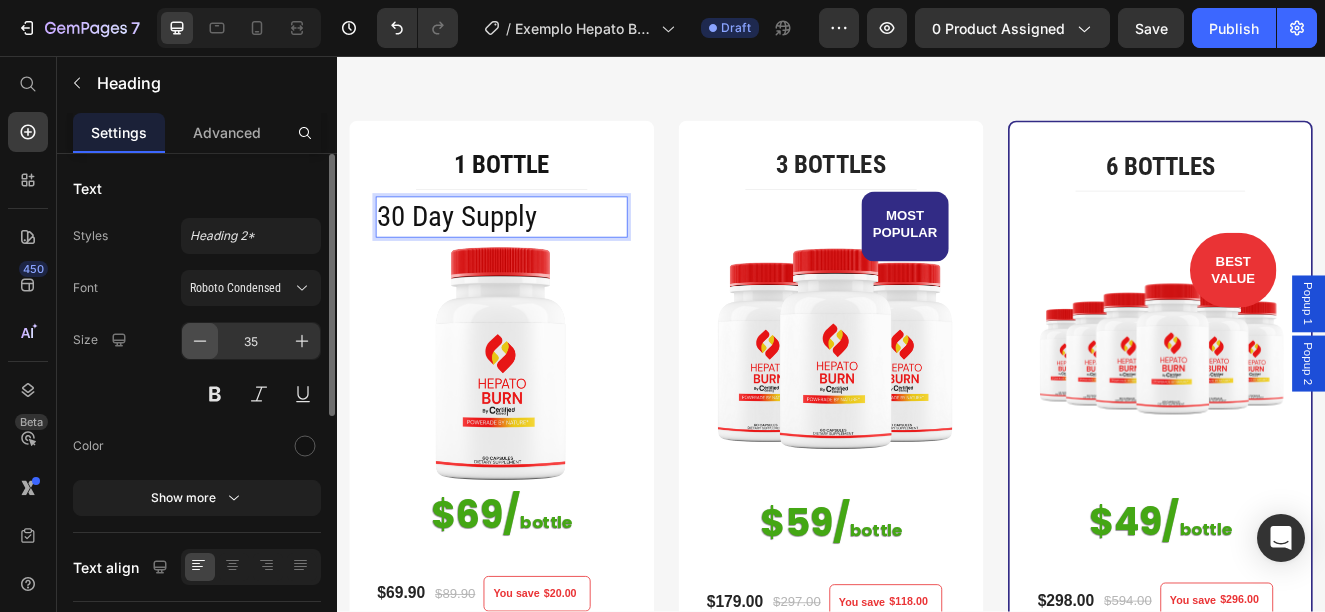 click 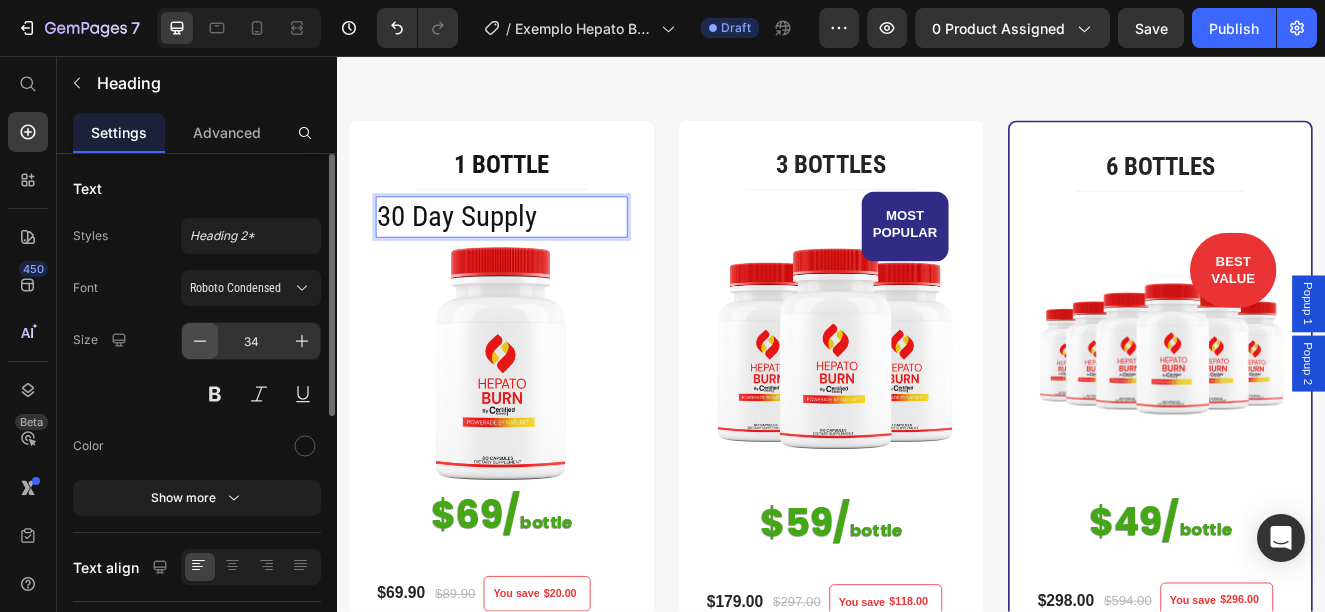 click 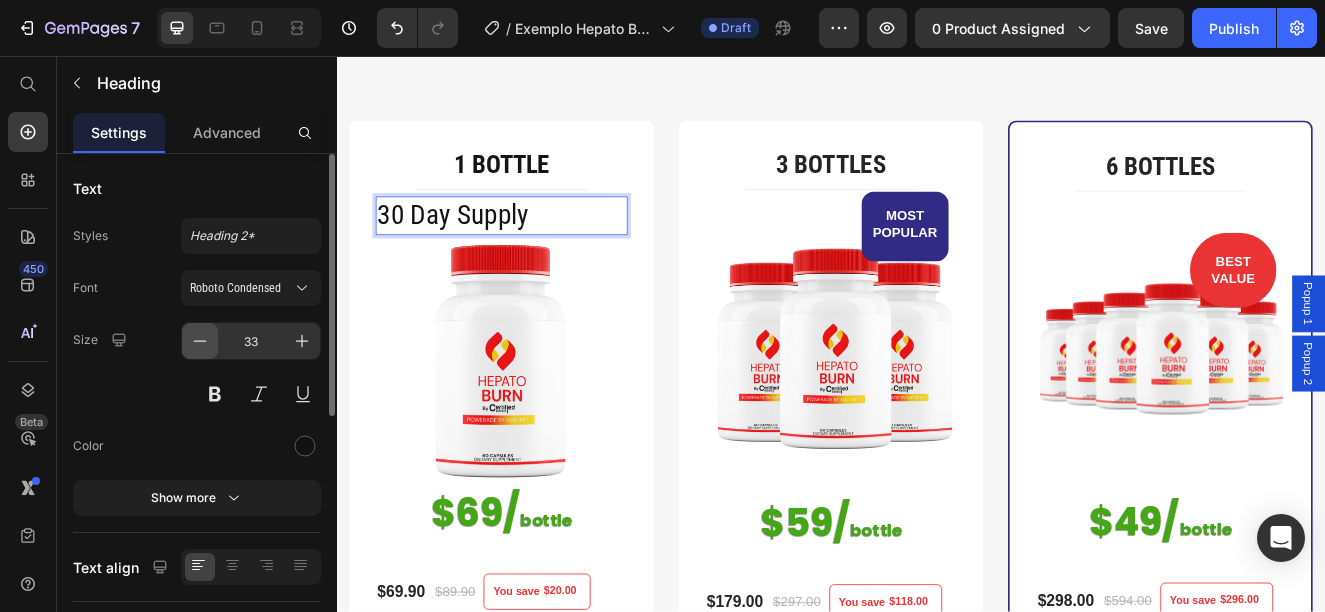 click 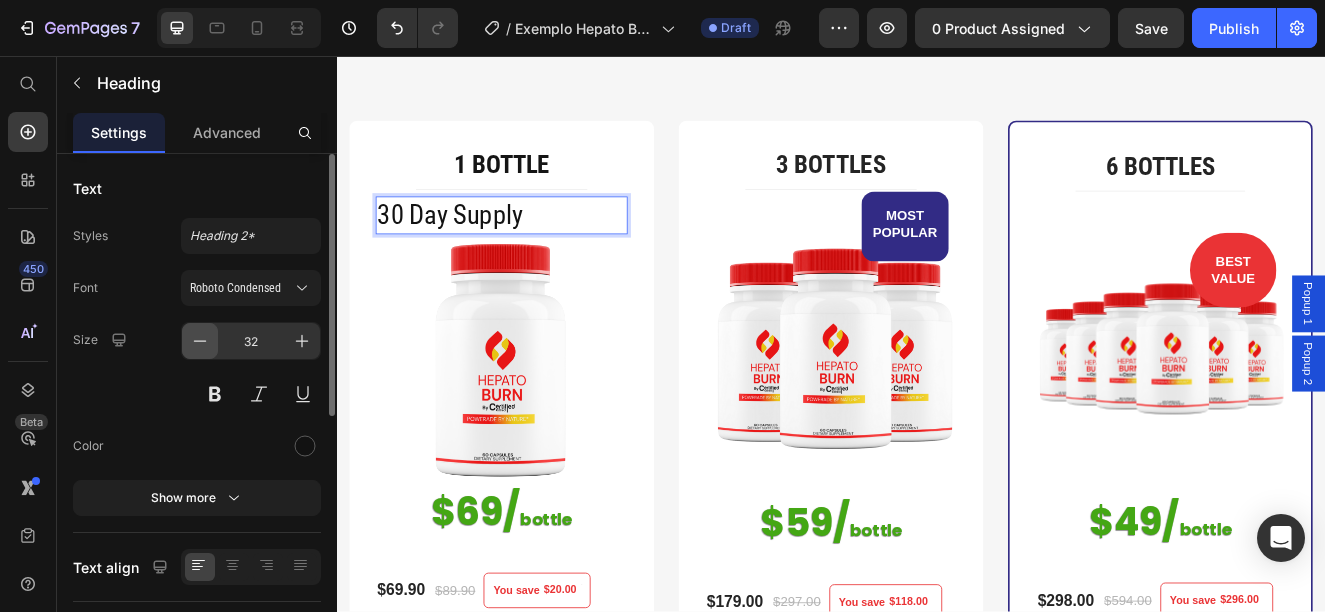click 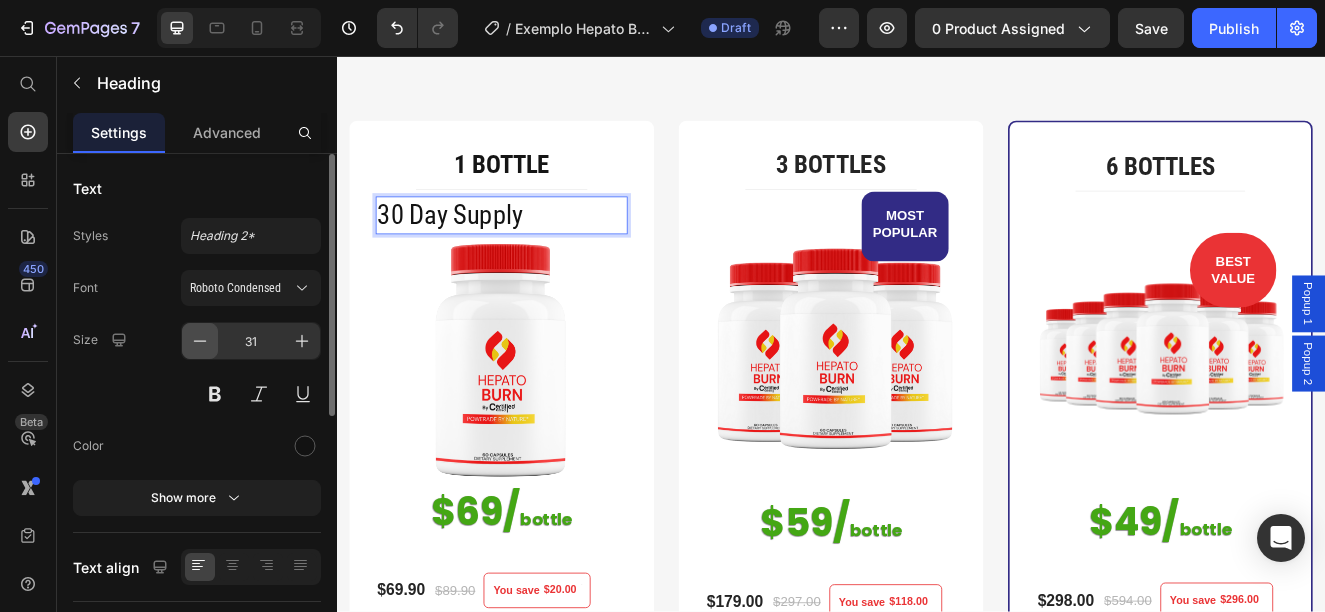 click 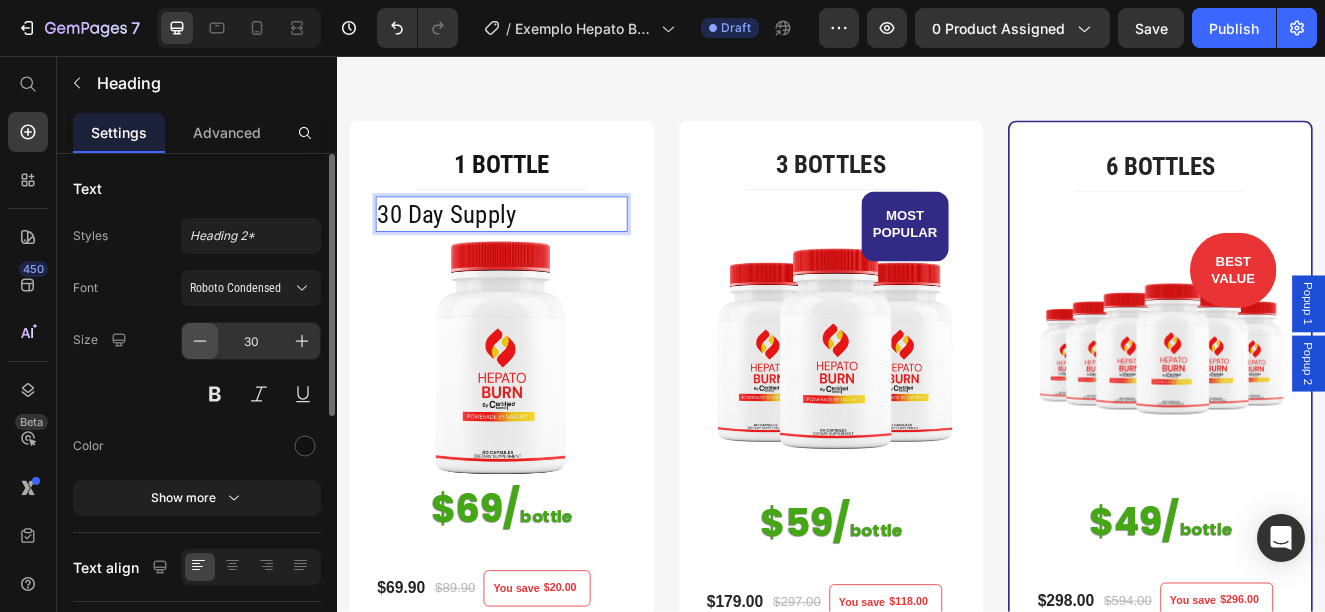 click 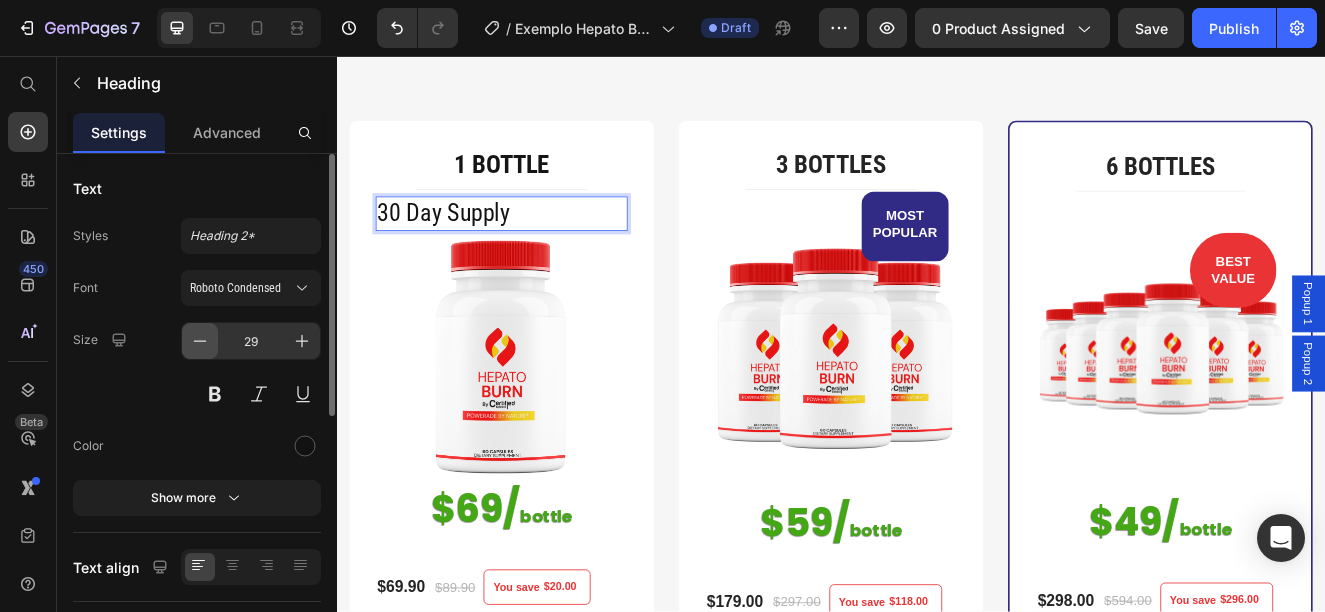 click 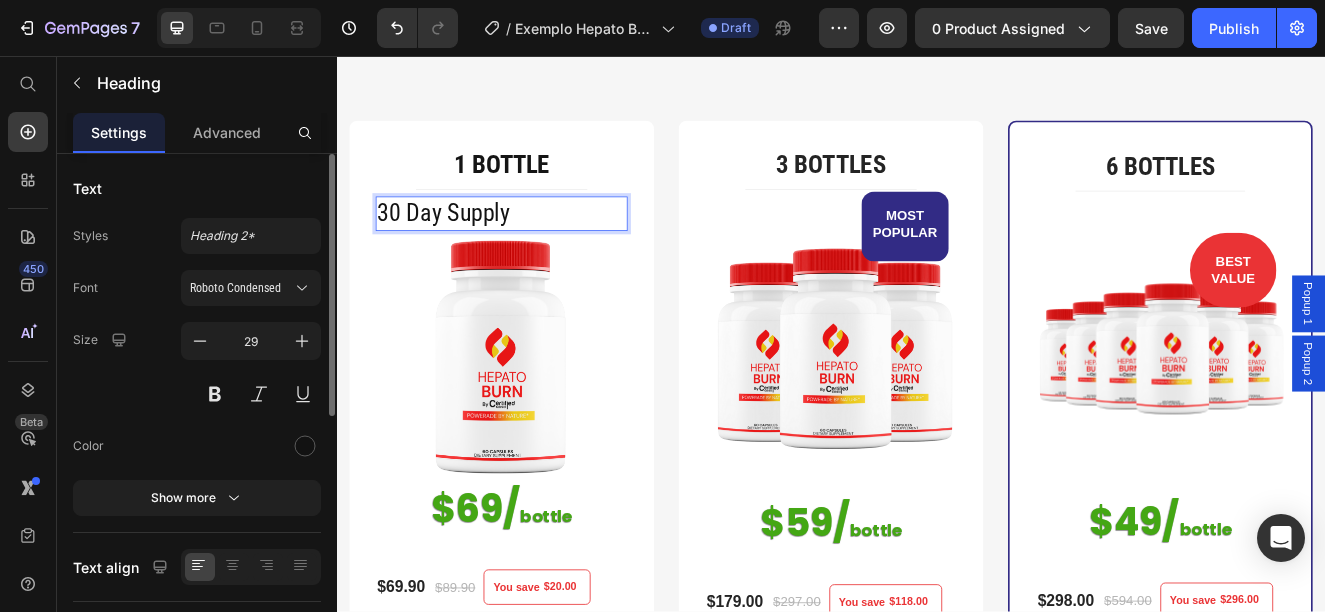 type on "28" 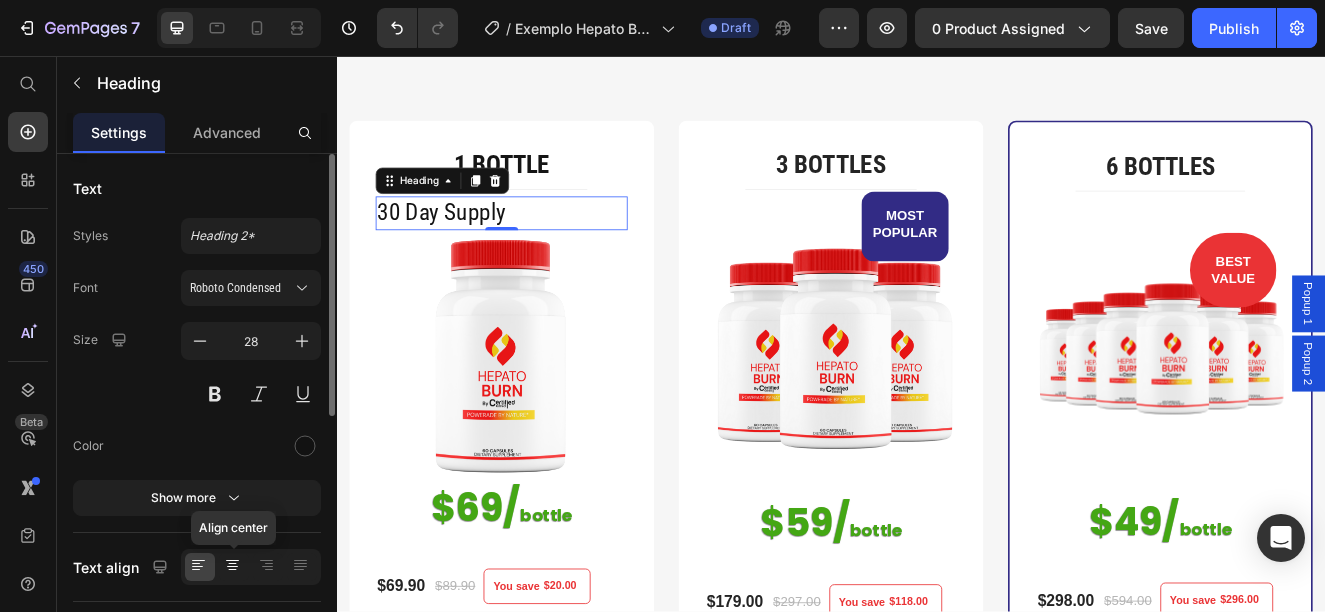 click 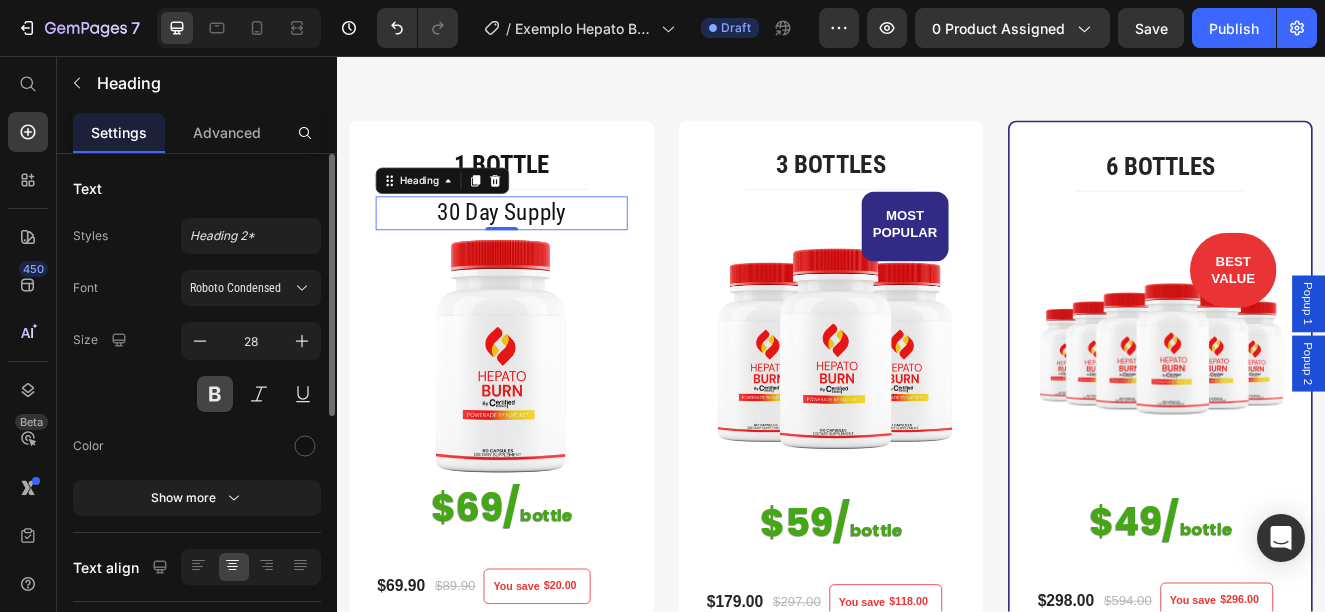 click at bounding box center (215, 394) 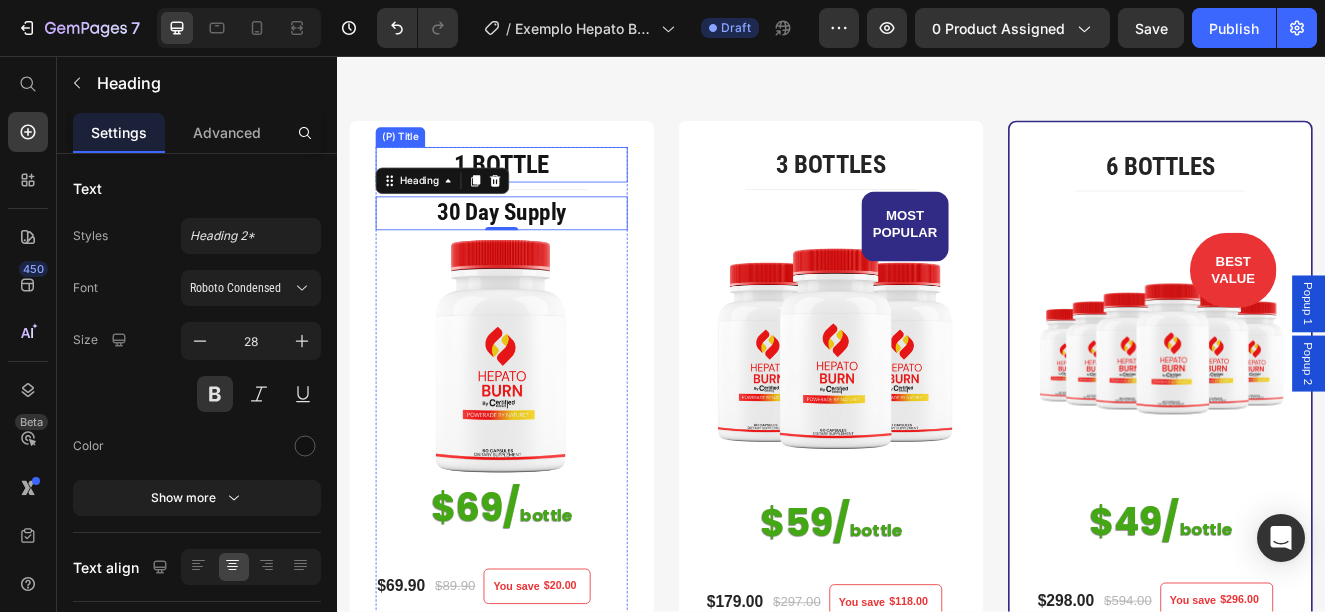 click on "1 BOTTLE" at bounding box center (537, 188) 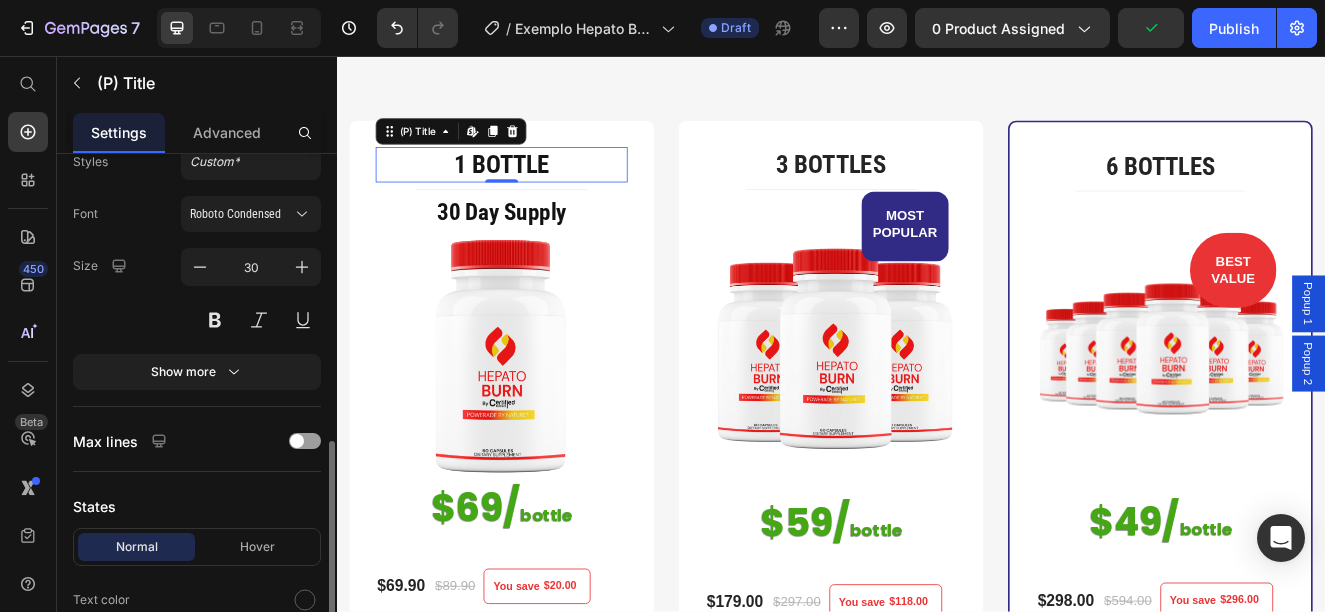 scroll, scrollTop: 500, scrollLeft: 0, axis: vertical 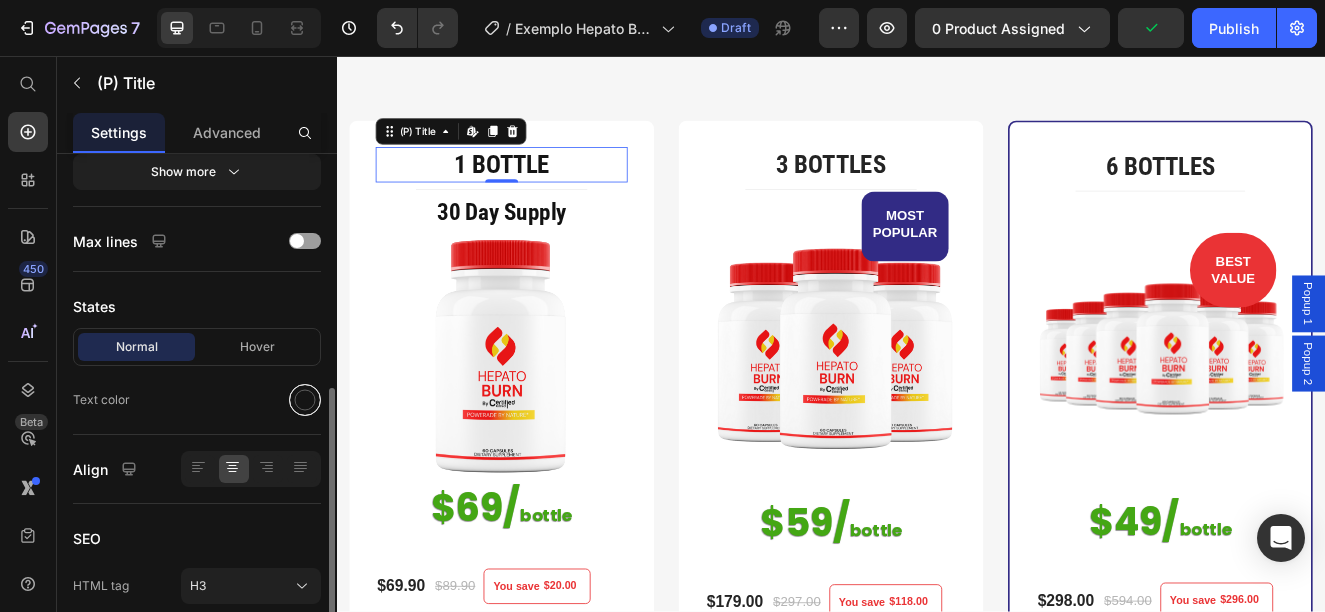 click at bounding box center (305, 400) 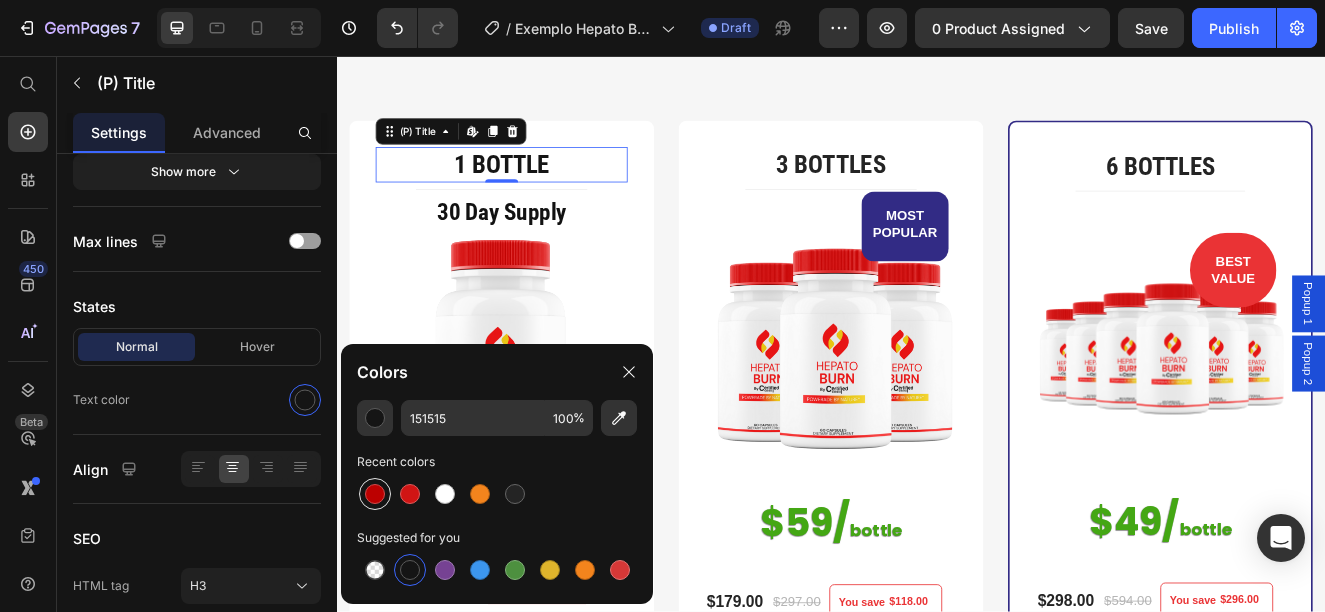 click at bounding box center (375, 494) 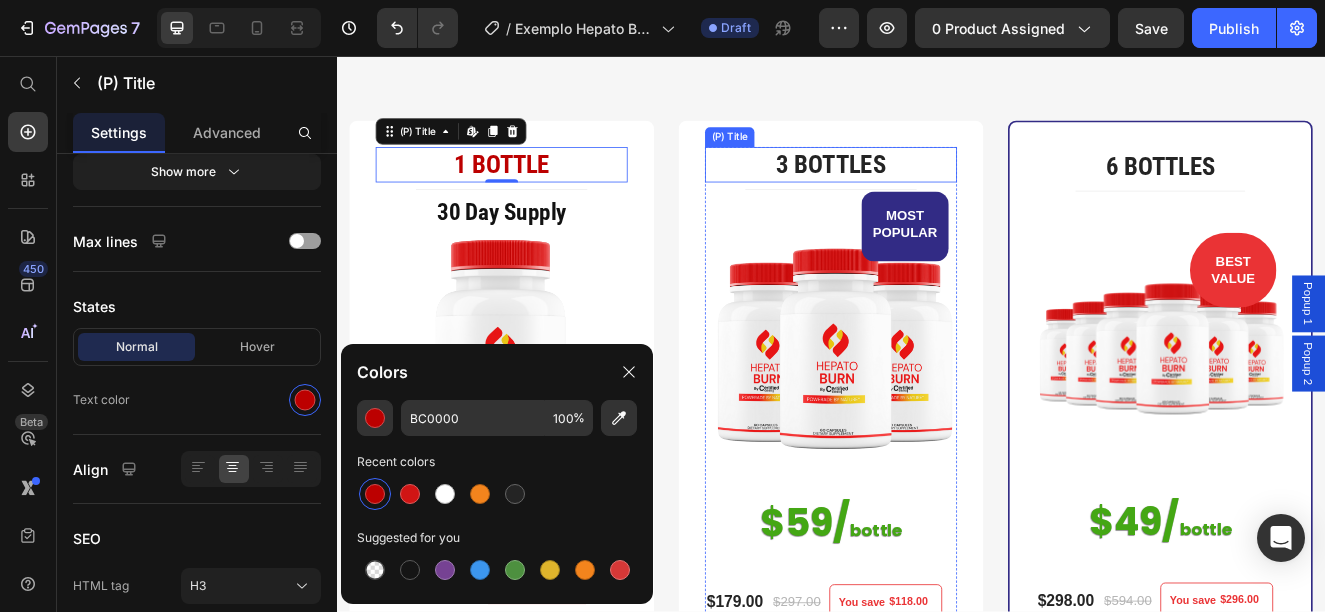 click on "3 BOTTLES" at bounding box center [937, 188] 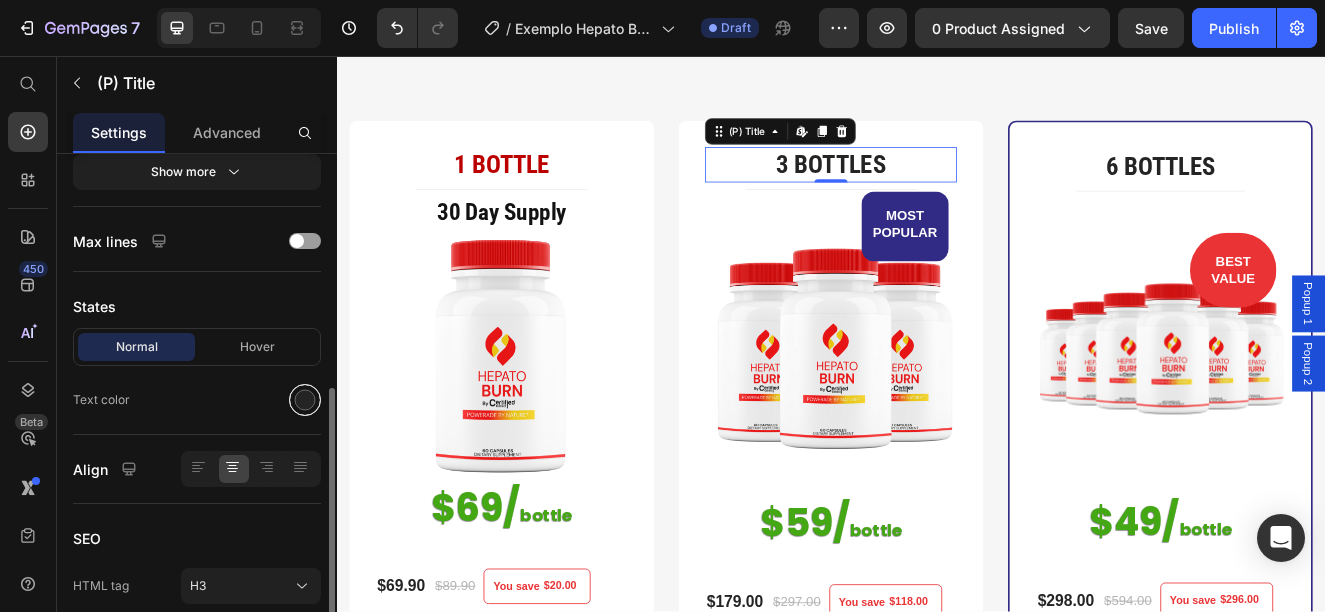 click at bounding box center [305, 400] 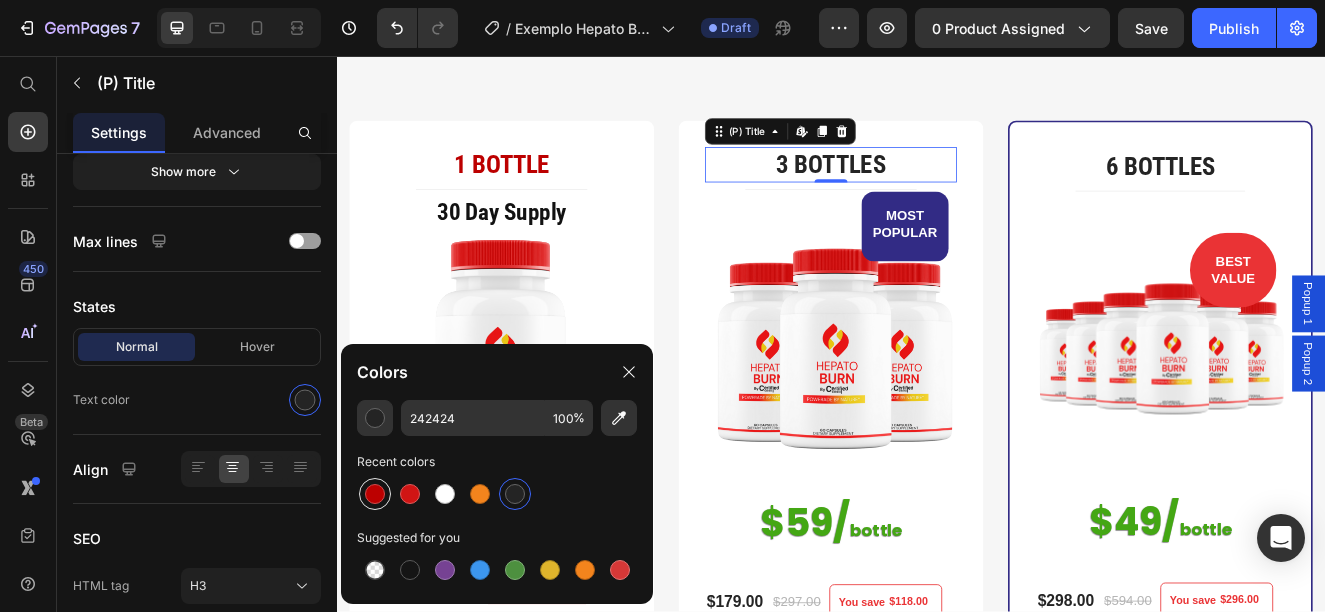 click at bounding box center [375, 494] 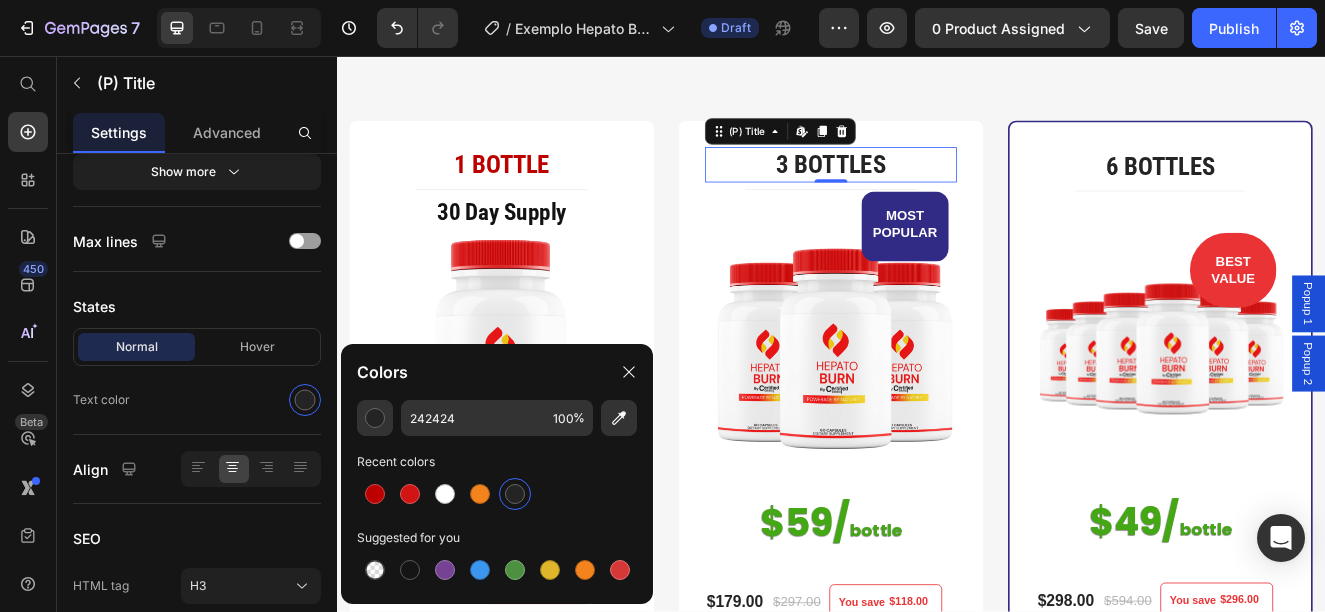 type on "BC0000" 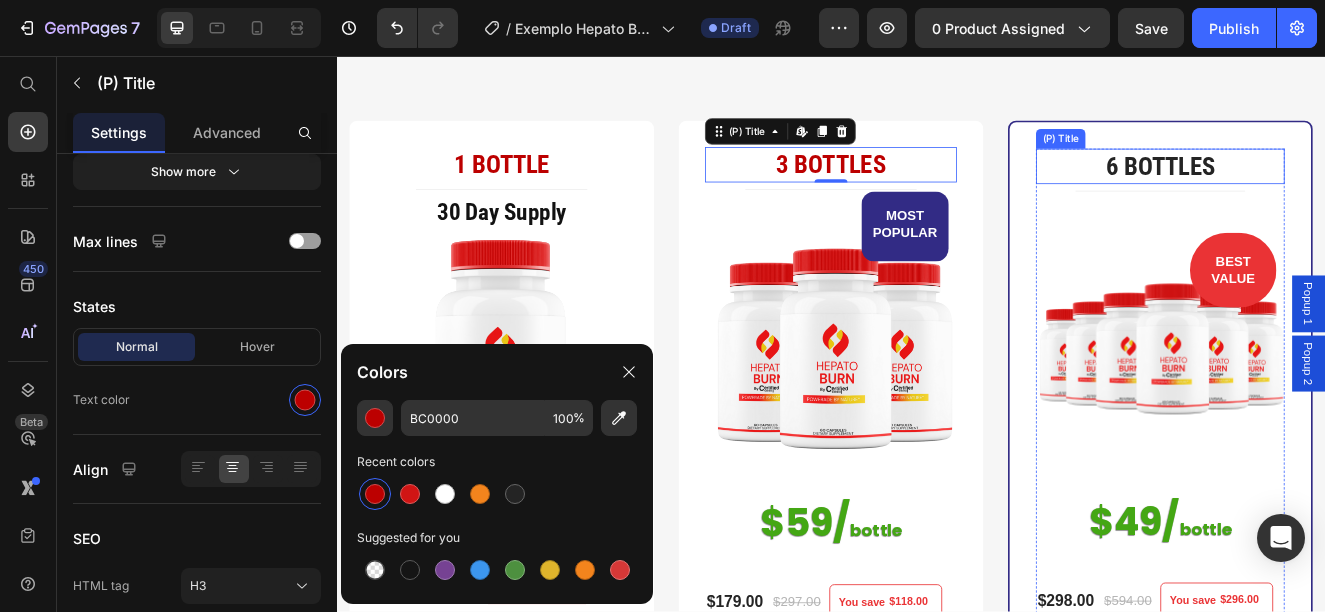 click on "6 BOTTLES" at bounding box center [1337, 190] 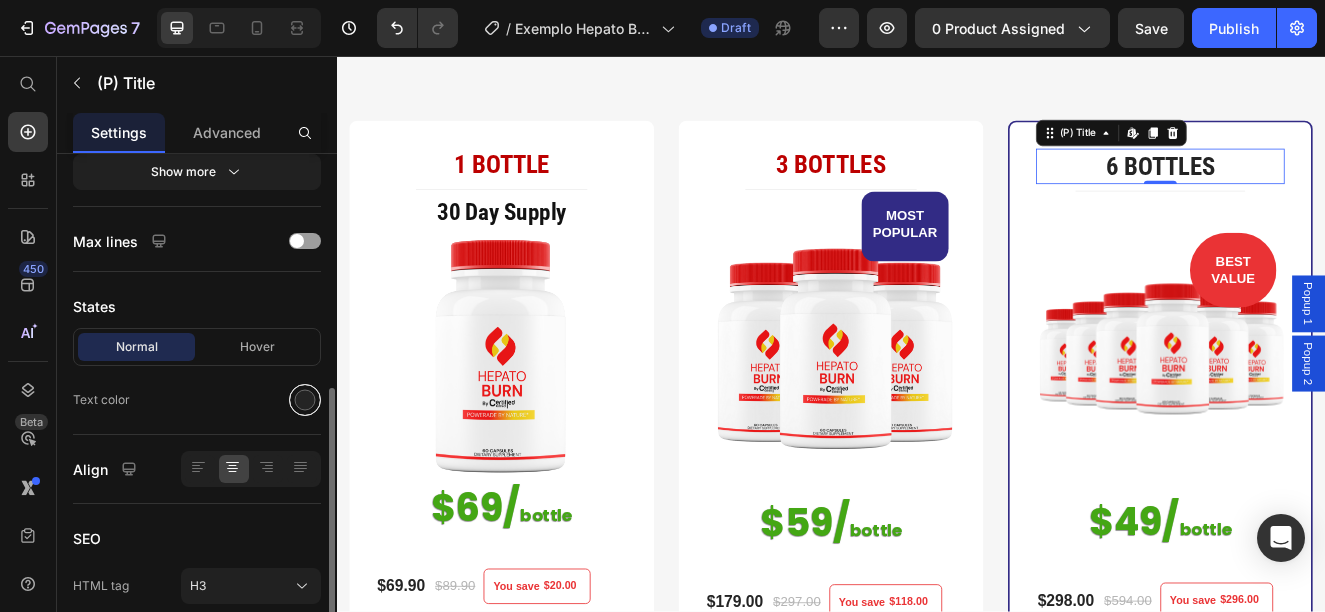 click at bounding box center (305, 400) 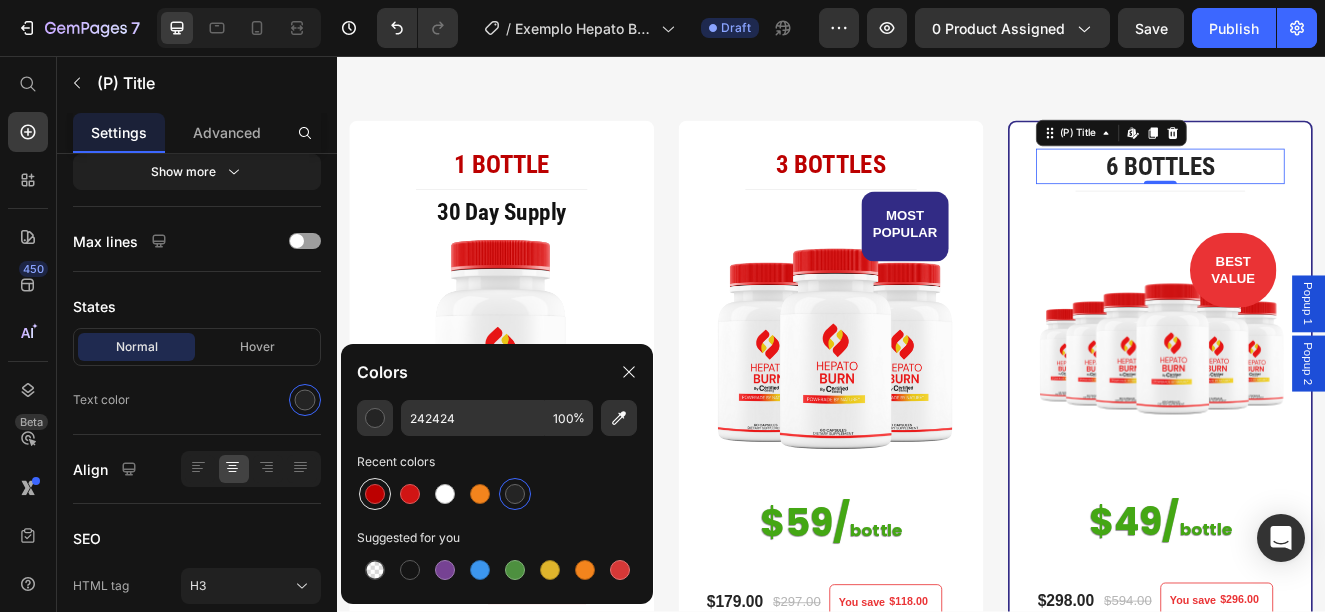 click at bounding box center [375, 494] 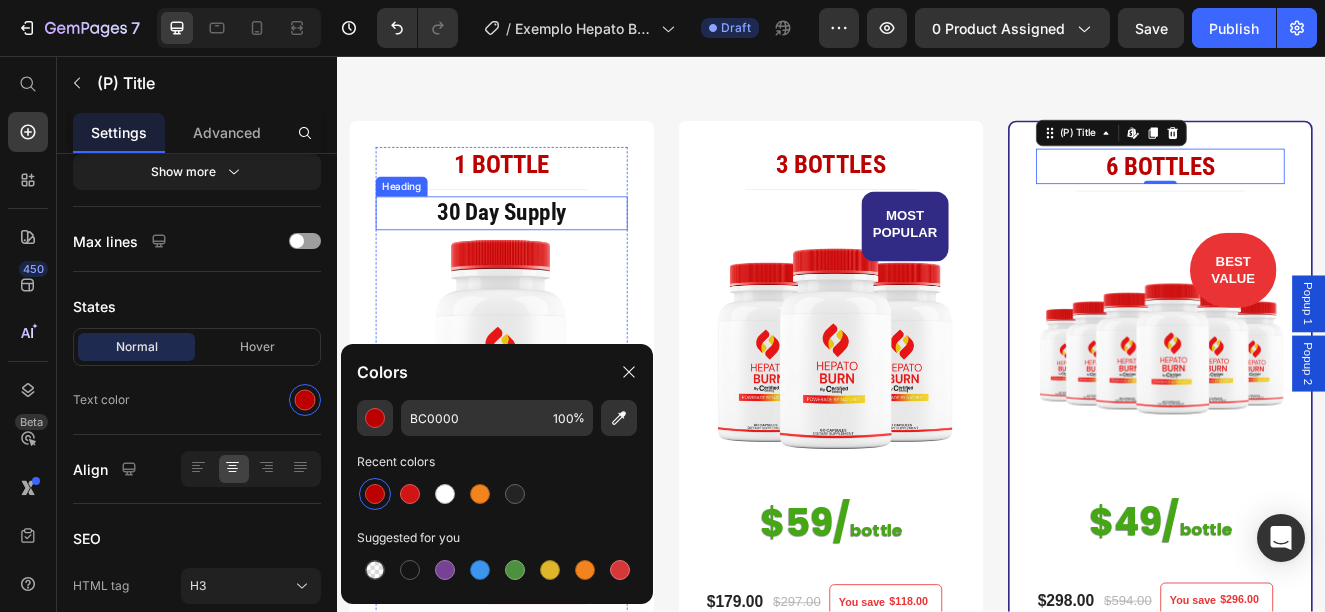 click on "30 Day Supply" at bounding box center [537, 247] 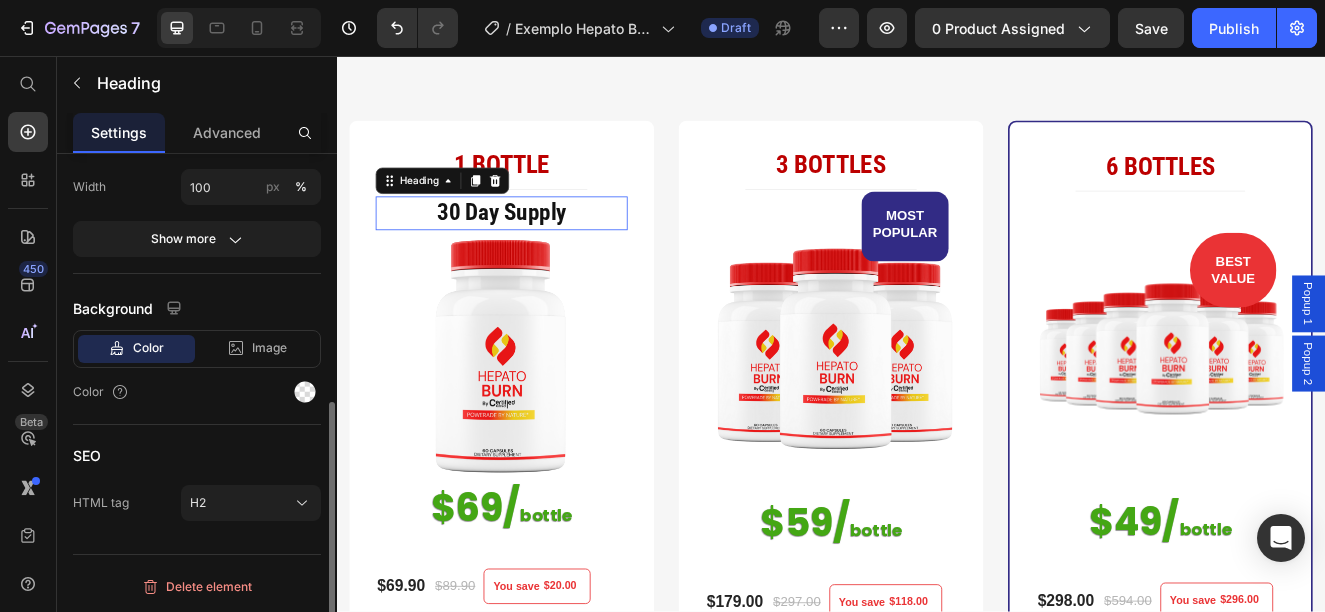 scroll, scrollTop: 0, scrollLeft: 0, axis: both 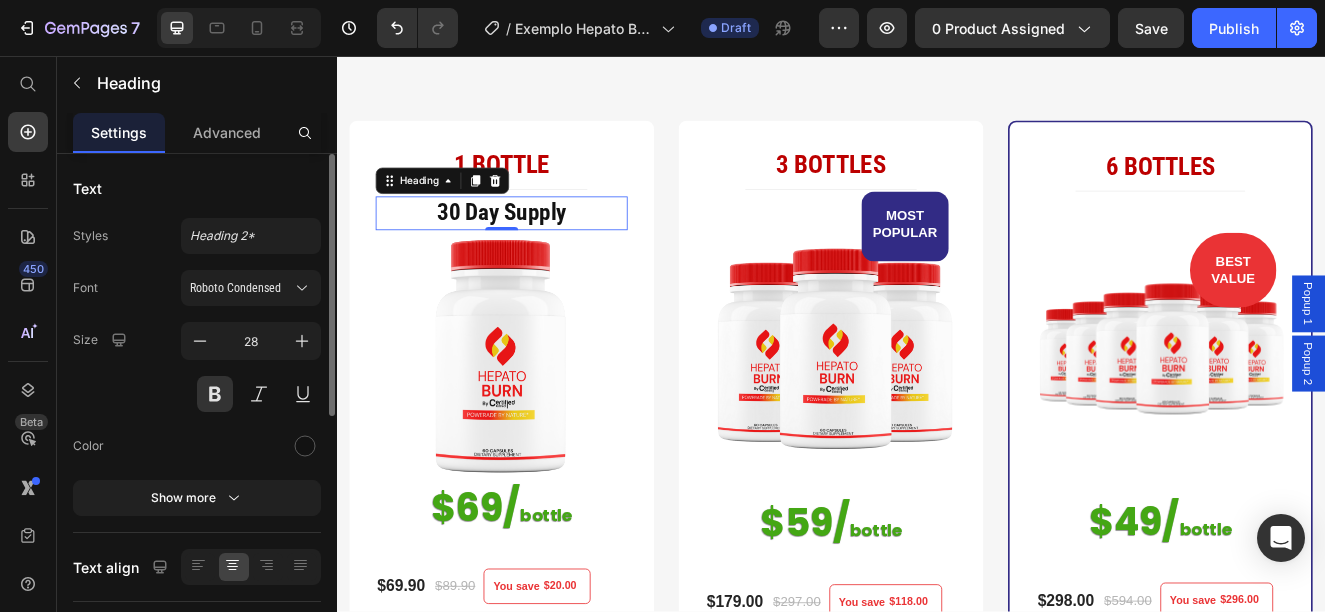 click on "1 BOTTLE" at bounding box center (537, 188) 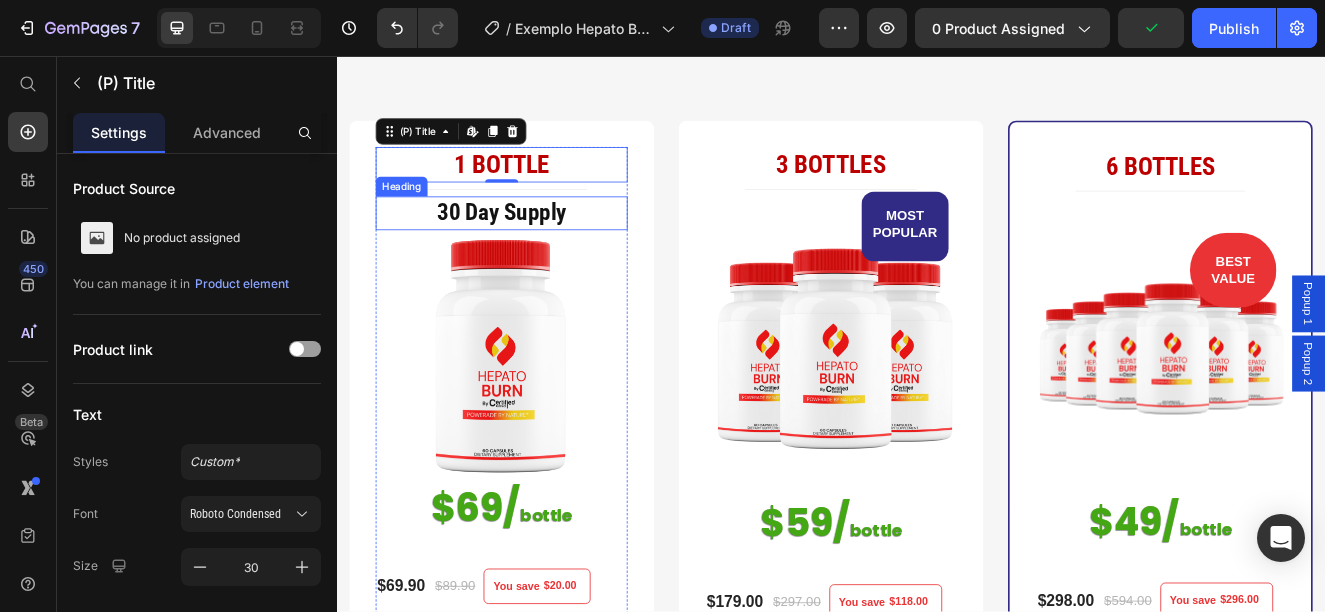 click on "30 Day Supply" at bounding box center (537, 247) 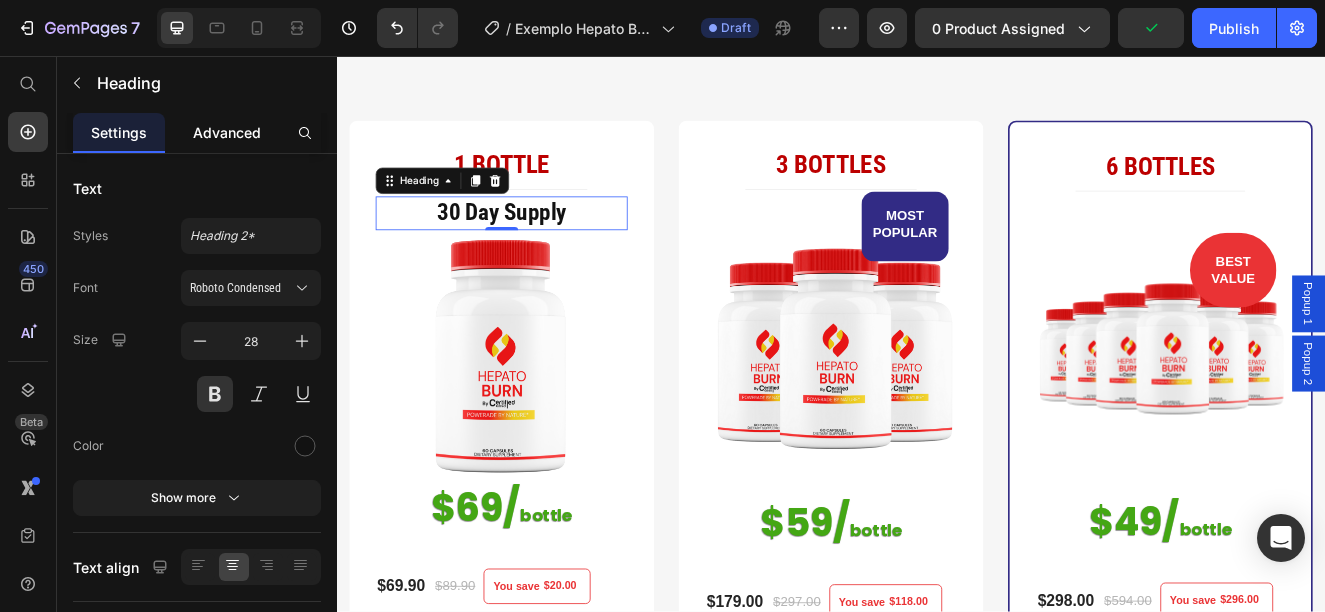 click on "Advanced" at bounding box center [227, 132] 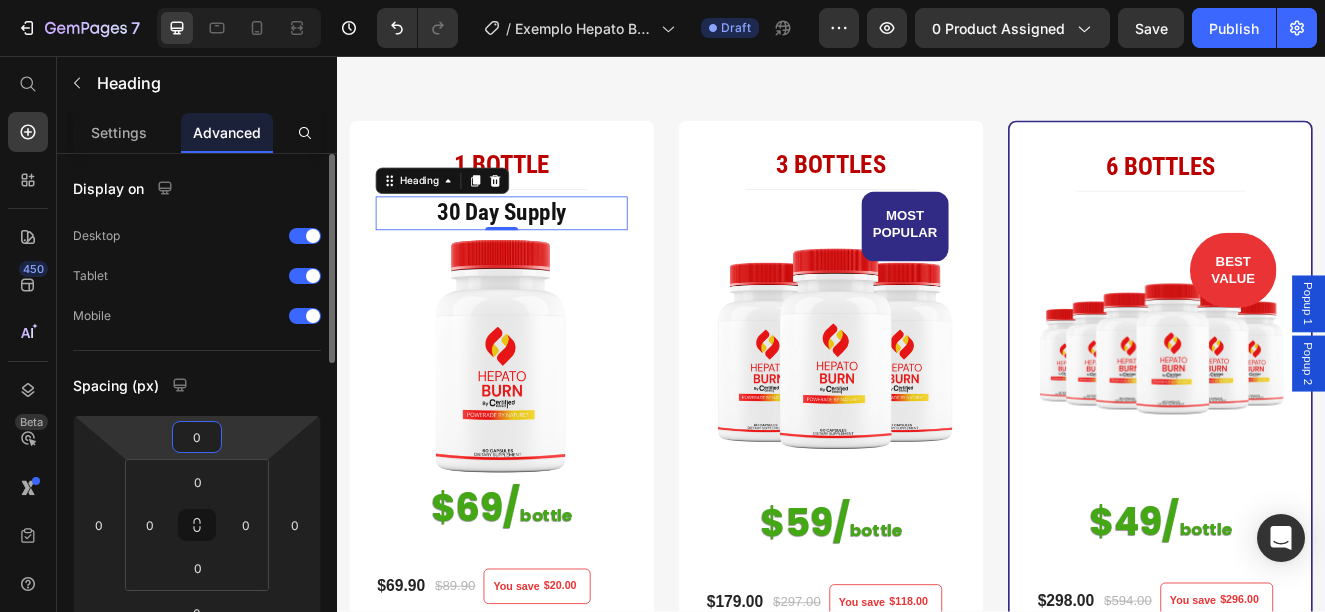 click on "0" at bounding box center [197, 437] 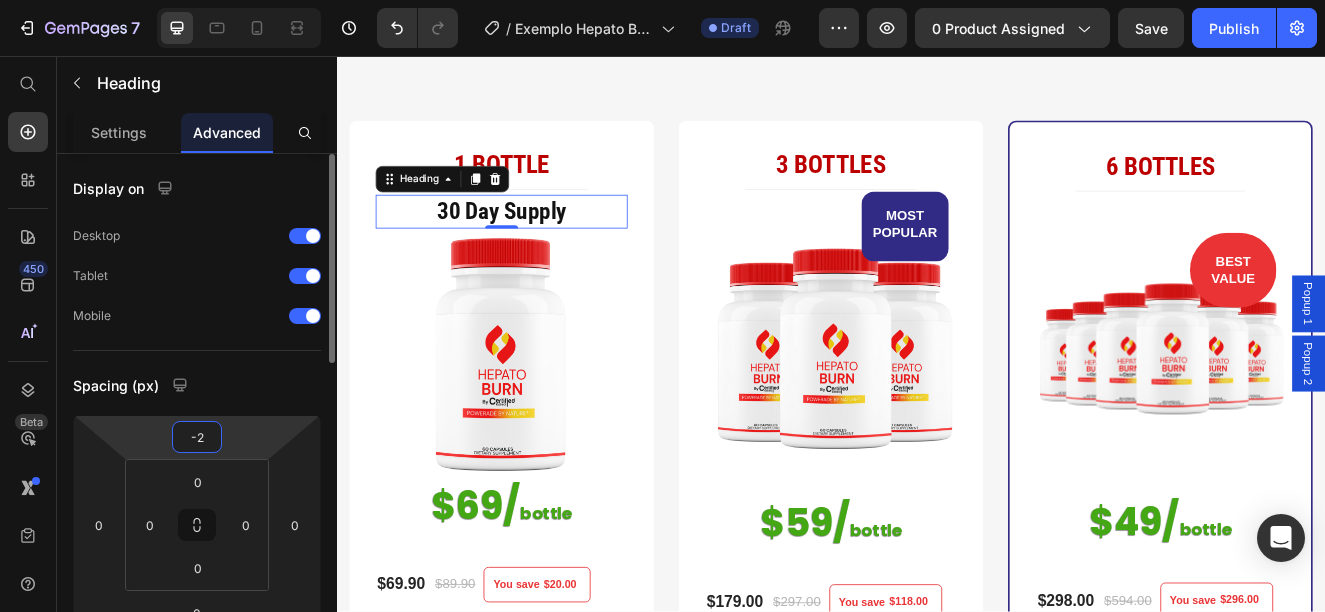 type on "-20" 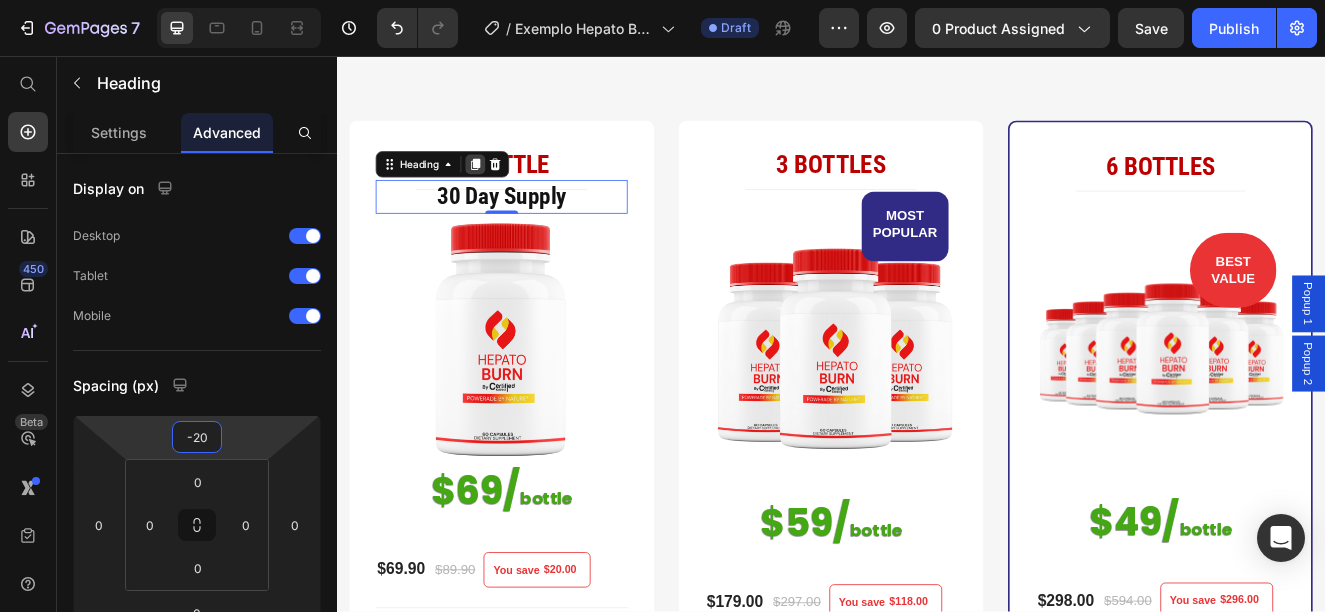 click 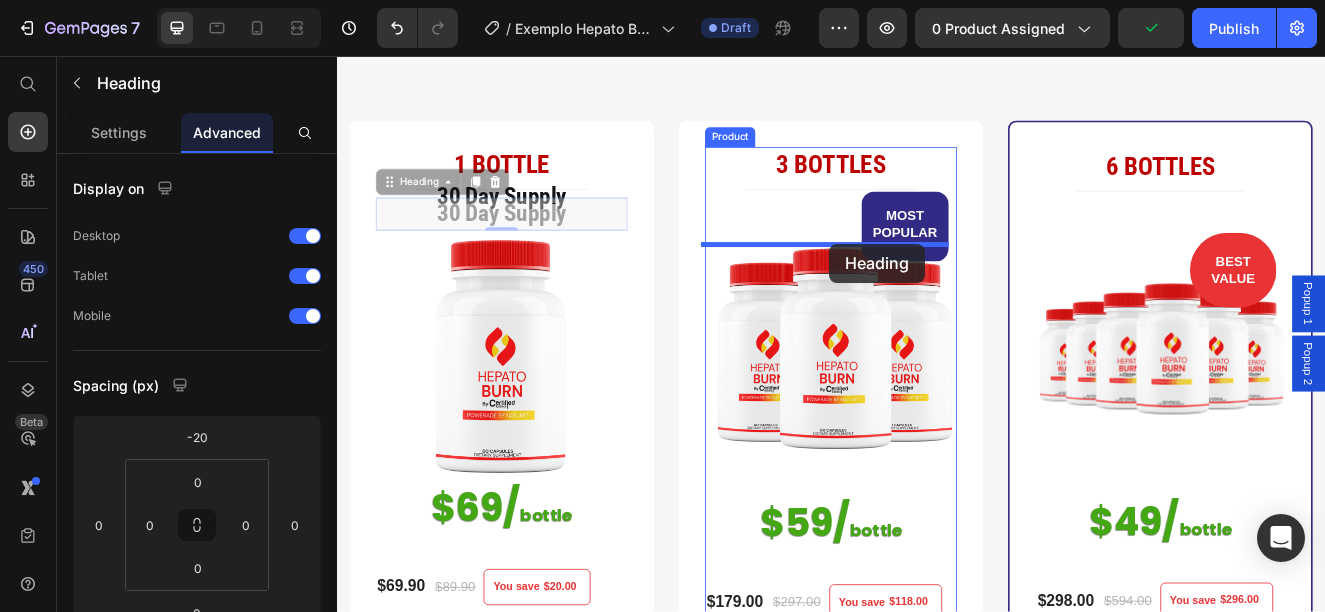 drag, startPoint x: 544, startPoint y: 325, endPoint x: 934, endPoint y: 284, distance: 392.1492 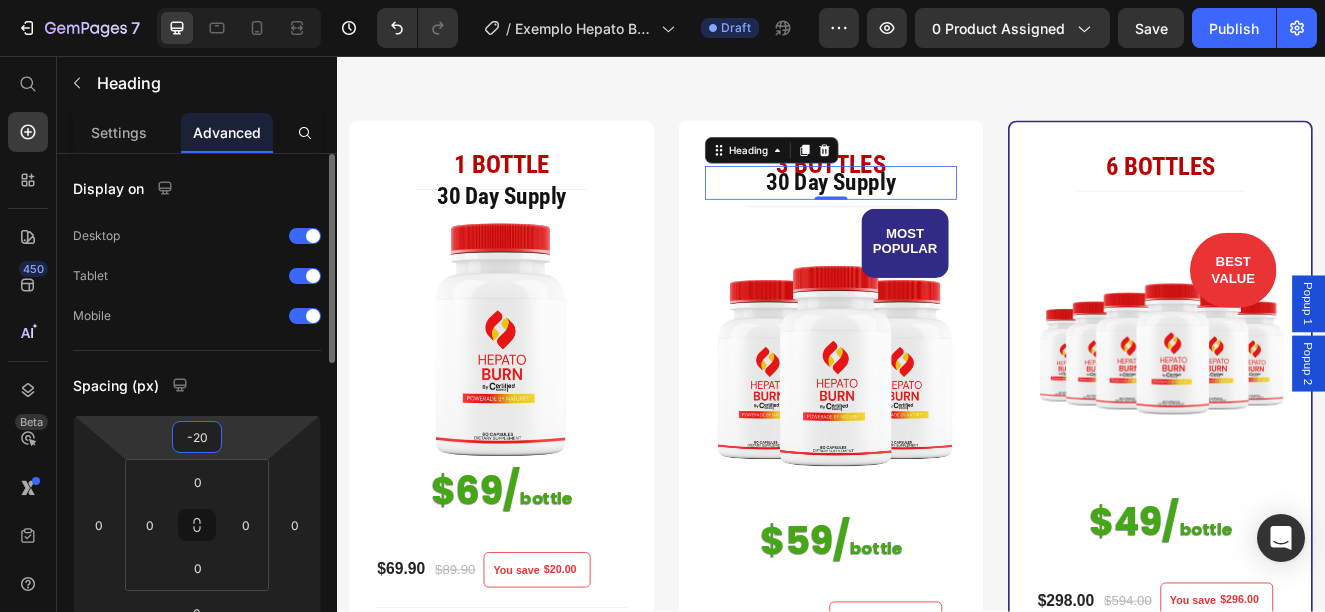 click on "-20" at bounding box center [197, 437] 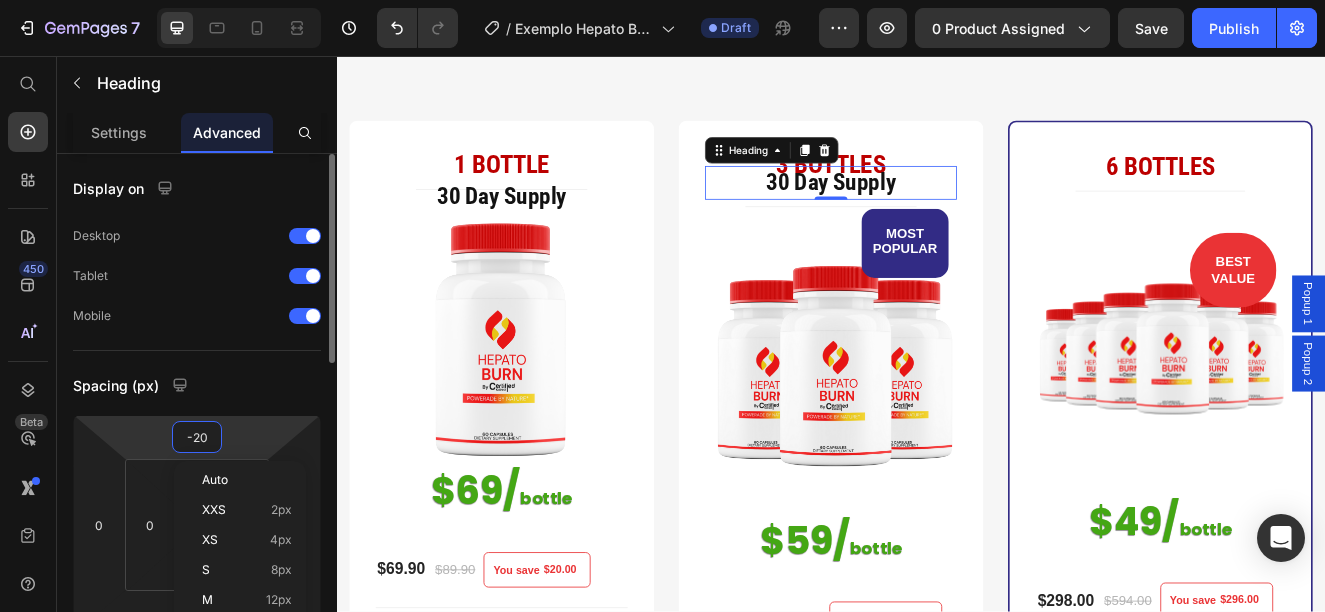 type 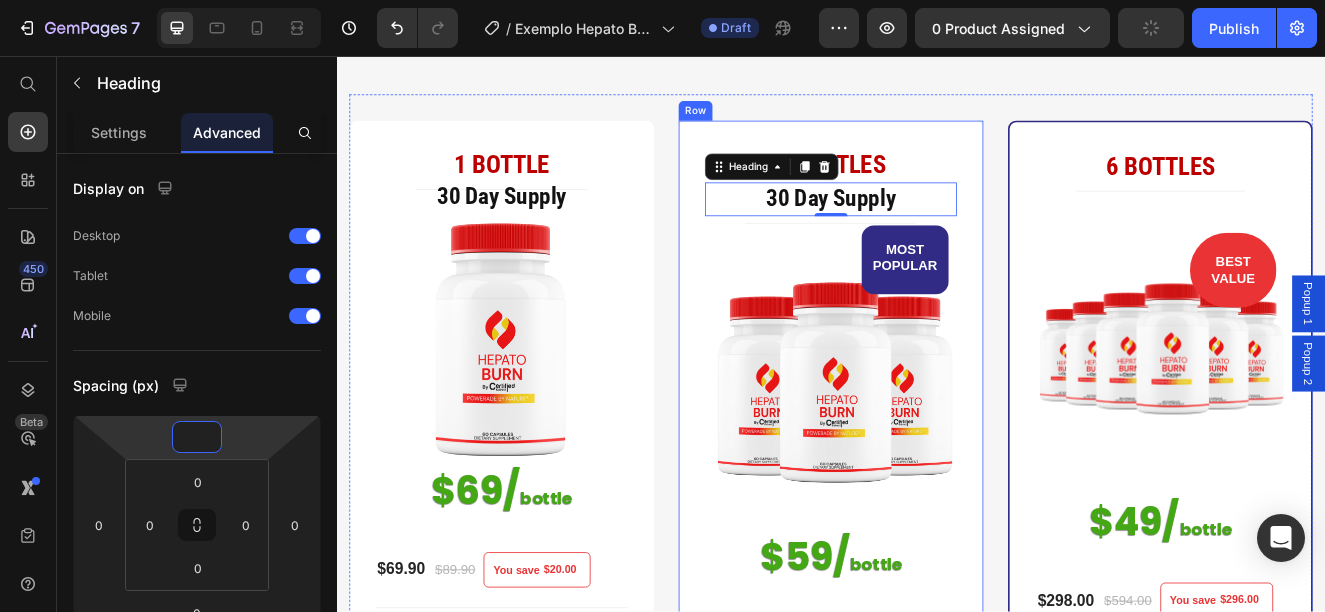 click on "1 BOTTLE (P) Title                Title Line 30 Day Supply Heading Image $69/ bottle Heading $69.90 (P) Price $89.90 (P) Price You save $20.00 (P) Tag Row You saved $20.00 (P) Tag
Icon 30 Days Money Back Renturn Text block Icon List
BUY NOW Add to Cart Image Image Image Image Image Row Product Row Row 3 BOTTLES (P) Title 30 Day Supply Heading   0                Title Line MOST POPULAR Text block Row Image $59/ bottle Heading Row $179.00 (P) Price $297.00 (P) Price You save $118.00 (P) Tag Row You saved $118.00 (P) Tag
Icon 30 Days Money Back Renturn Text block
Icon Fast & Free shipping Text block Icon List BUY NOW Add to Cart Product Hurry up! Sale ends once the timer hits zero Text block 12 Hrs 44 Min 30 Sec CountDown Timer Row 6 BOTTLES (P) Title                Title Line BEST VALUE Text block Row Image $49/ bottle Heading Row $298.00 (P) Price $594.00 (P) Price You save $296.00 (P) Tag Row You saved $296.00 (P) Tag
Icon" at bounding box center (937, 610) 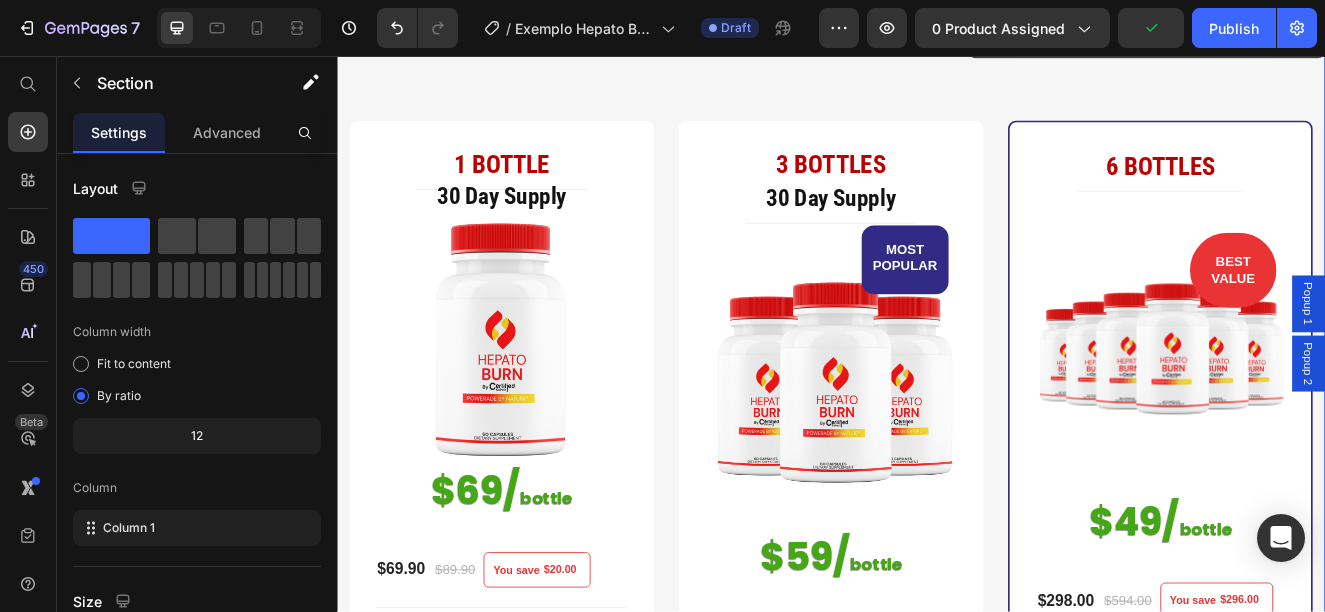 click on "1 BOTTLE (P) Title                Title Line 30 Day Supply Heading Image $69/ bottle Heading $69.90 (P) Price $89.90 (P) Price You save $20.00 (P) Tag Row You saved $20.00 (P) Tag
Icon 30 Days Money Back Renturn Text block Icon List
BUY NOW Add to Cart Image Image Image Image Image Row Product Row Row 3 BOTTLES (P) Title 30 Day Supply Heading                Title Line MOST POPULAR Text block Row Image $59/ bottle Heading Row $179.00 (P) Price $297.00 (P) Price You save $118.00 (P) Tag Row You saved $118.00 (P) Tag
Icon 30 Days Money Back Renturn Text block
Icon Fast & Free shipping Text block Icon List BUY NOW Add to Cart Product Hurry up! Sale ends once the timer hits zero Text block 12 Hrs 44 Min 28 Sec CountDown Timer Row 6 BOTTLES (P) Title                Title Line BEST VALUE Text block Row Image $49/ bottle Heading Row $298.00 (P) Price $594.00 (P) Price You save $296.00 (P) Tag Row You saved $296.00 (P) Tag
Icon Icon" at bounding box center (937, 610) 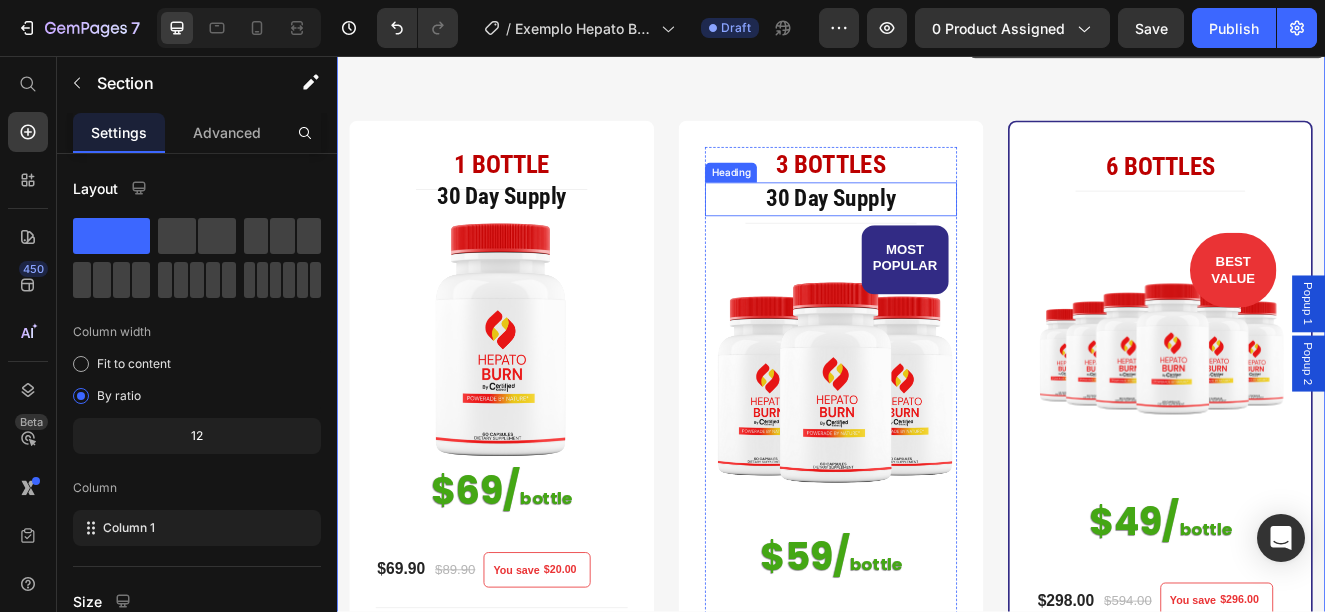 click on "30 Day Supply" at bounding box center [937, 230] 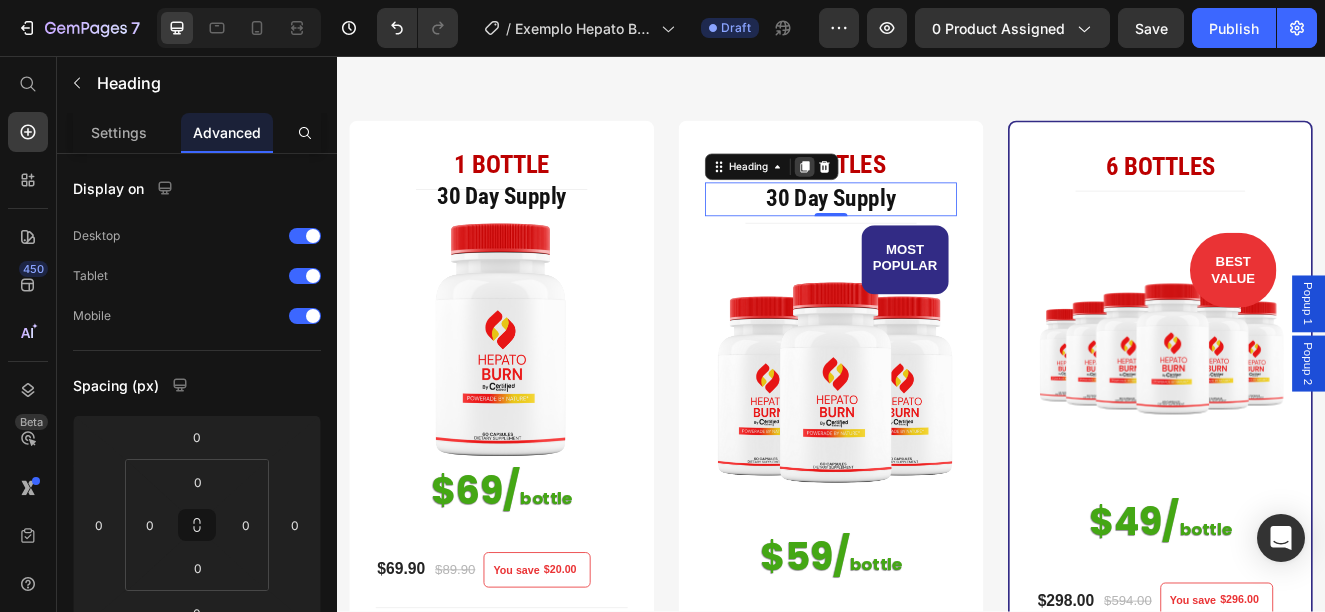 click 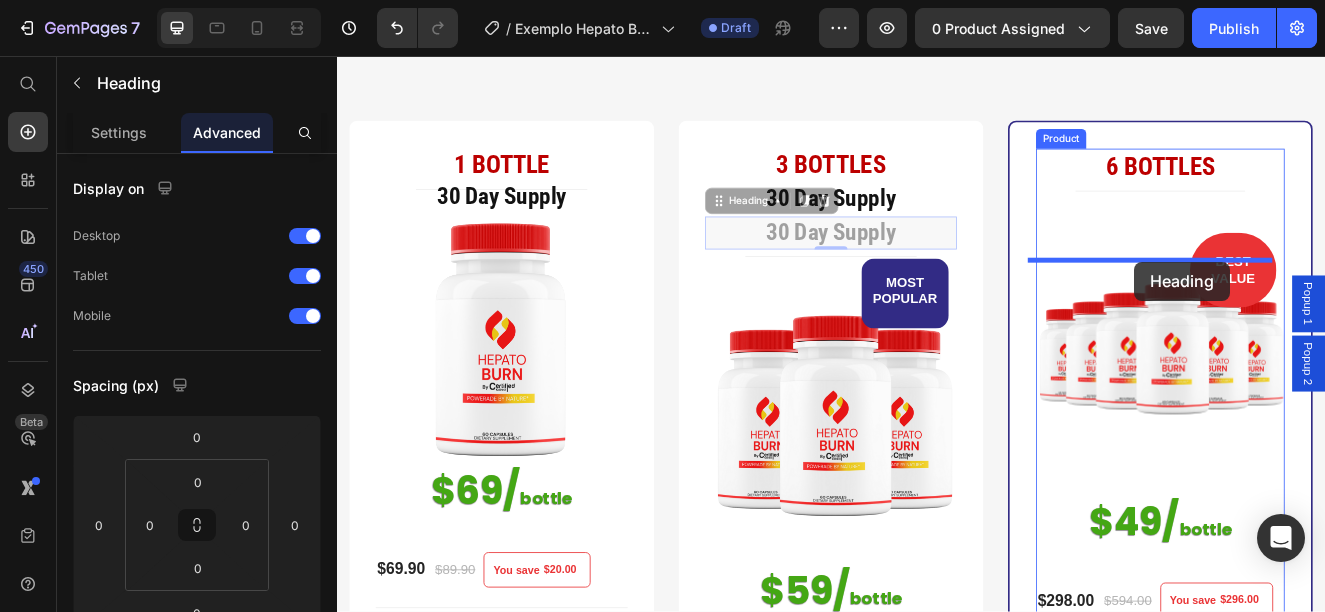 drag, startPoint x: 915, startPoint y: 348, endPoint x: 1305, endPoint y: 306, distance: 392.255 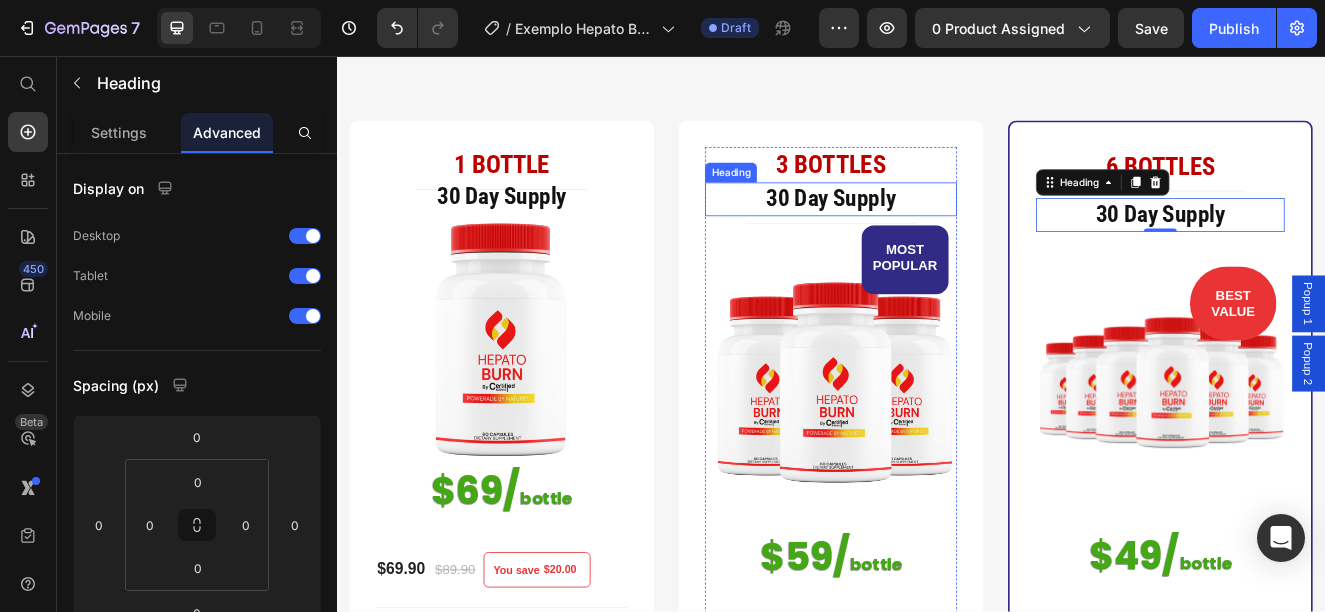 click on "30 Day Supply" at bounding box center (937, 230) 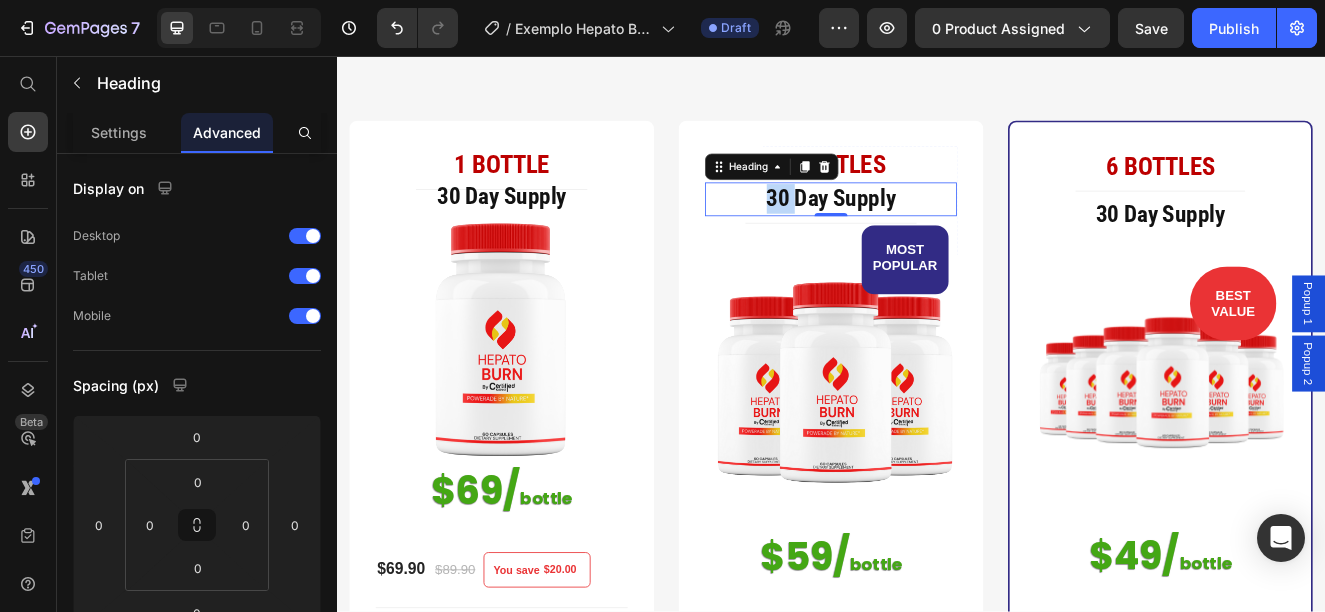 click on "30 Day Supply" at bounding box center (937, 230) 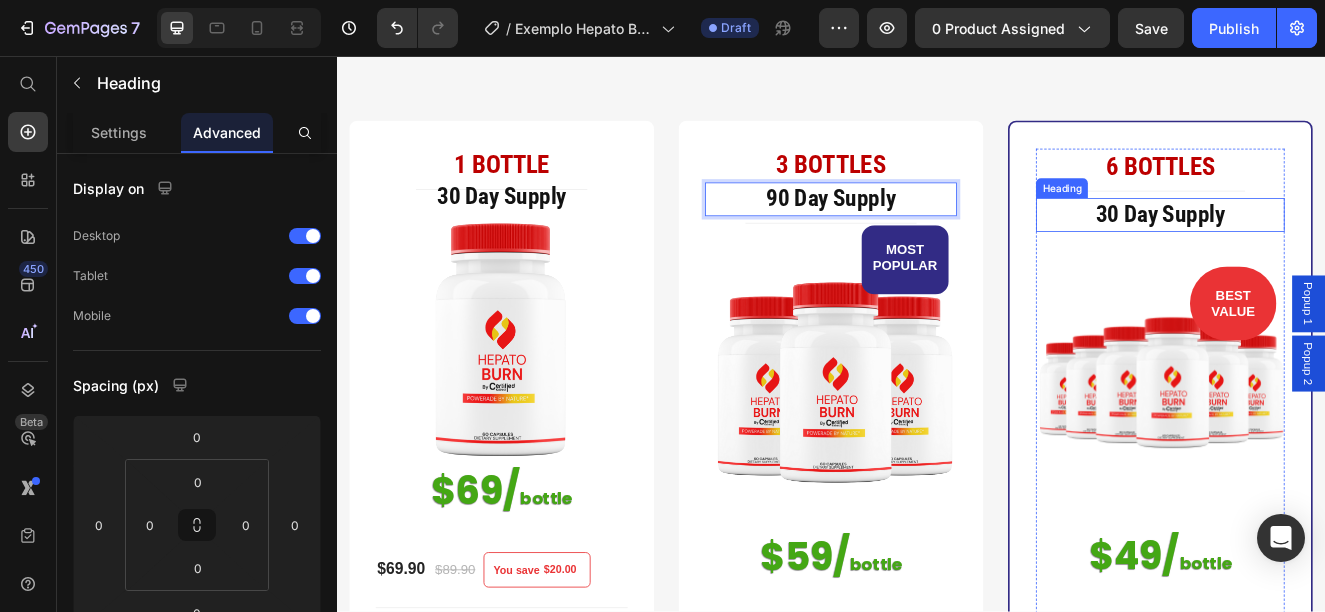 click on "30 Day Supply" at bounding box center (1337, 249) 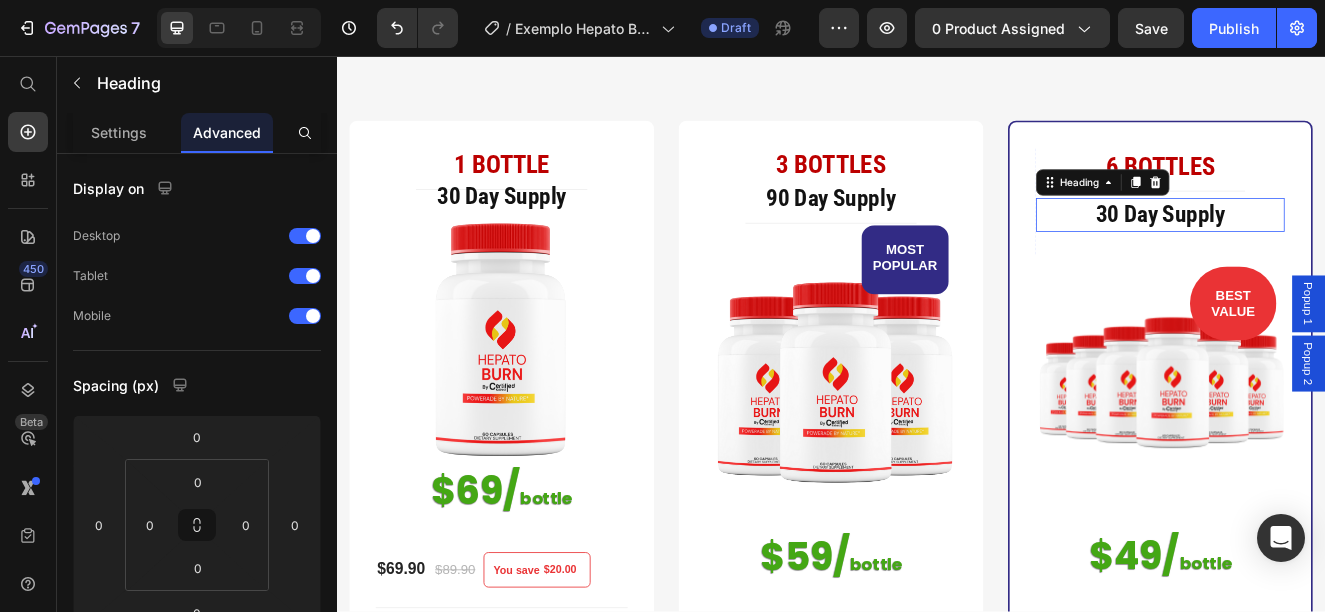click on "30 Day Supply" at bounding box center (1337, 249) 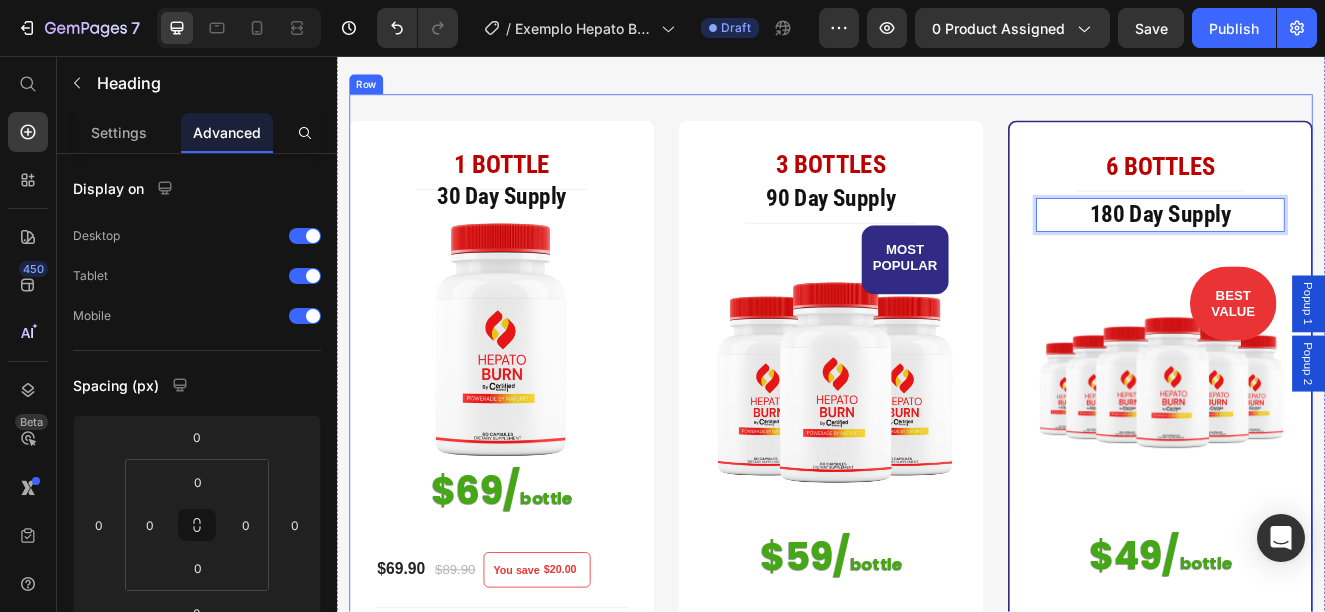 click on "1 BOTTLE (P) Title                Title Line 30 Day Supply Heading Image $69/ bottle Heading $69.90 (P) Price $89.90 (P) Price You save $20.00 (P) Tag Row You saved $20.00 (P) Tag
Icon 30 Days Money Back Renturn Text block Icon List
BUY NOW Add to Cart Image Image Image Image Image Row Product Row Row 3 BOTTLES (P) Title 90 Day Supply Heading                Title Line MOST POPULAR Text block Row Image $59/ bottle Heading Row $179.00 (P) Price $297.00 (P) Price You save $118.00 (P) Tag Row You saved $118.00 (P) Tag
Icon 30 Days Money Back Renturn Text block
Icon Fast & Free shipping Text block Icon List BUY NOW Add to Cart Product Hurry up! Sale ends once the timer hits zero Text block 12 Hrs 44 Min 09 Sec CountDown Timer Row 6 BOTTLES (P) Title                Title Line 180 Day Supply Heading   0 BEST VALUE Text block Row Image $49/ bottle Heading Row $298.00 (P) Price $594.00 (P) Price You save $296.00 (P) Tag Row You saved $296.00 (P) Tag" at bounding box center [937, 631] 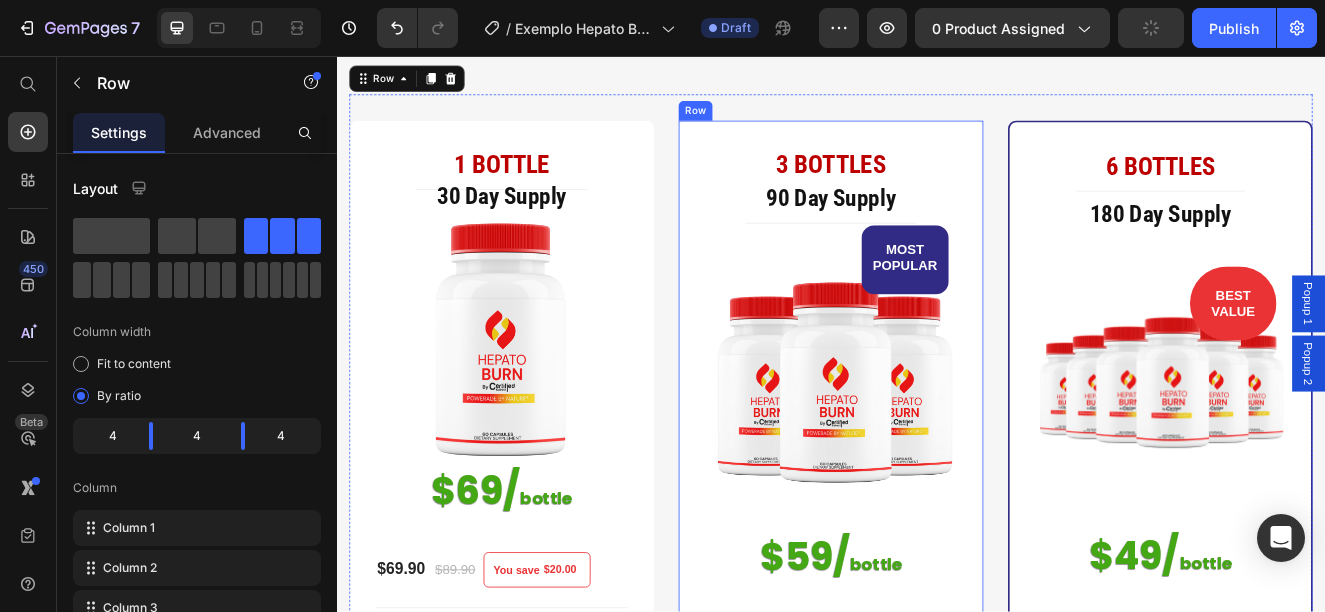 scroll, scrollTop: 1000, scrollLeft: 0, axis: vertical 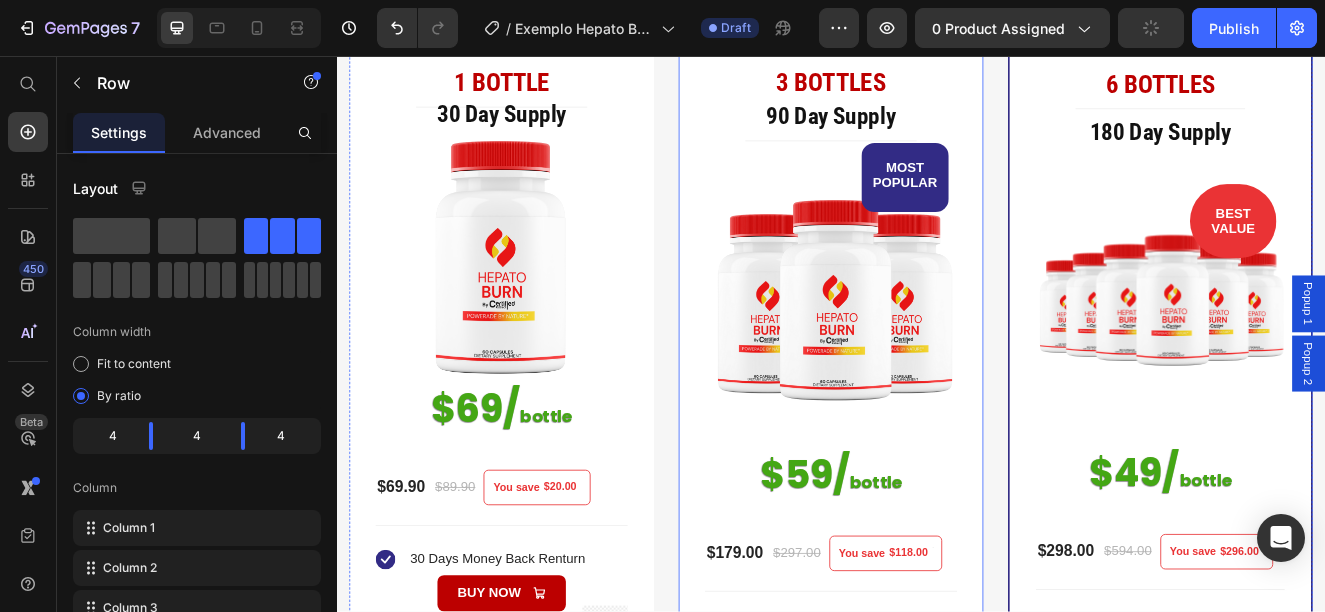 click on "180 Day Supply" at bounding box center (1337, 149) 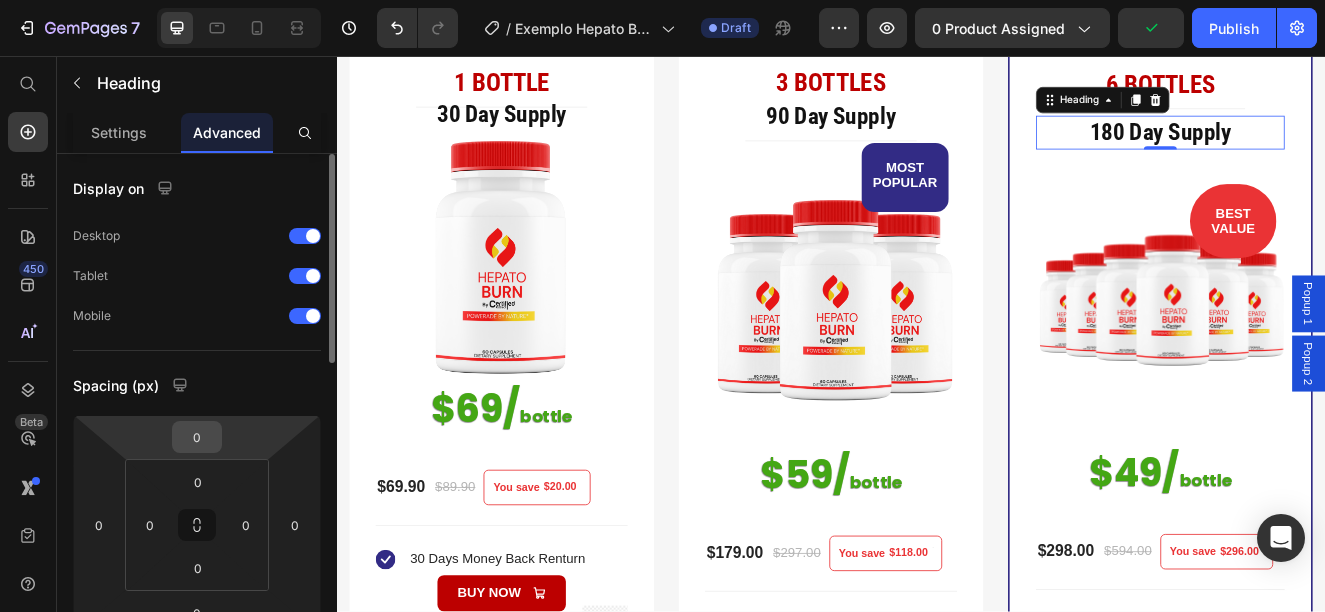click on "0" at bounding box center [197, 437] 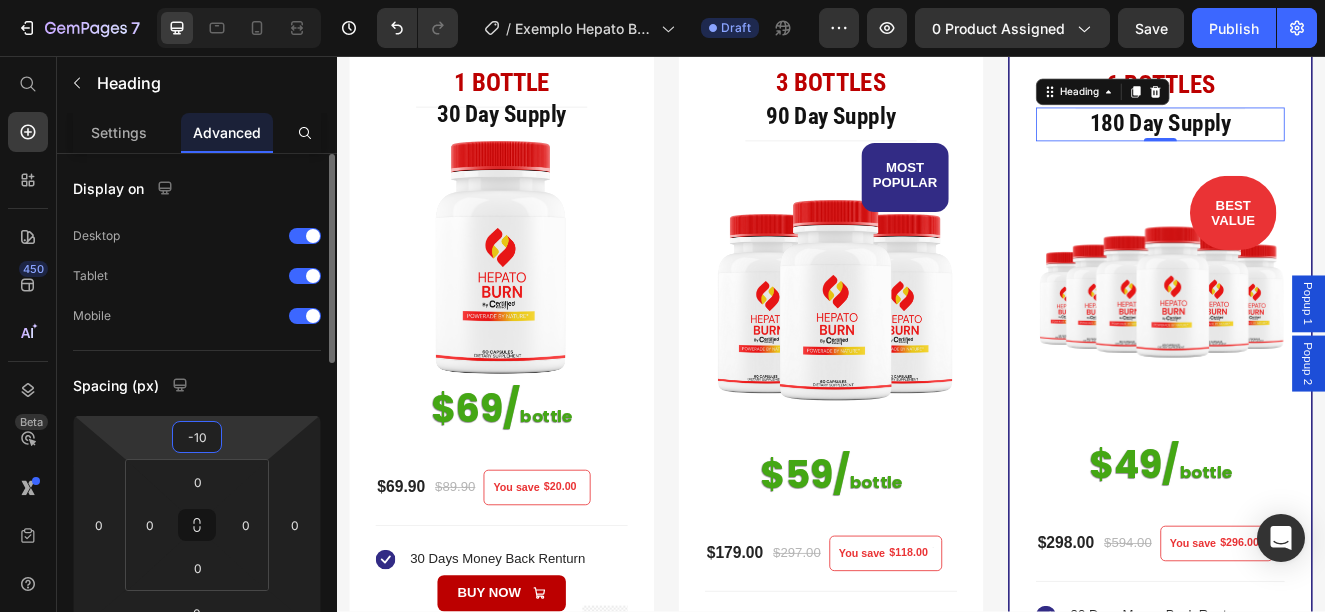 type on "-1" 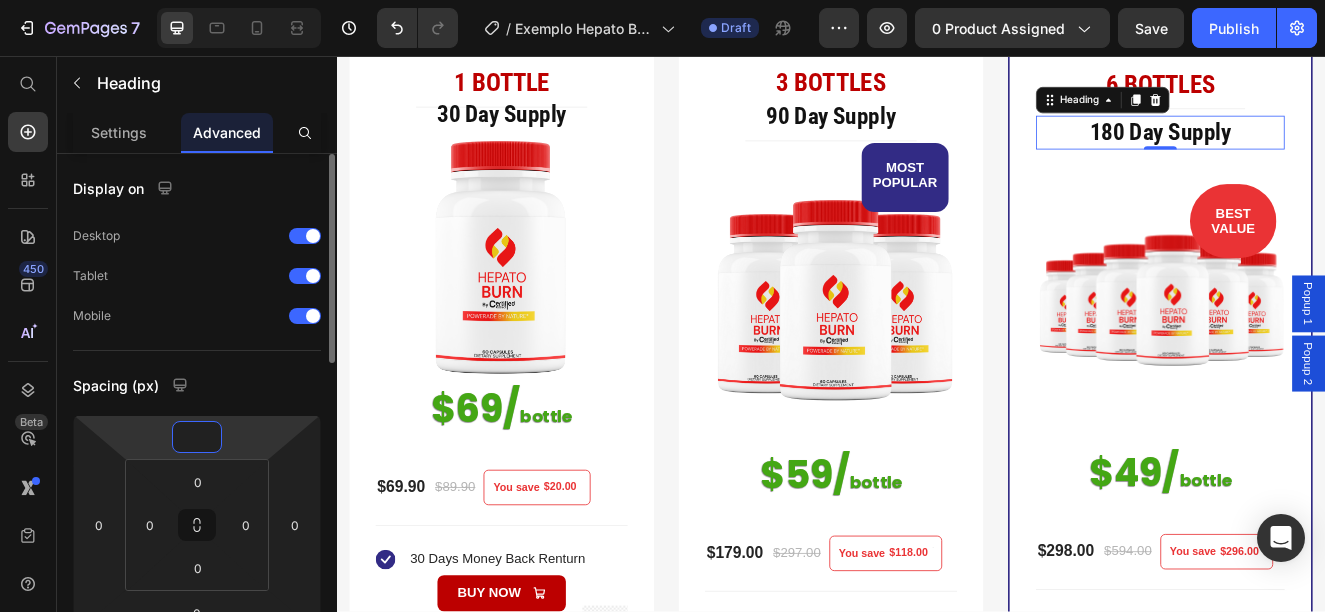 type on "-2" 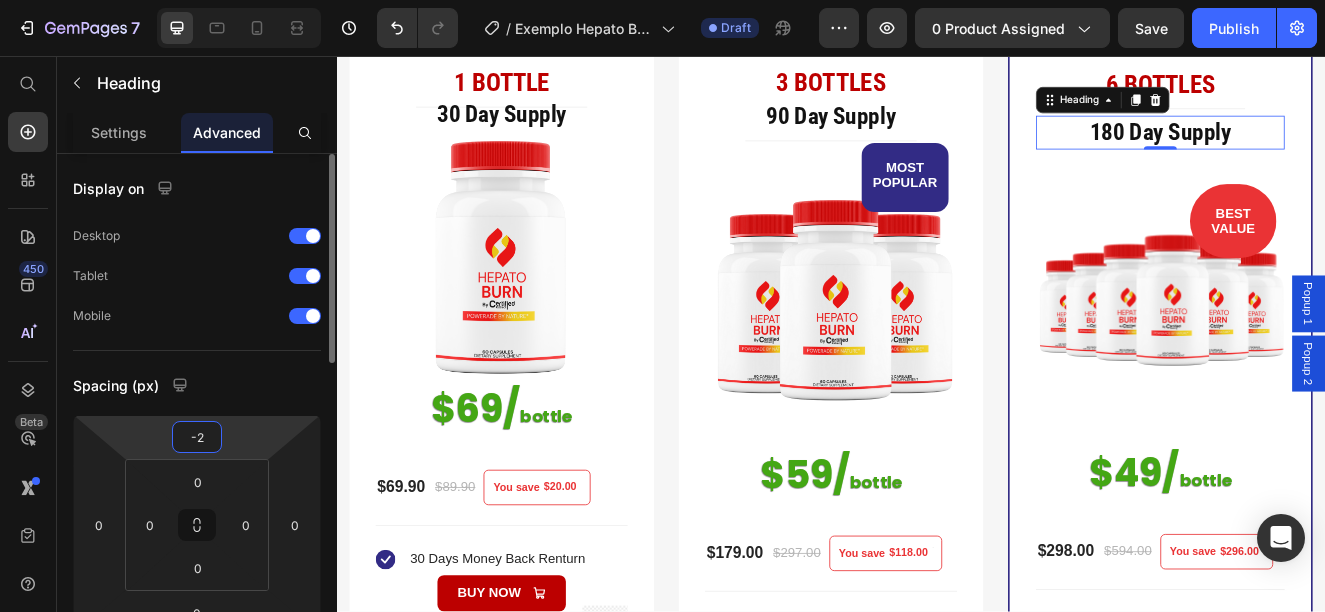 type on "-20" 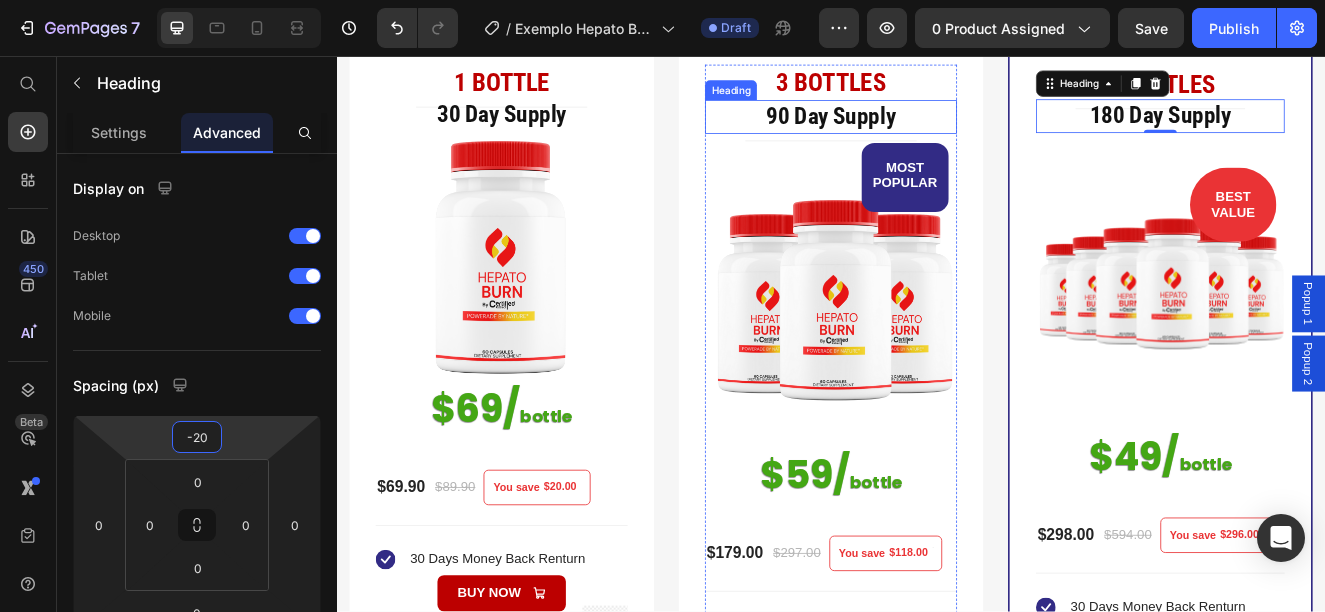 click on "90 Day Supply" at bounding box center (937, 130) 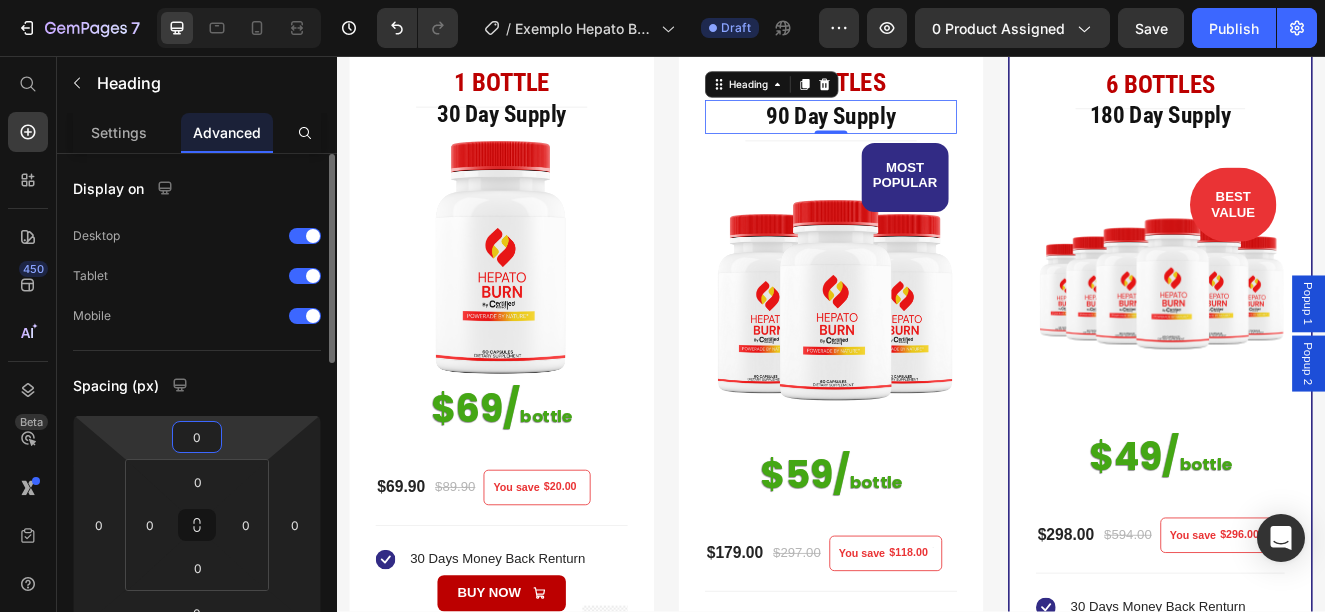 click on "0" at bounding box center (197, 437) 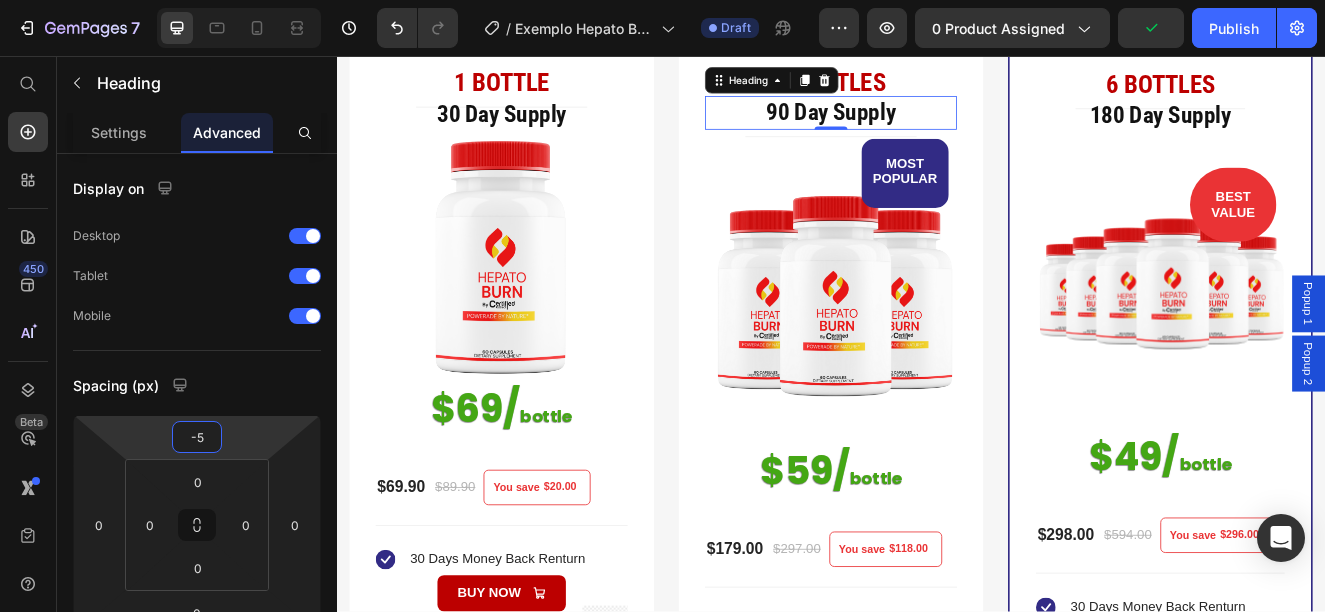 type on "-5" 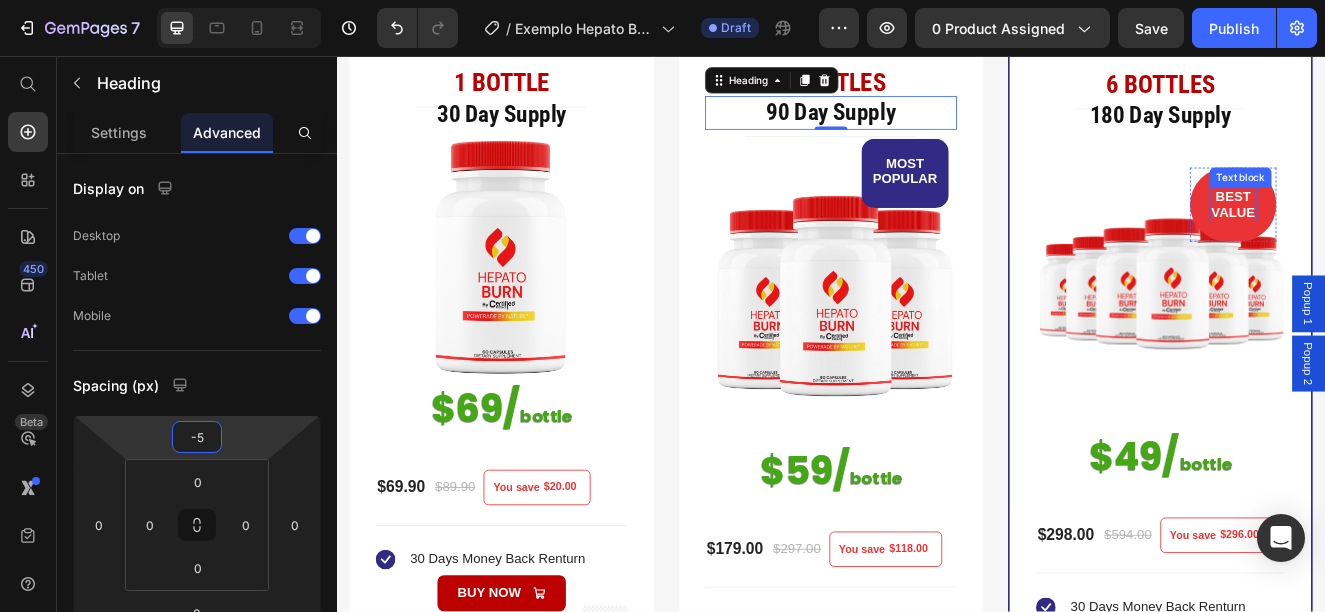 click on "BEST VALUE" at bounding box center [1425, 237] 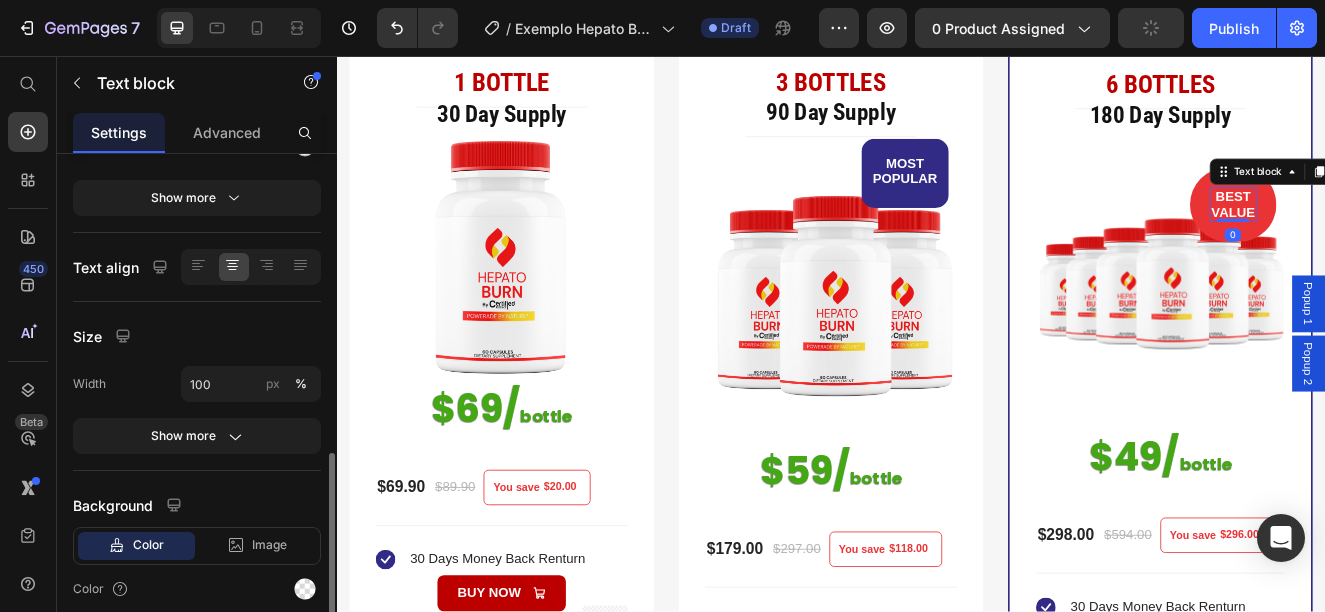 scroll, scrollTop: 380, scrollLeft: 0, axis: vertical 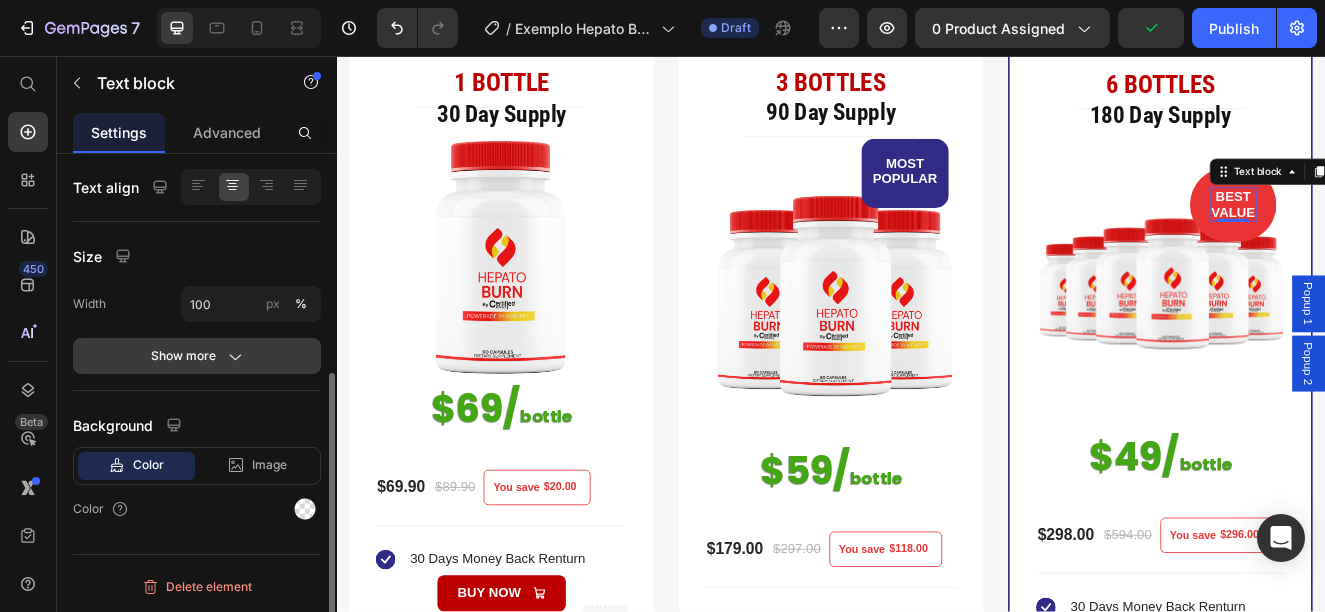click on "Show more" at bounding box center [197, 356] 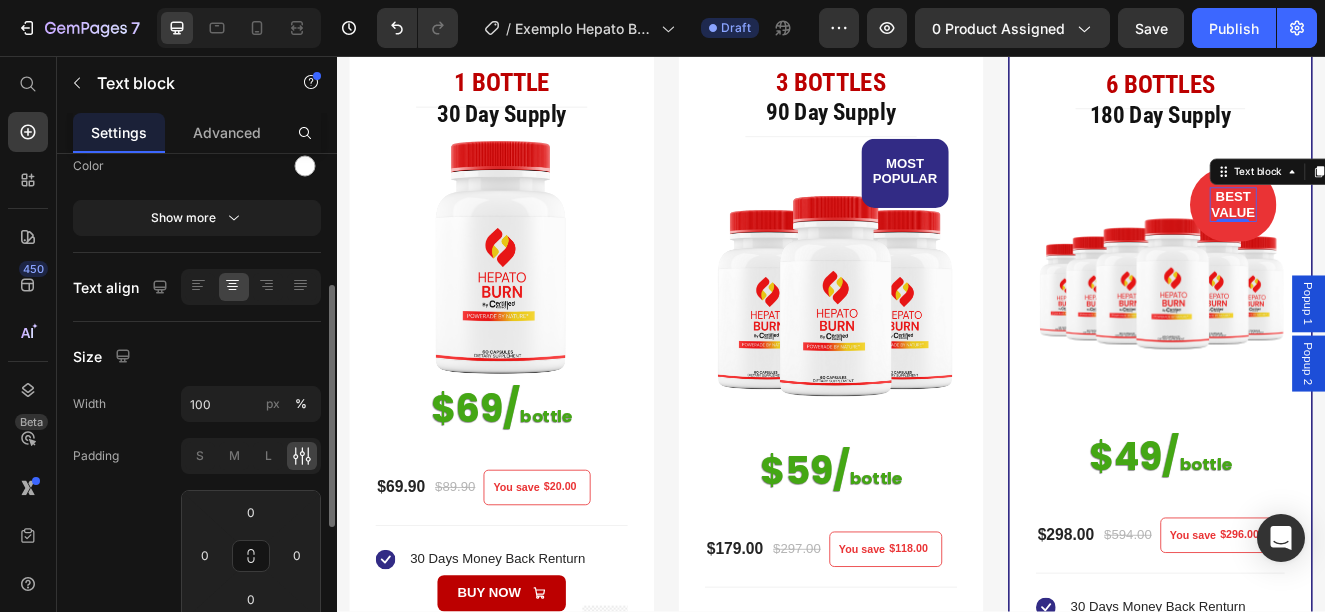 scroll, scrollTop: 180, scrollLeft: 0, axis: vertical 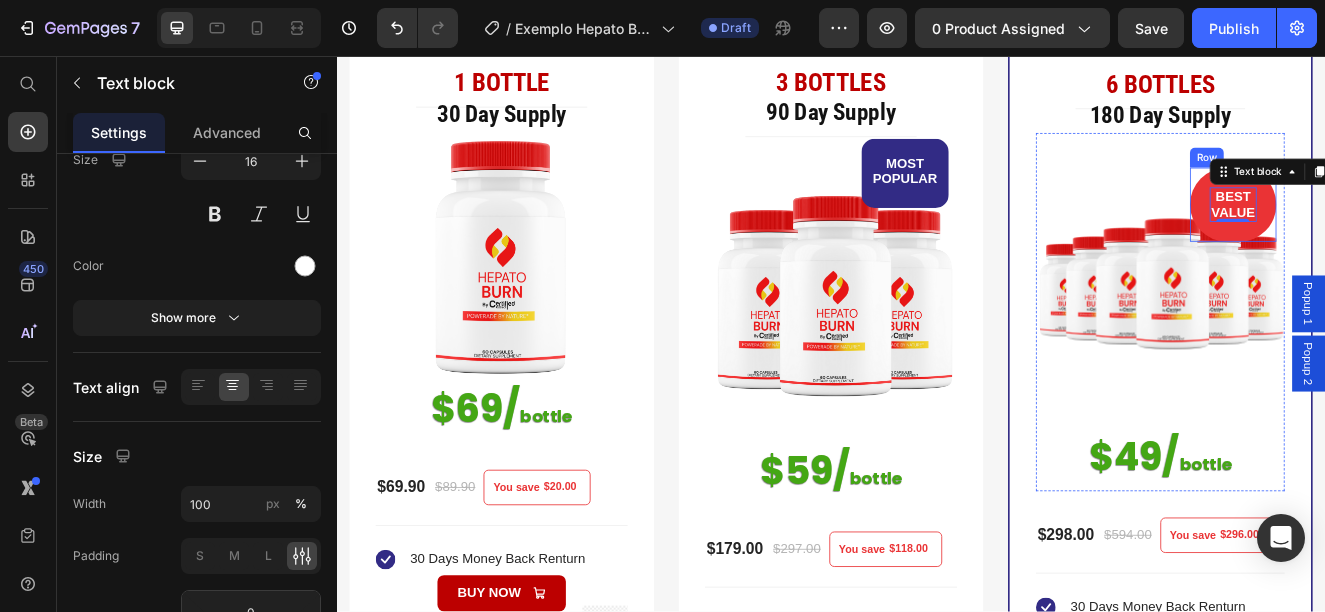 click on "BEST VALUE Text block   0 Row" at bounding box center (1425, 237) 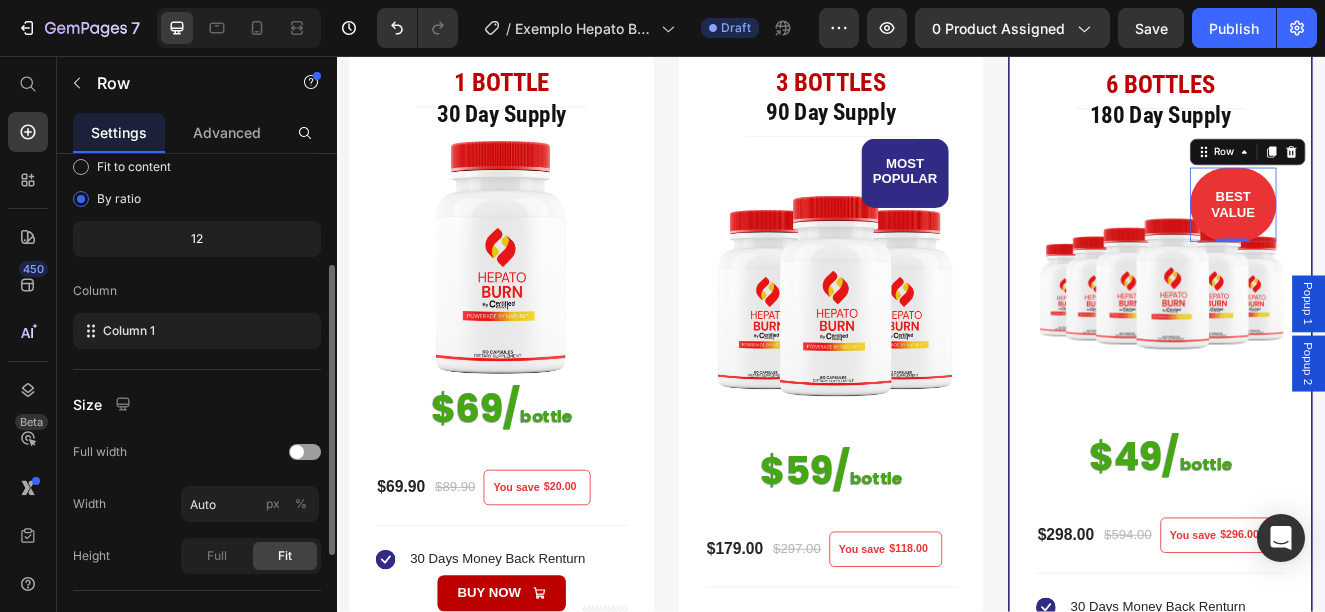 scroll, scrollTop: 0, scrollLeft: 0, axis: both 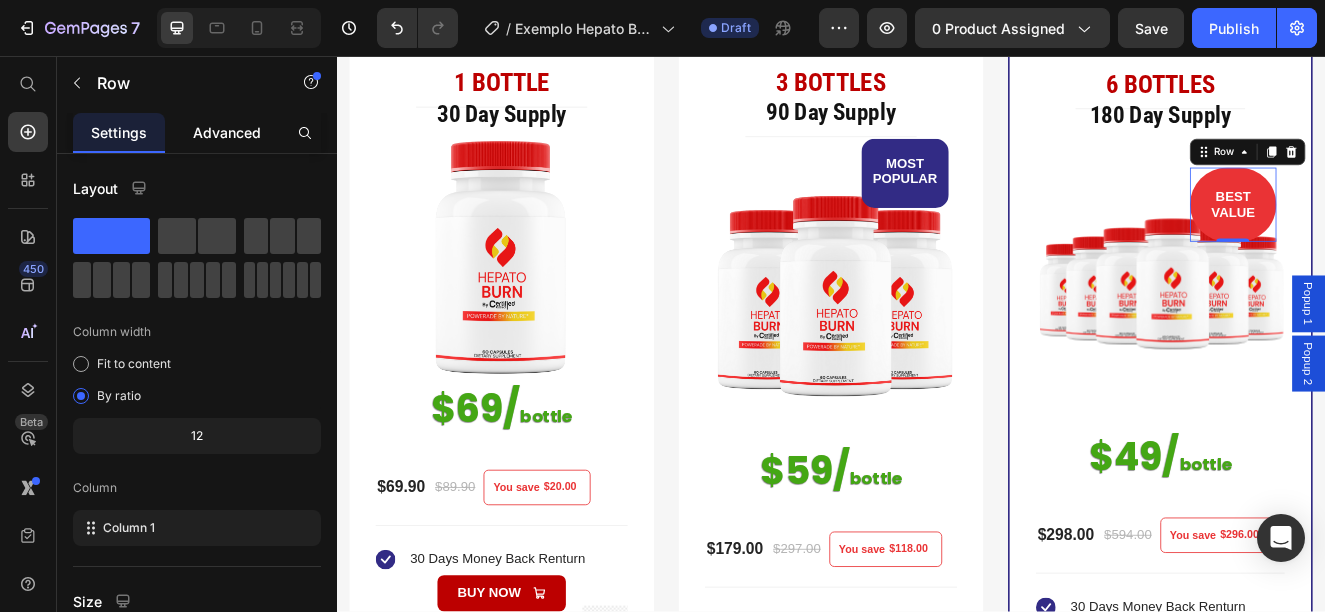 click on "Advanced" at bounding box center (227, 132) 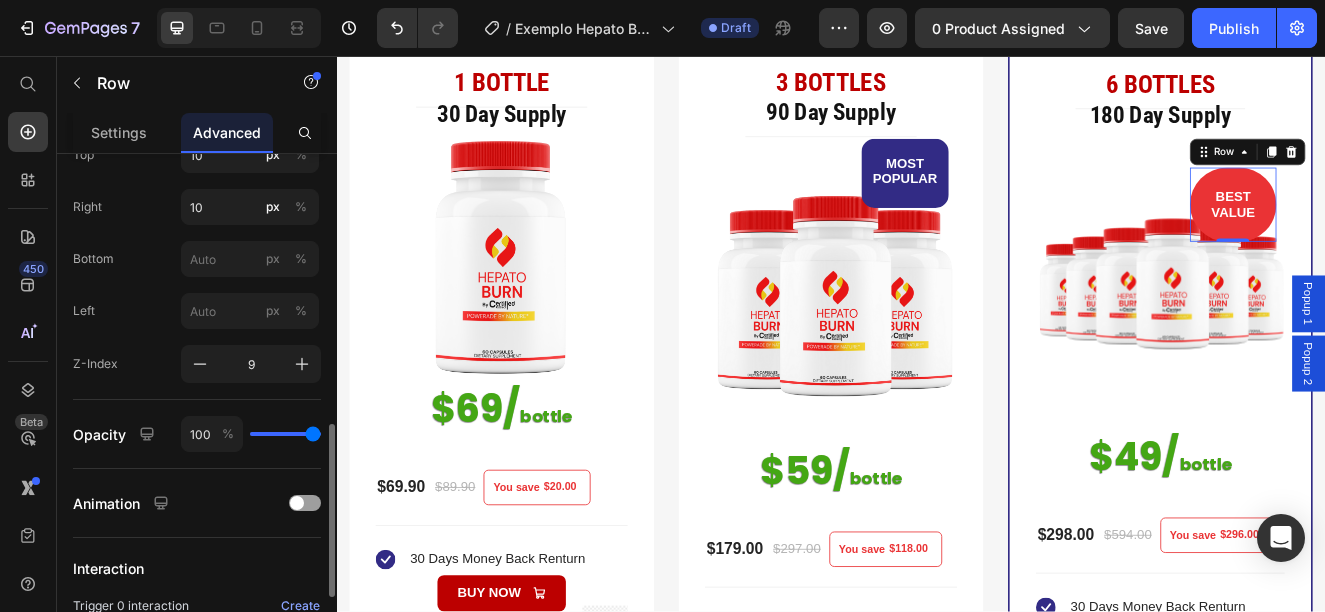 scroll, scrollTop: 500, scrollLeft: 0, axis: vertical 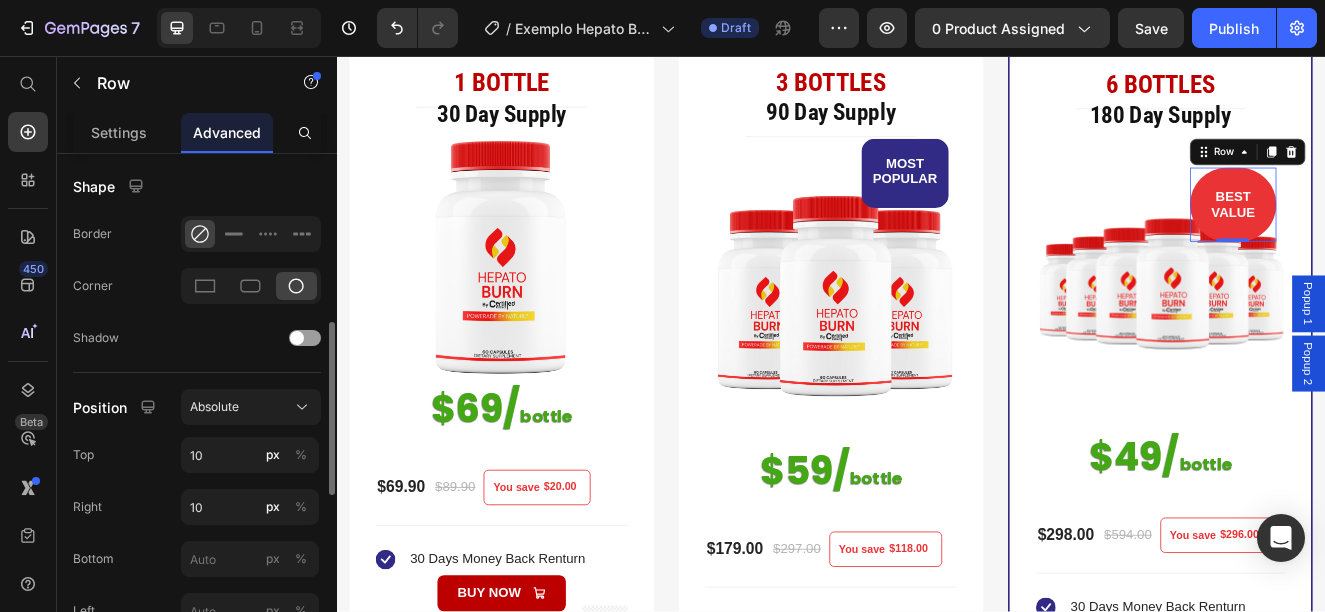 click 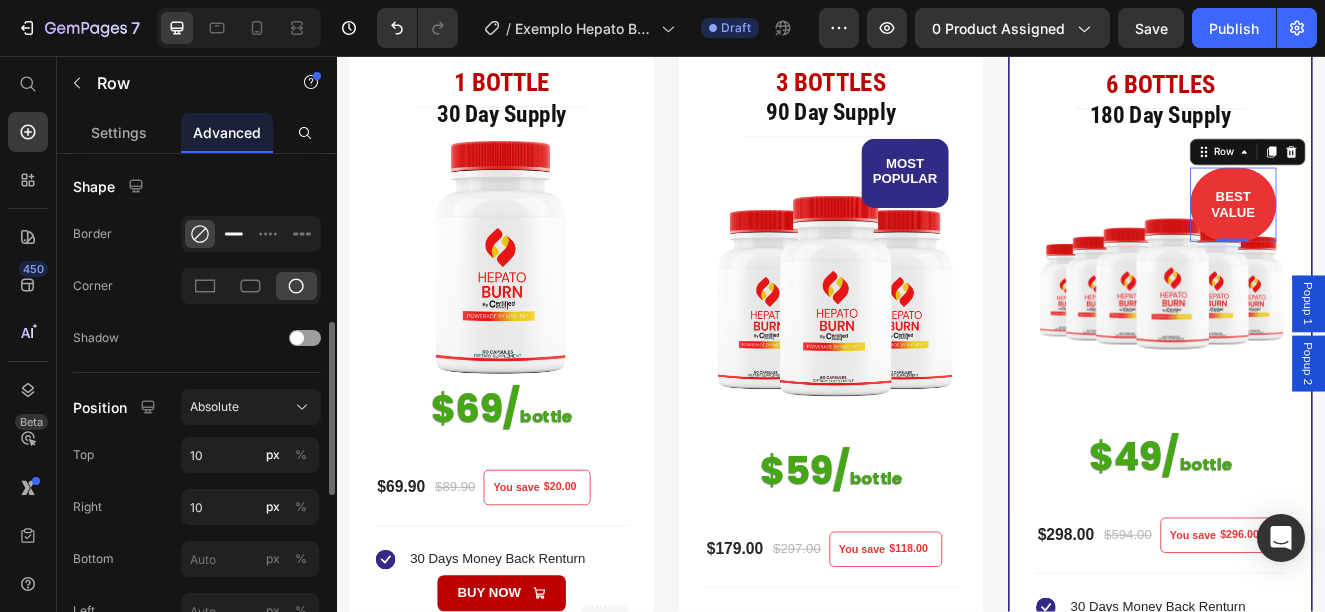 click 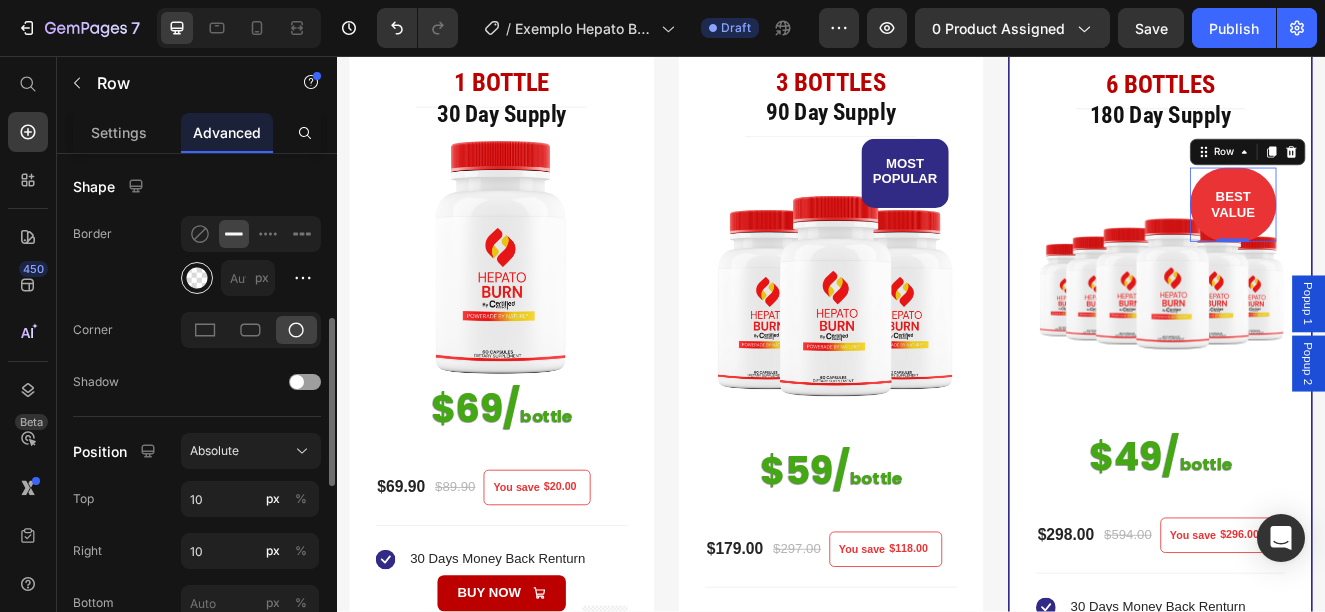 click at bounding box center (197, 278) 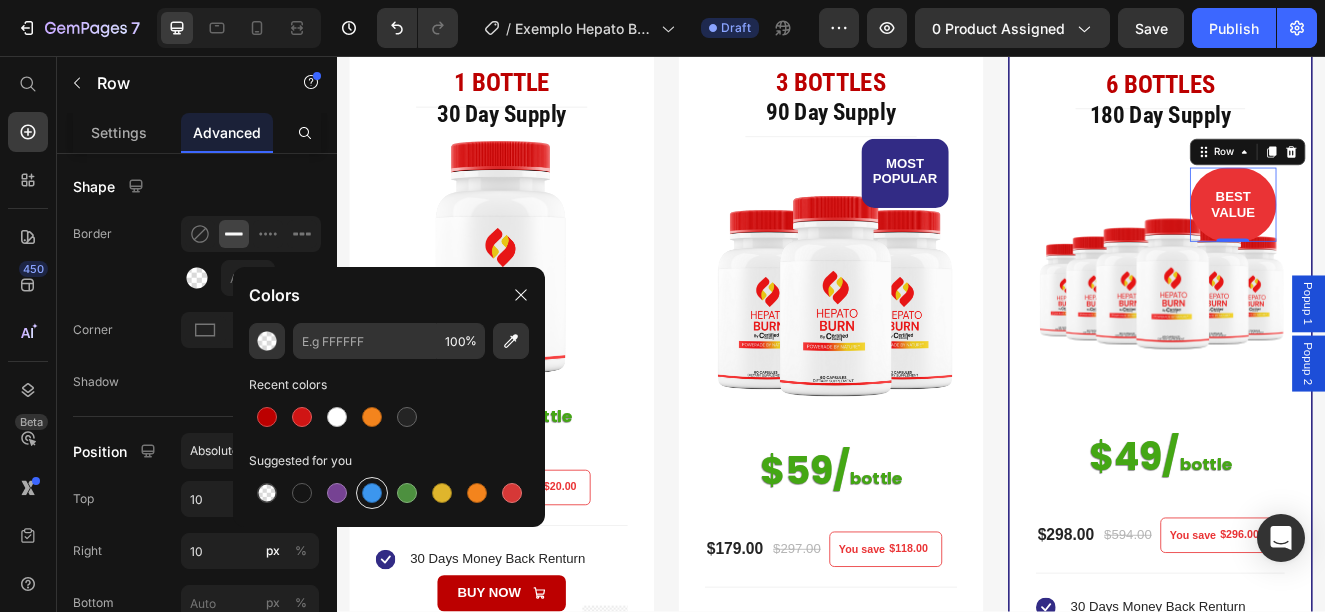 click at bounding box center [372, 493] 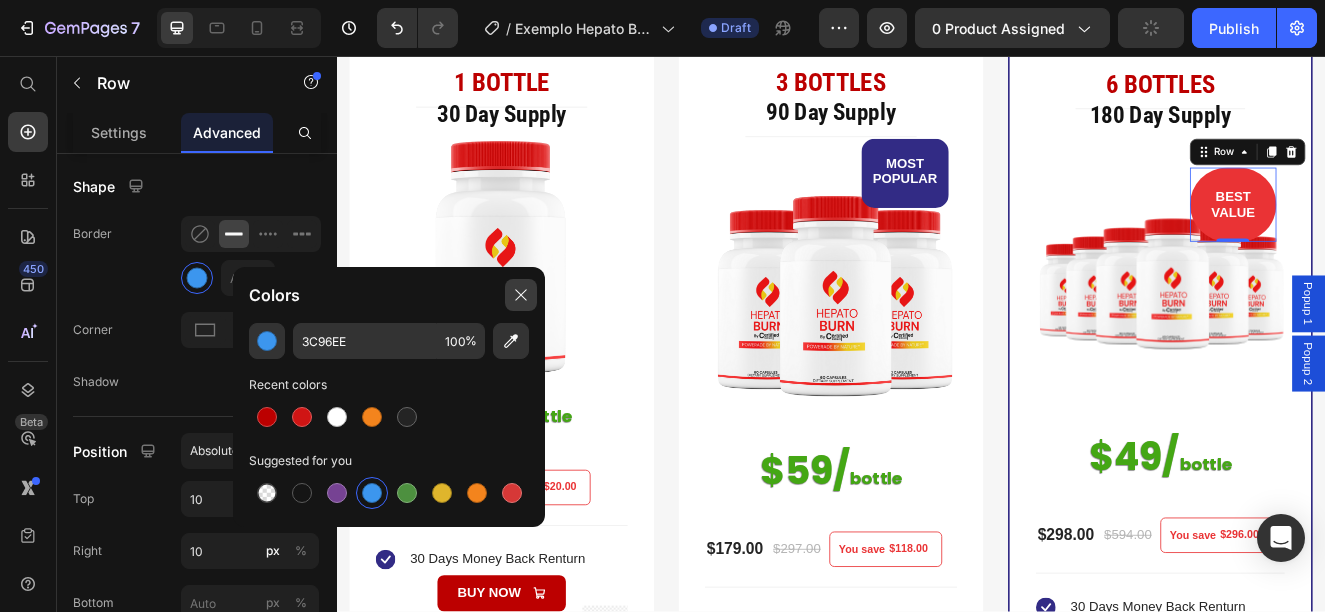 drag, startPoint x: 523, startPoint y: 297, endPoint x: 146, endPoint y: 291, distance: 377.04773 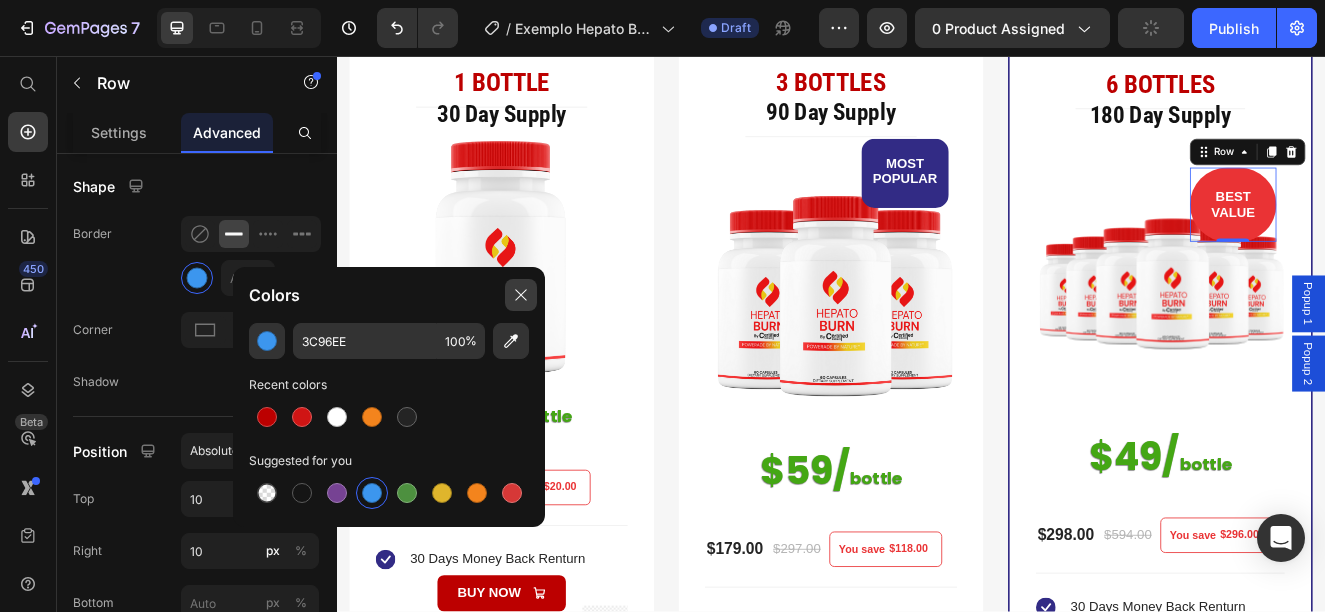 click 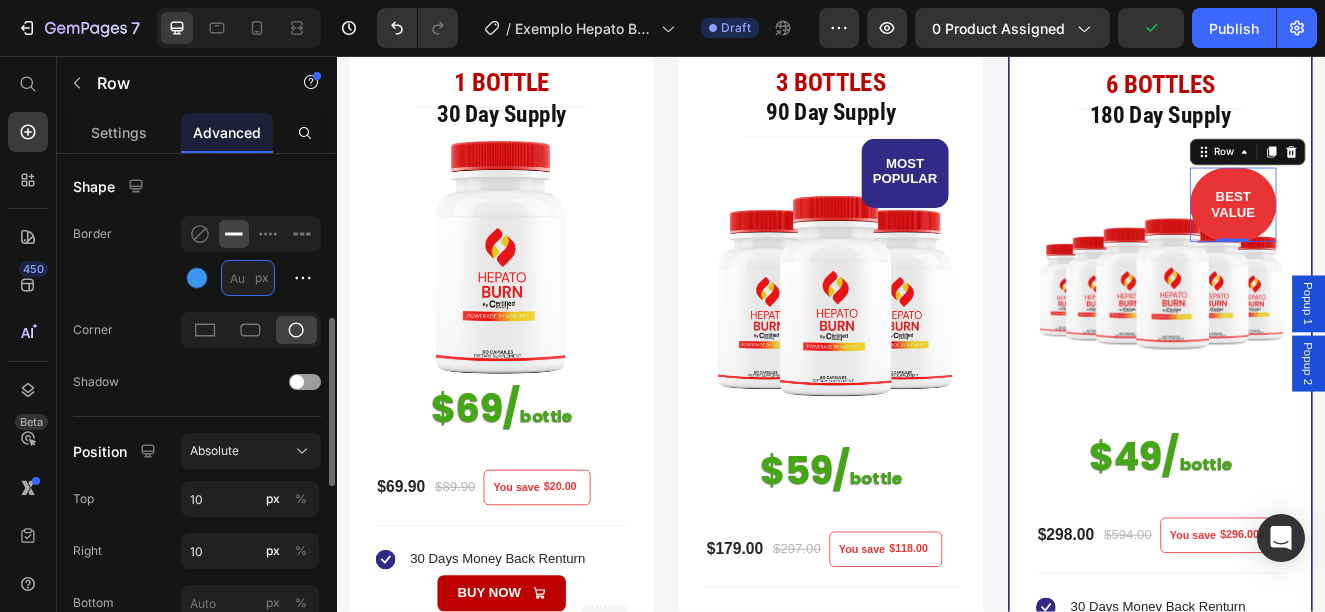 click on "px" at bounding box center [248, 278] 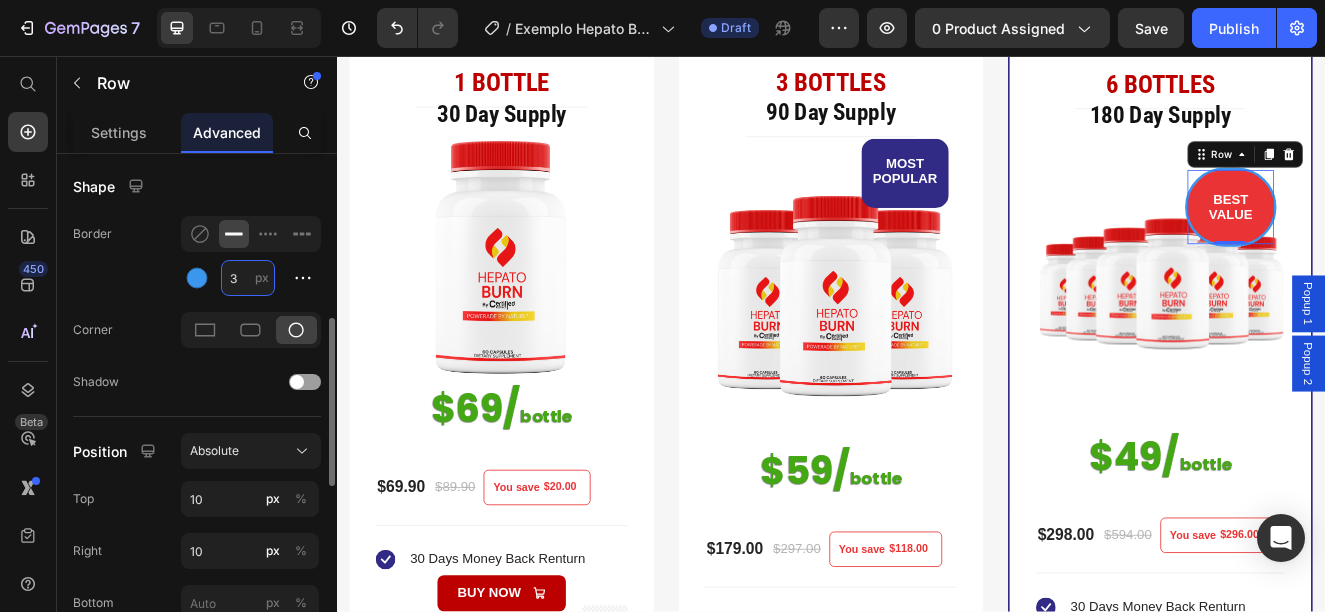 type on "3" 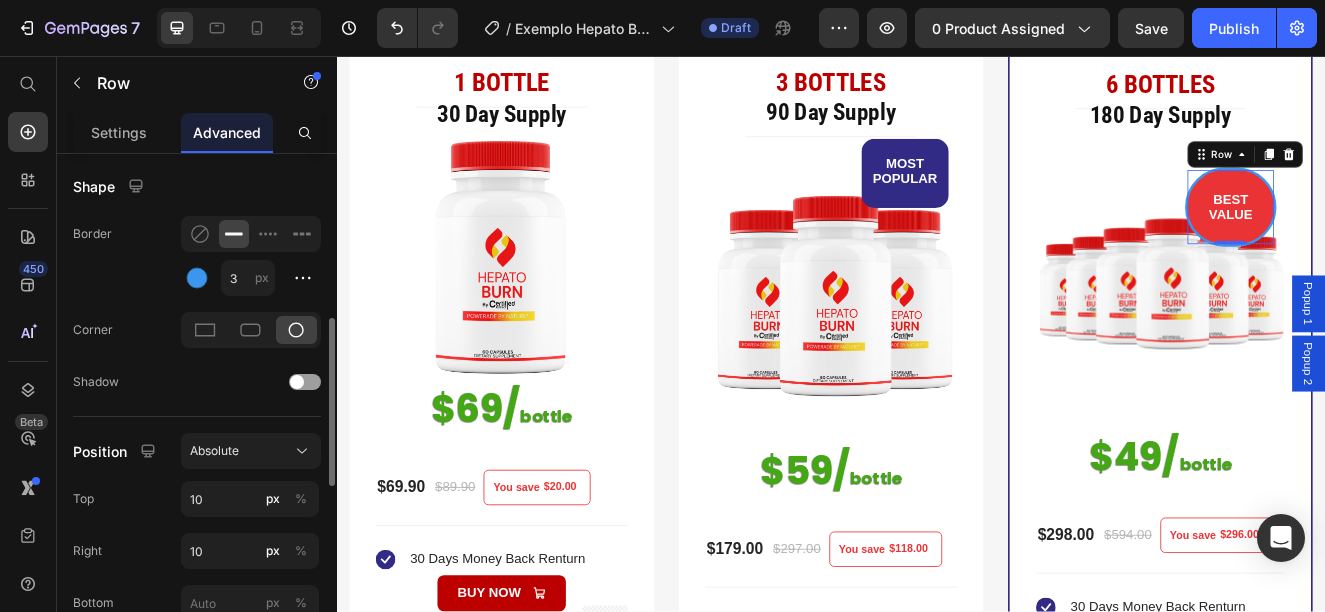 click on "Shape Border 3 px Corner Shadow" 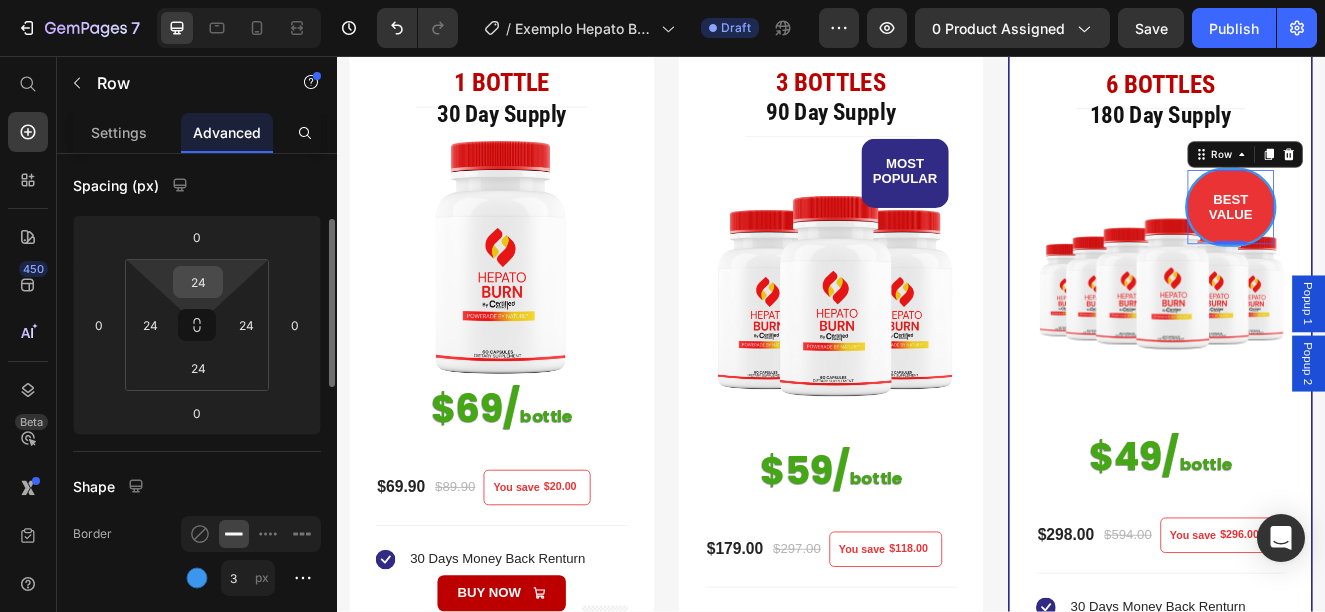 scroll, scrollTop: 100, scrollLeft: 0, axis: vertical 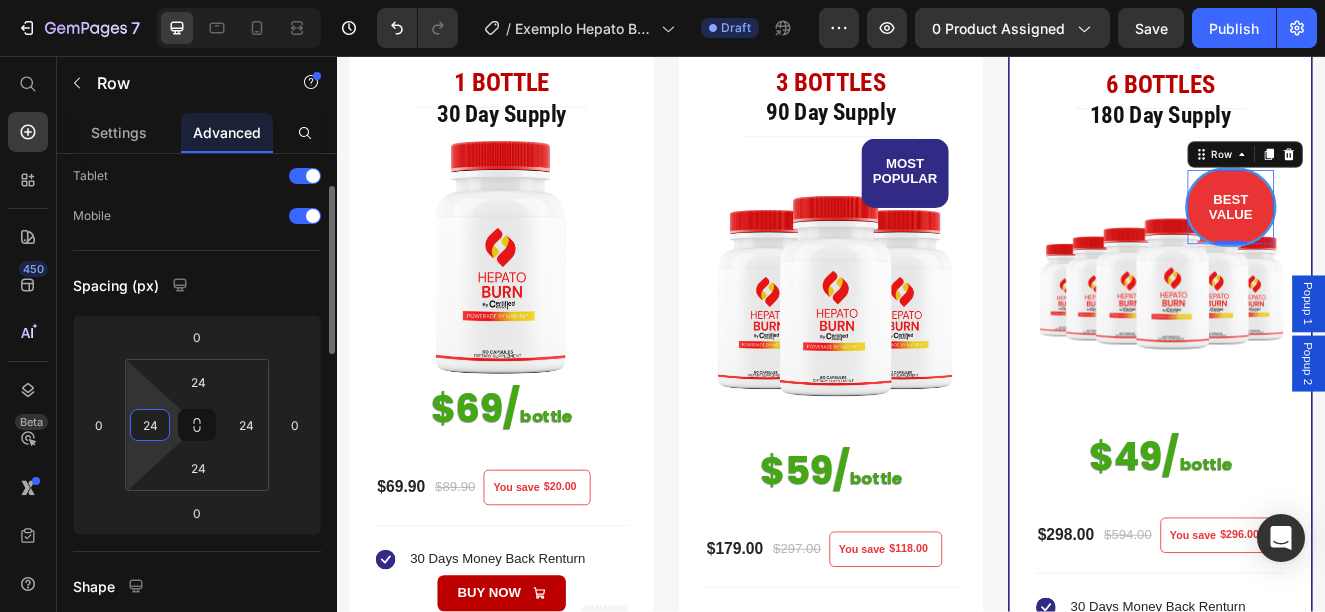 click on "24" at bounding box center (150, 425) 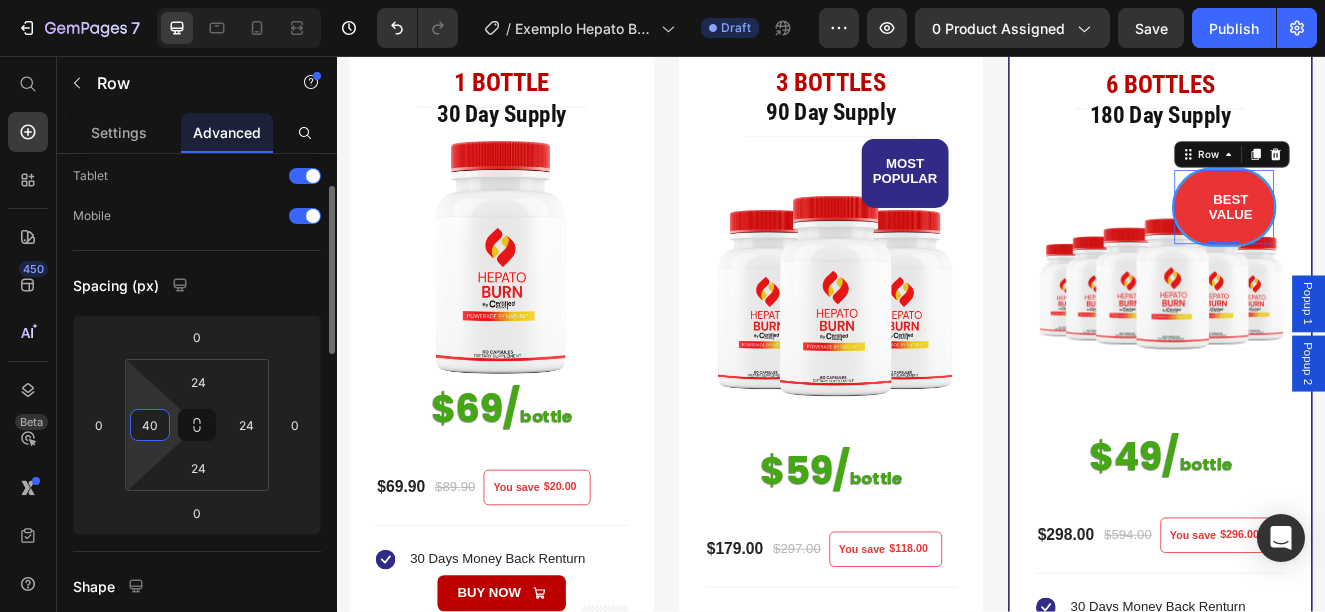 type on "4" 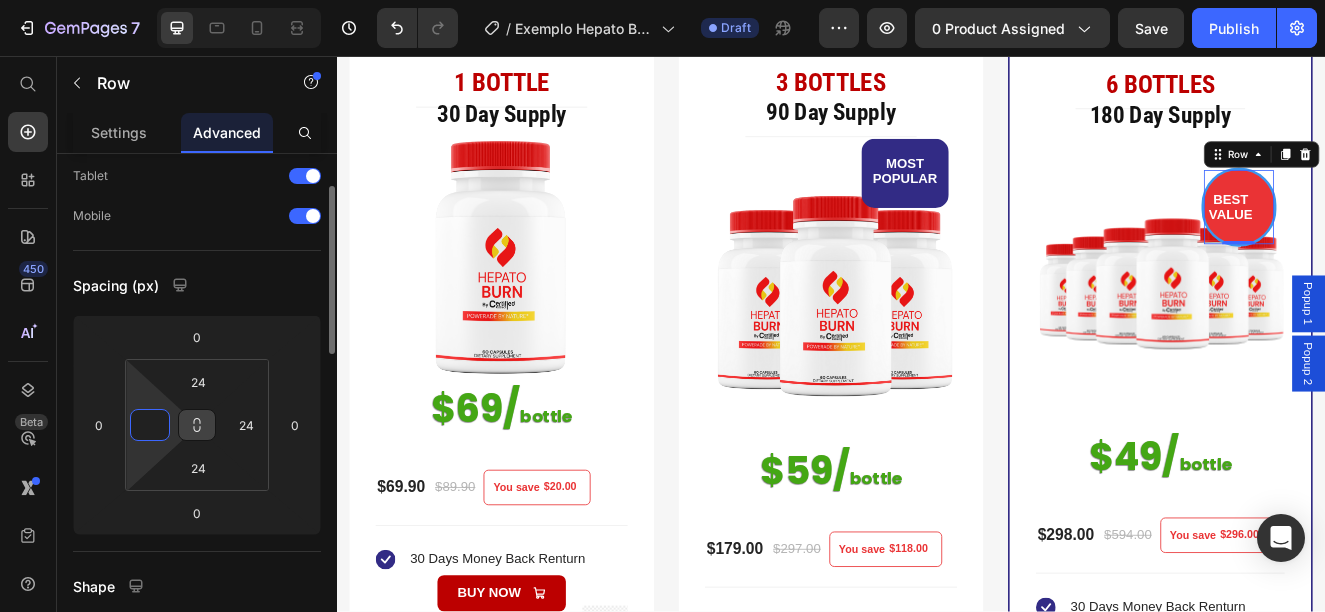 type on "0" 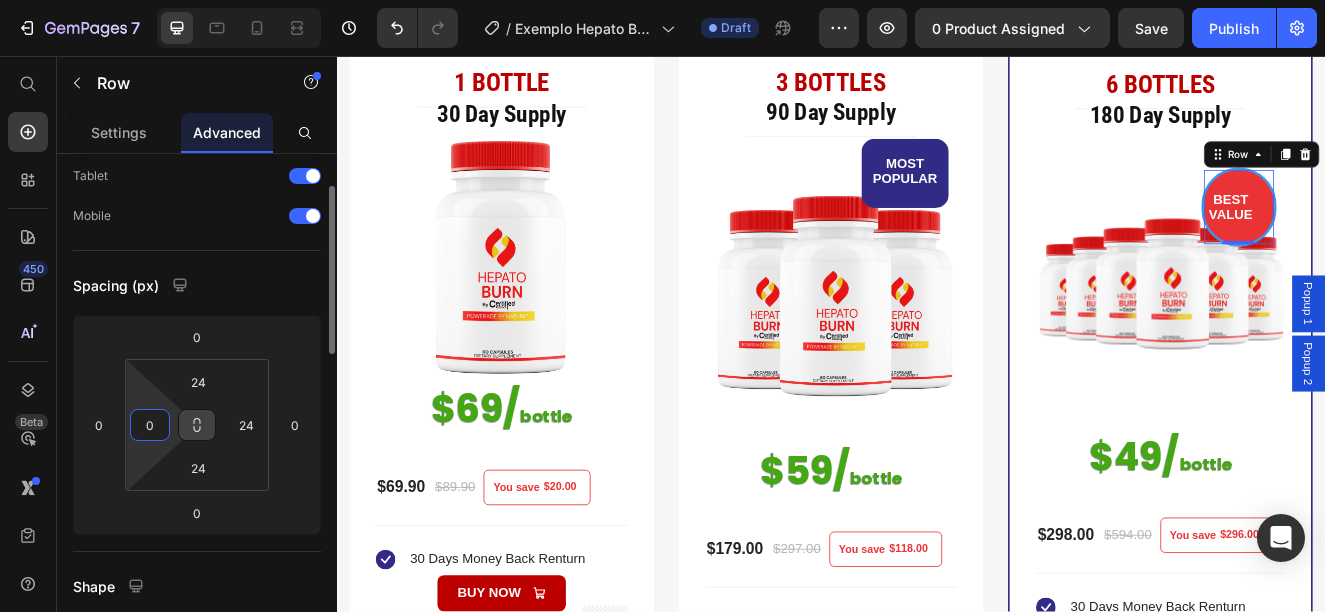 click 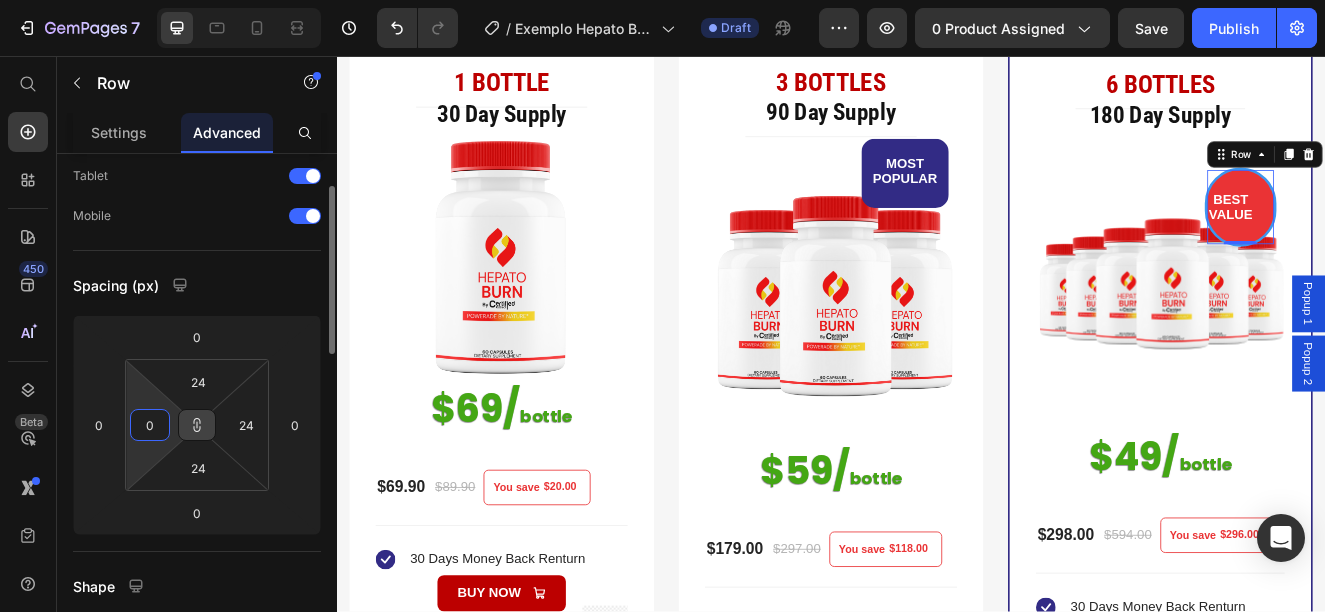 click on "0" at bounding box center (150, 425) 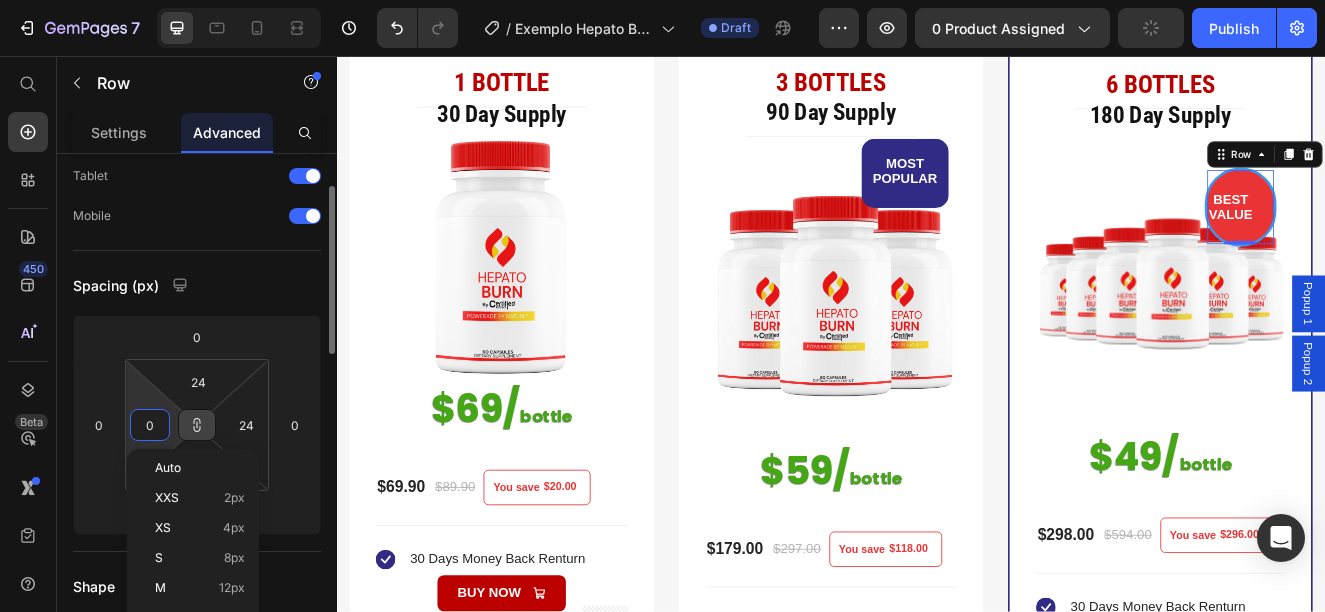 click on "0" at bounding box center (150, 425) 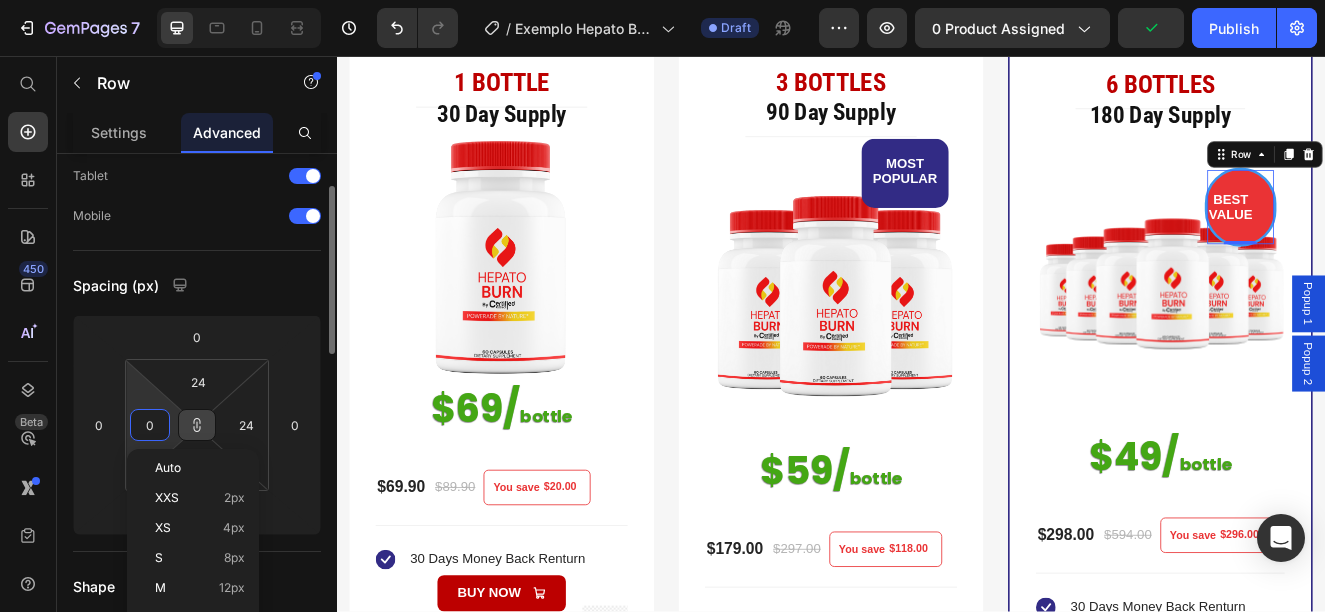 type on "4" 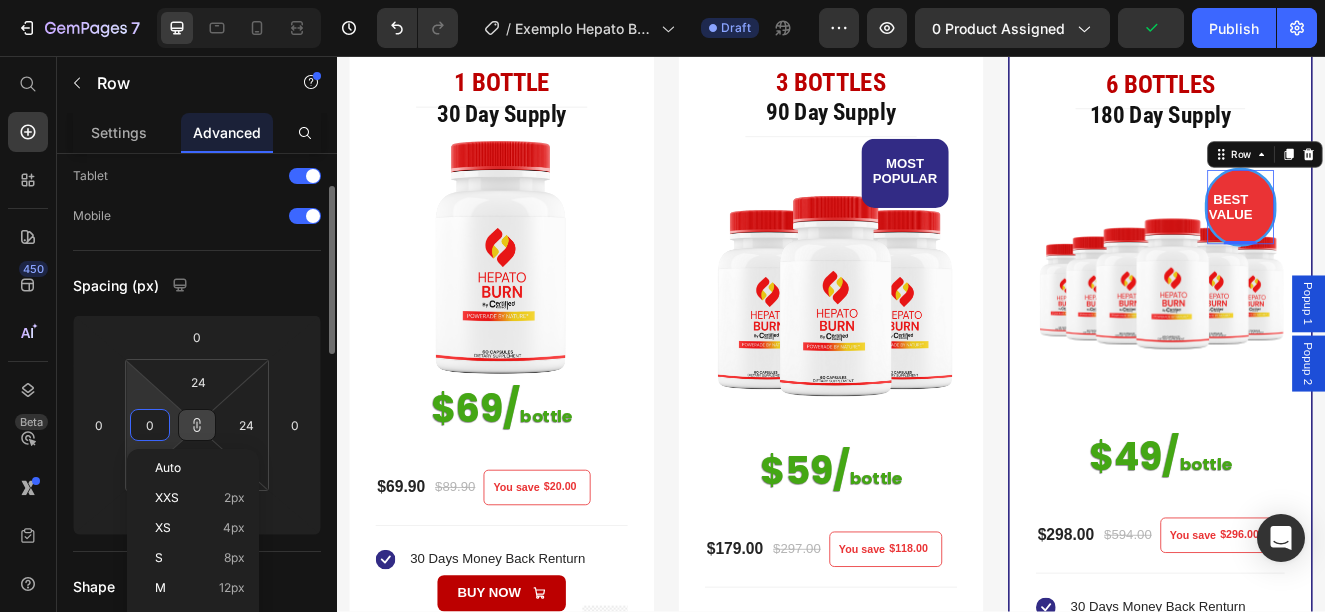 type on "4" 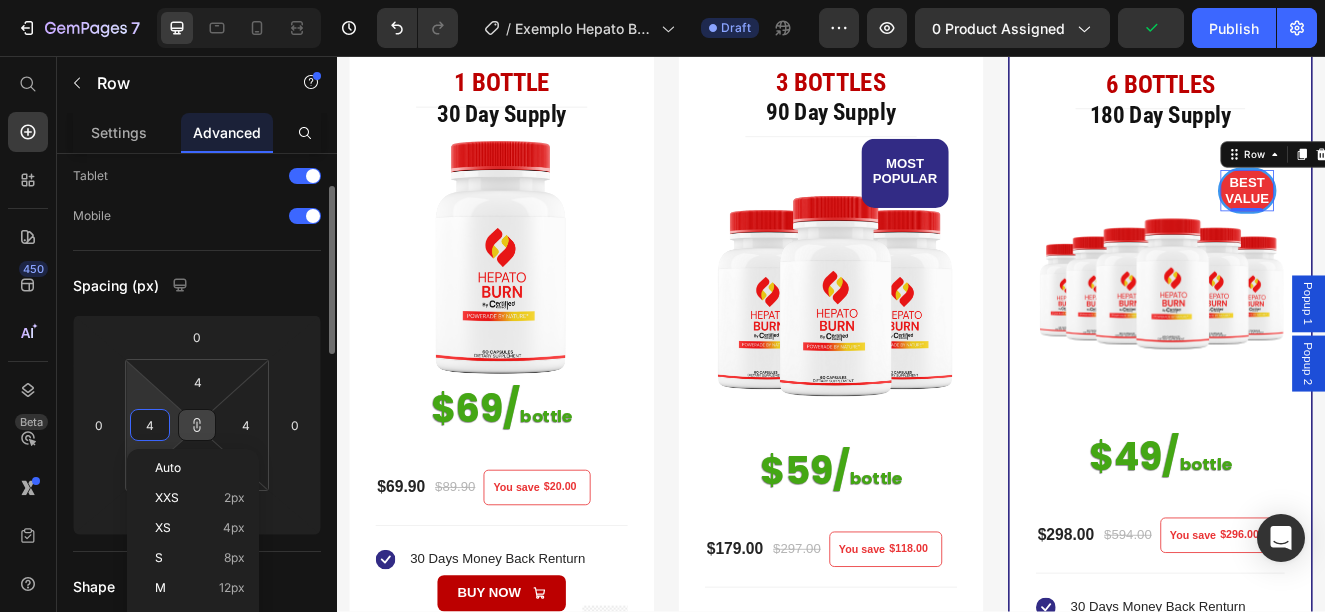 type on "40" 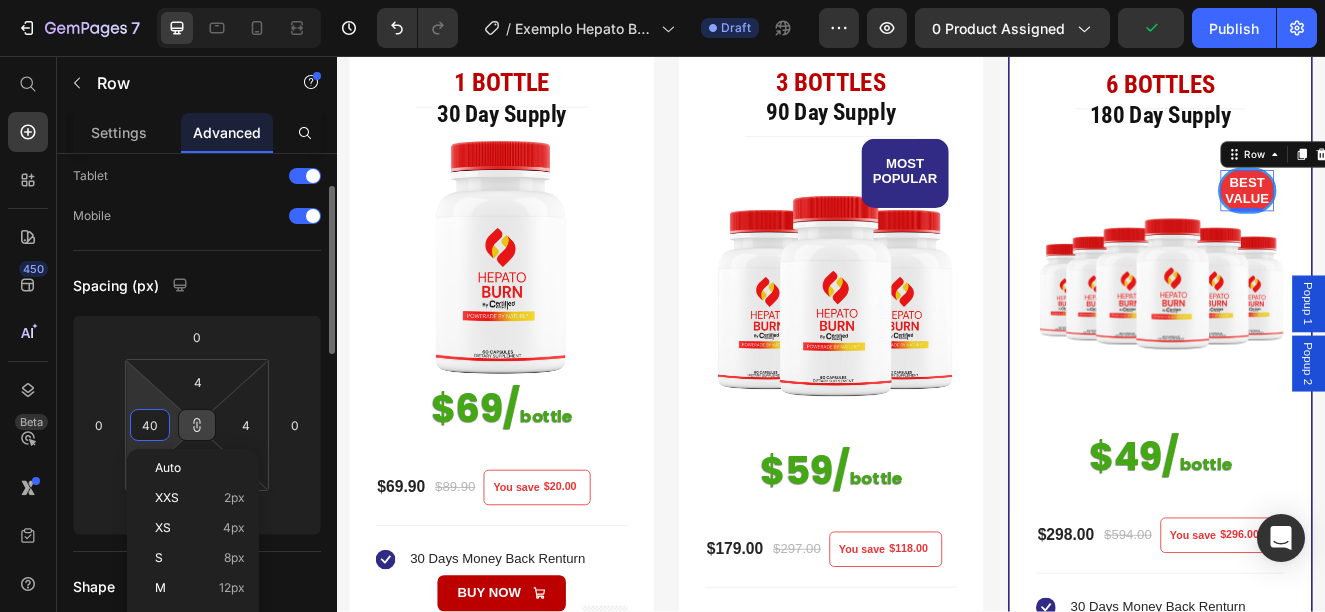 type on "40" 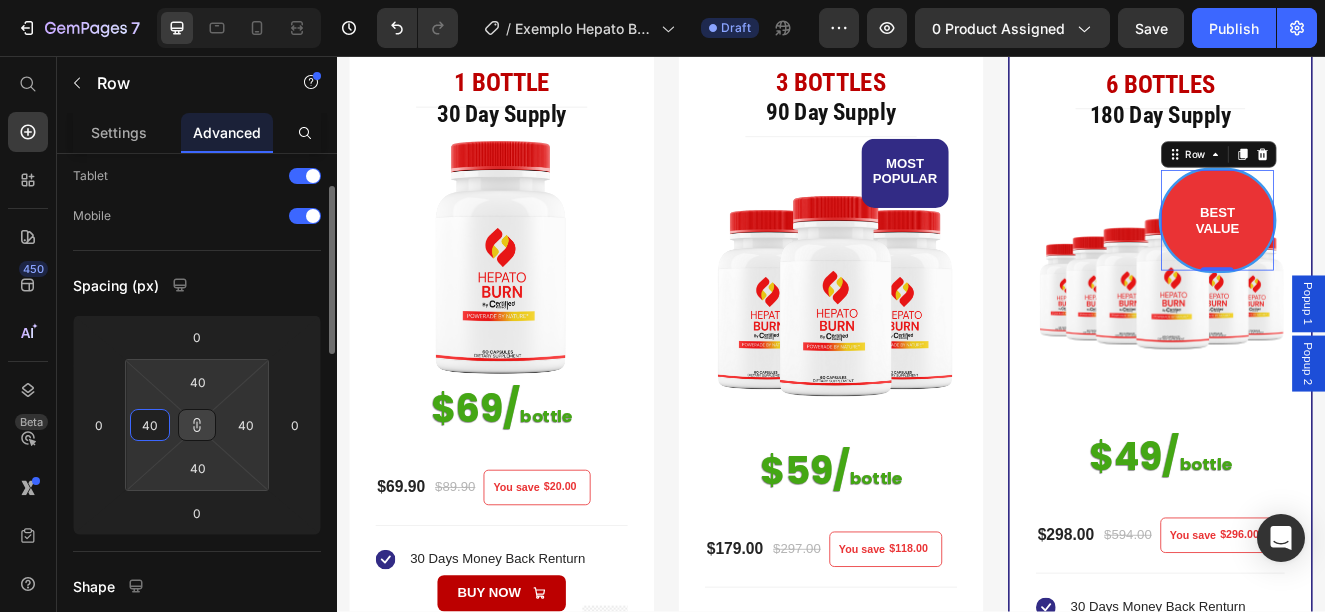 type on "4" 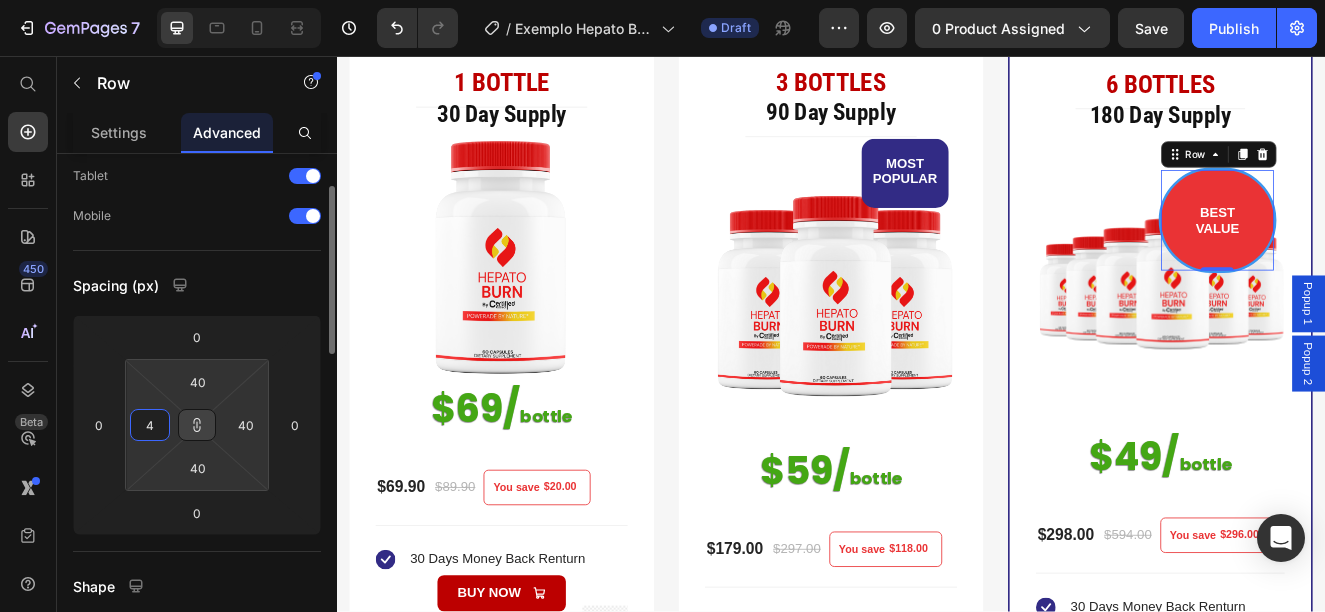 type on "4" 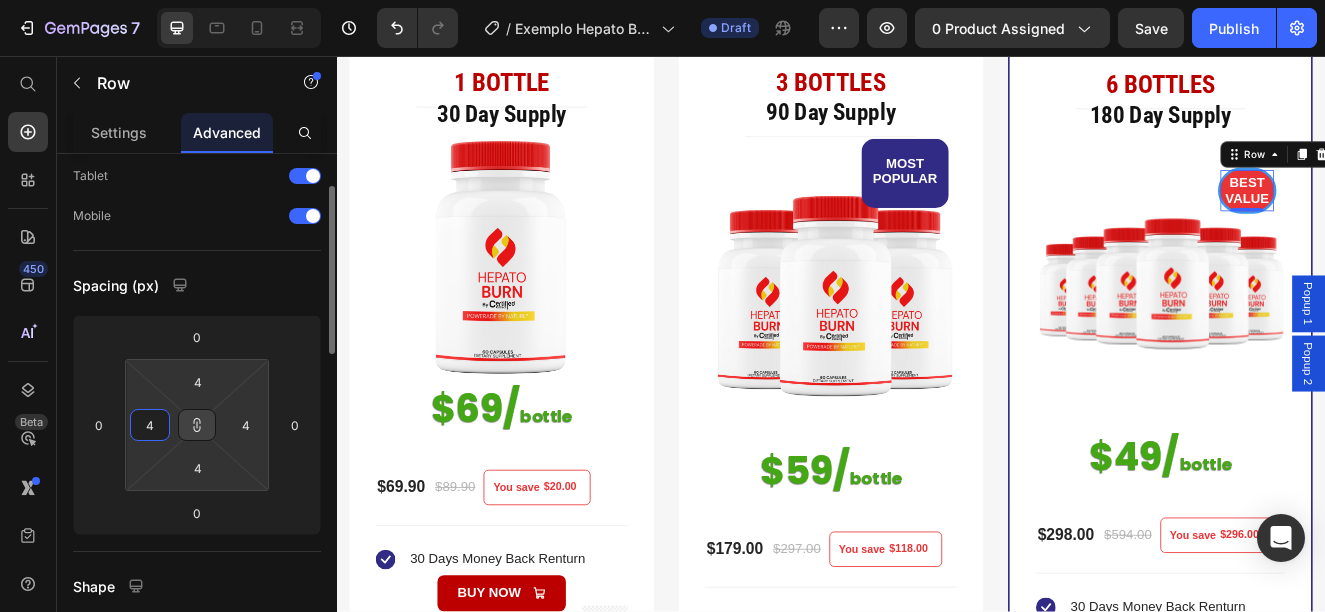 type 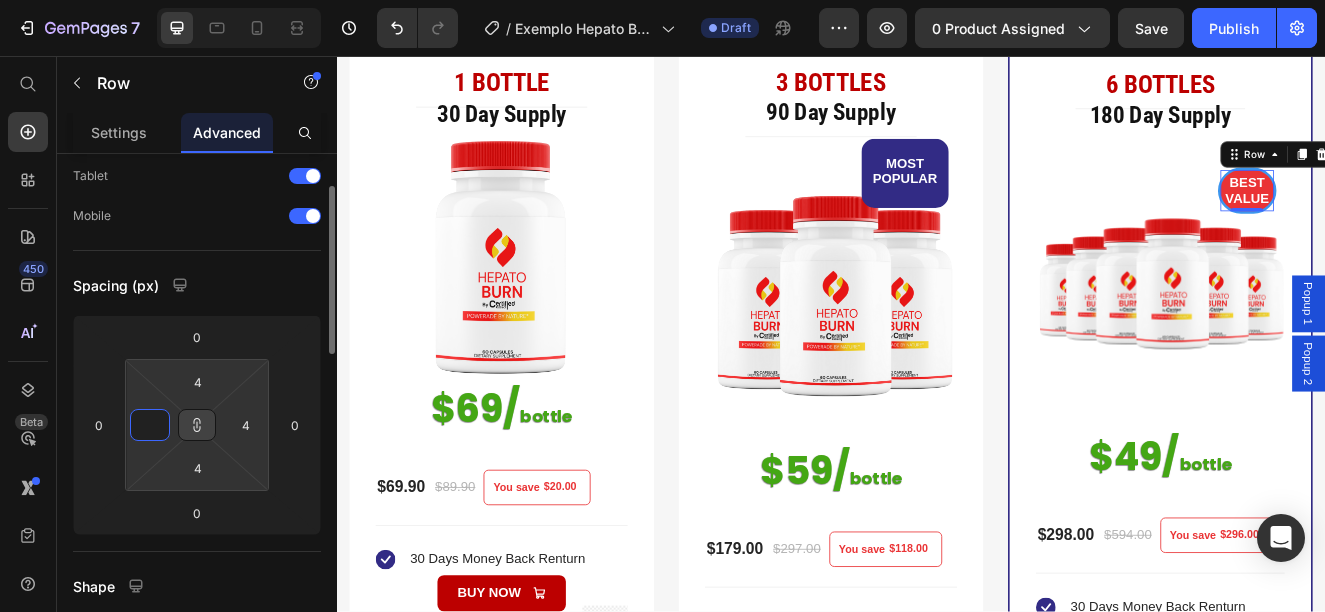 type on "3" 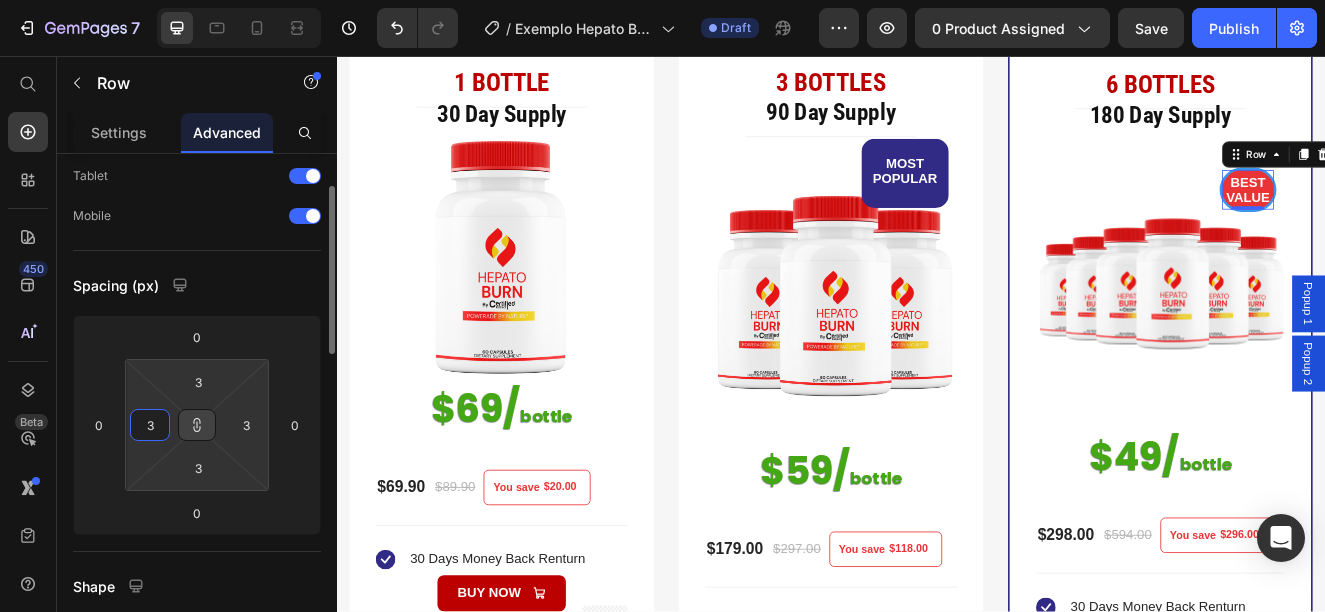type on "30" 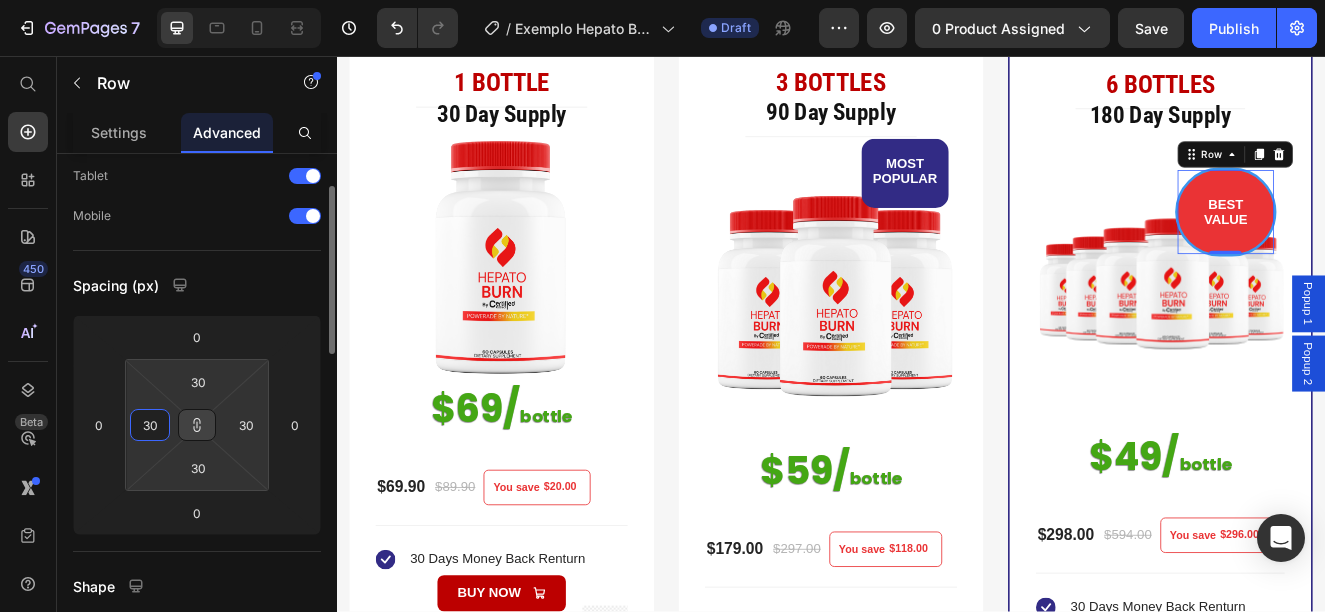 type on "3" 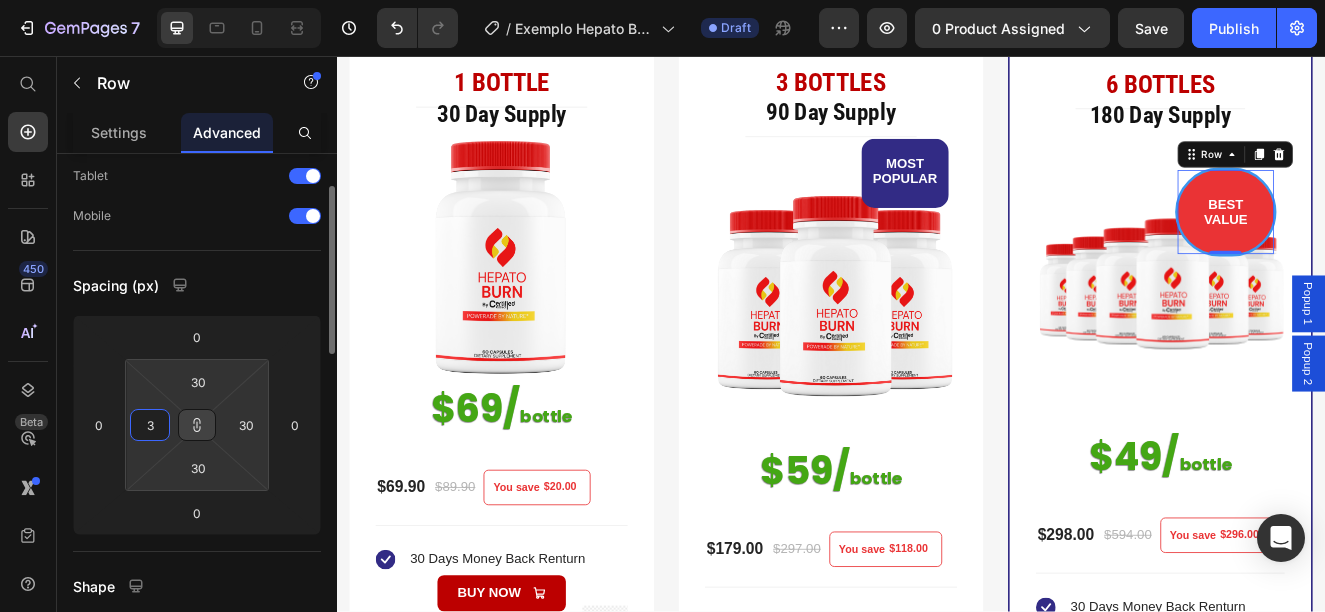 type on "3" 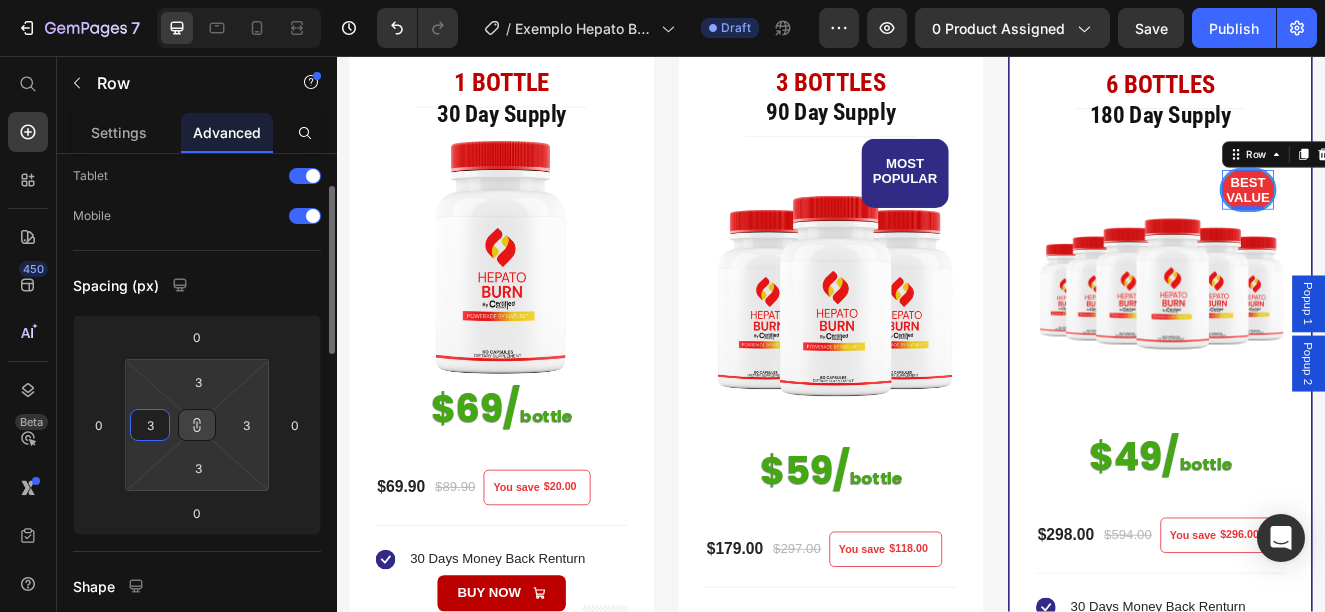 type 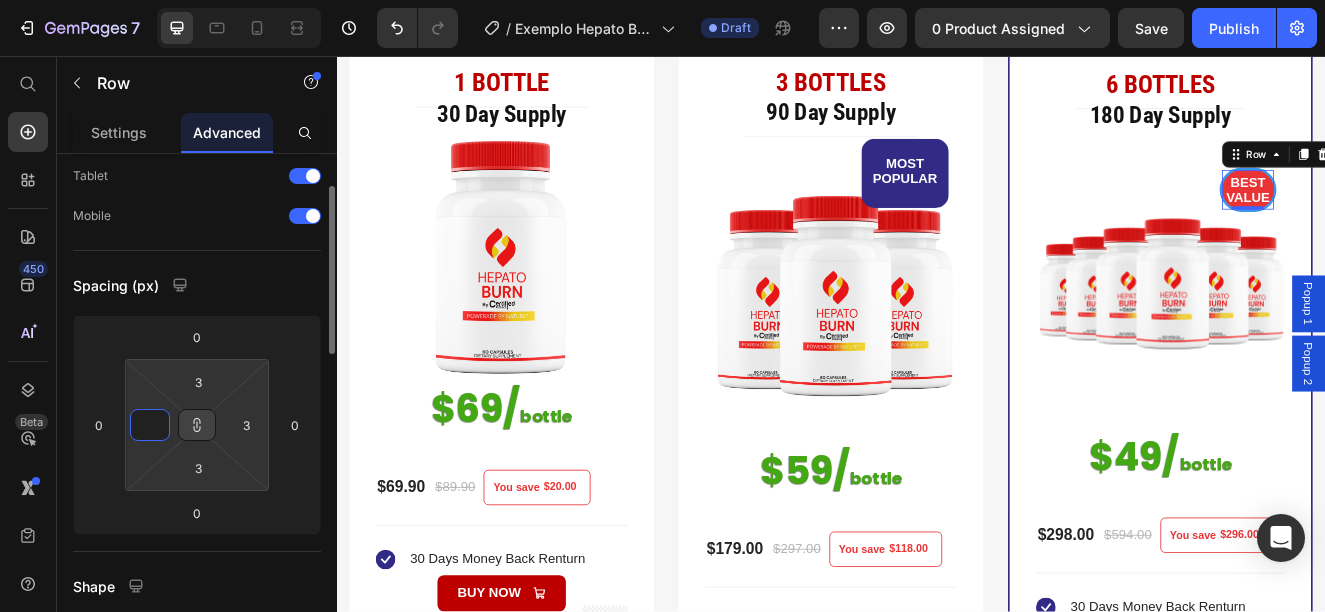 type on "2" 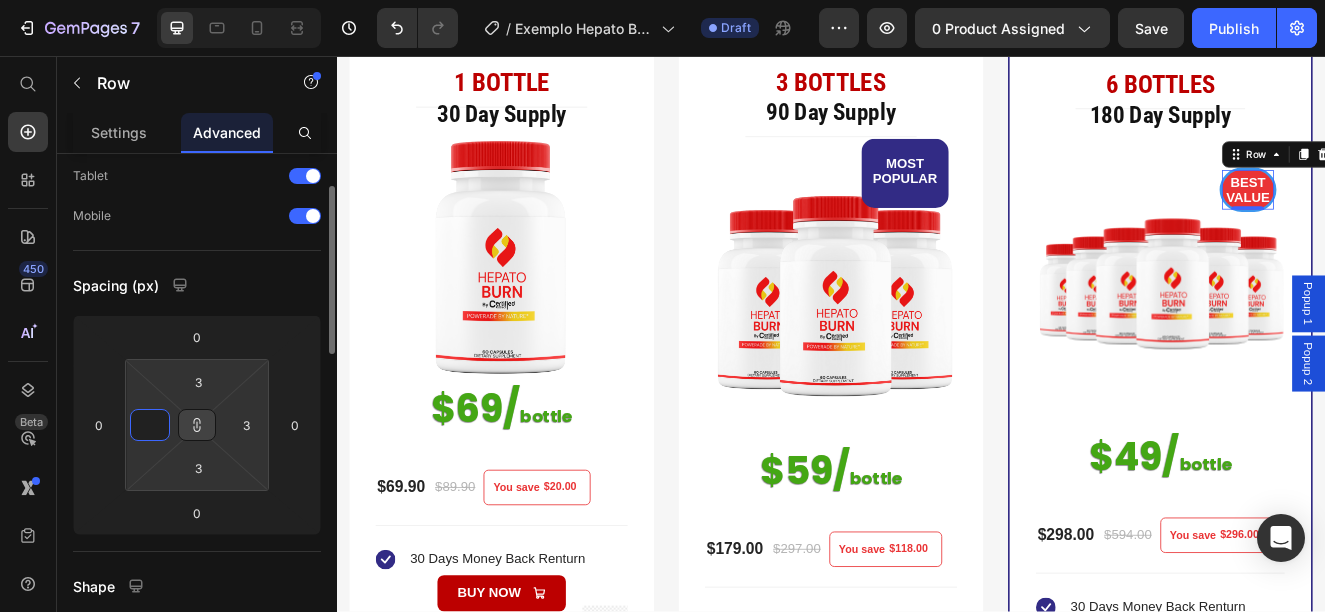 type on "2" 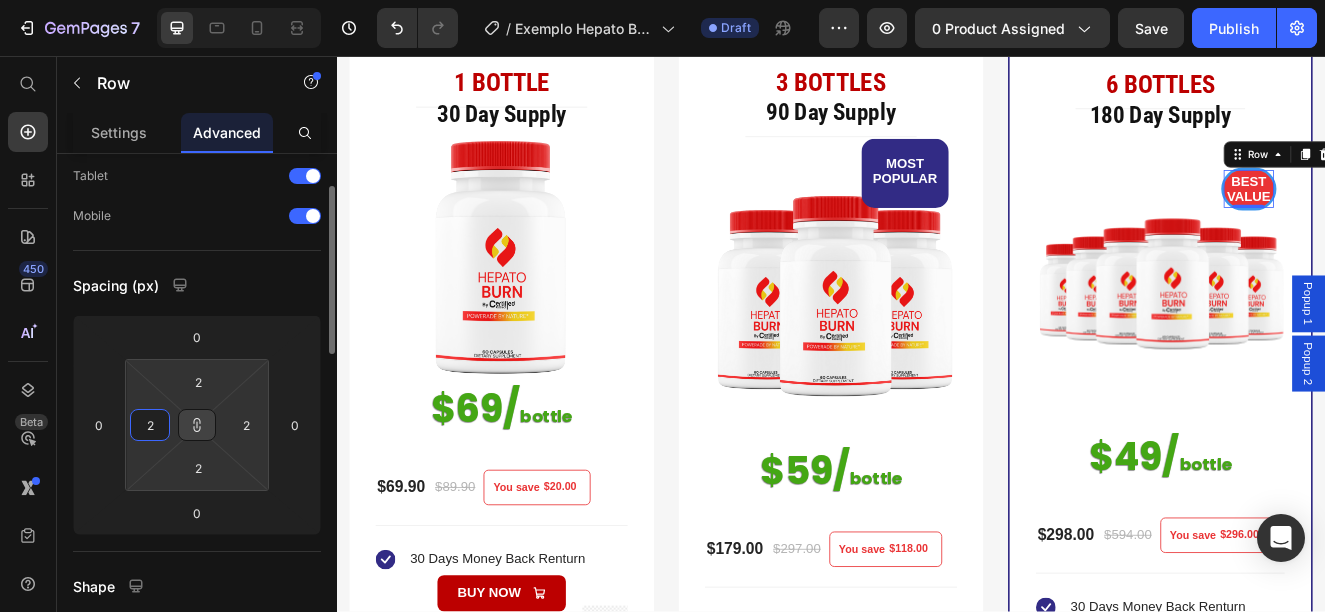 type on "28" 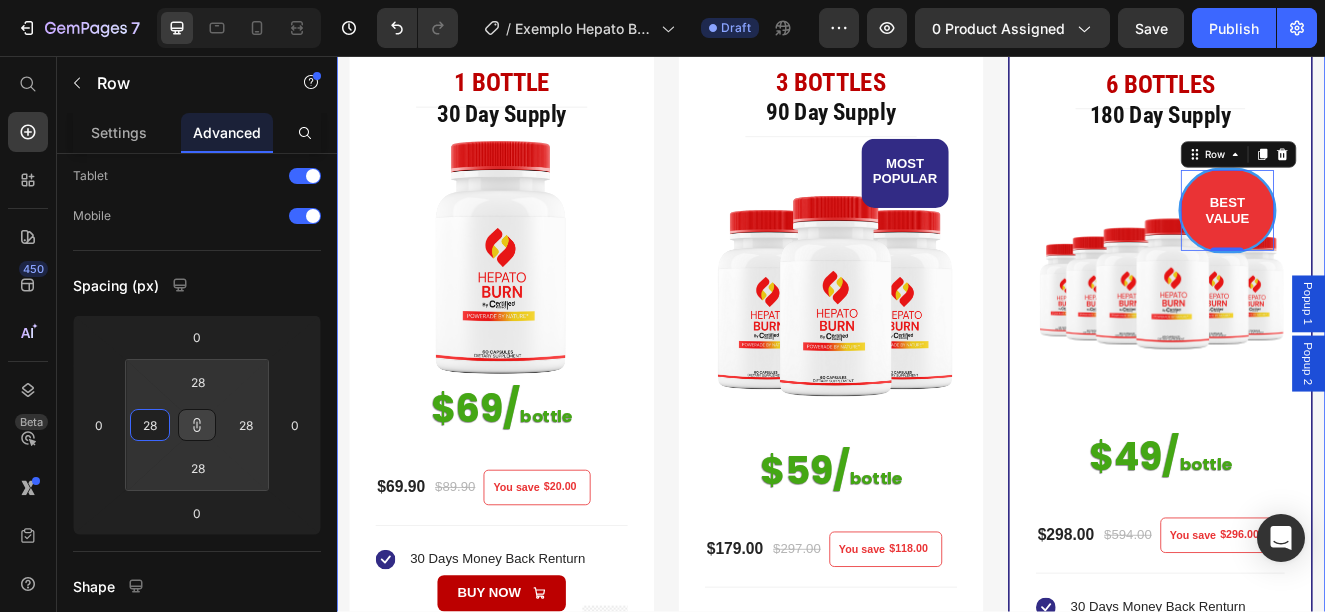 click on "1 BOTTLE (P) Title                Title Line 30 Day Supply Heading Image $69/ bottle Heading $69.90 (P) Price $89.90 (P) Price You save $20.00 (P) Tag Row You saved $20.00 (P) Tag
Icon 30 Days Money Back Renturn Text block Icon List
BUY NOW Add to Cart Image Image Image Image Image Row Product Row Row 3 BOTTLES (P) Title 90 Day Supply Heading                Title Line MOST POPULAR Text block Row Image $59/ bottle Heading Row $179.00 (P) Price $297.00 (P) Price You save $118.00 (P) Tag Row You saved $118.00 (P) Tag
Icon 30 Days Money Back Renturn Text block
Icon Fast & Free shipping Text block Icon List BUY NOW Add to Cart Product Hurry up! Sale ends once the timer hits zero Text block 12 Hrs 42 Min 43 Sec CountDown Timer Row 6 BOTTLES (P) Title                Title Line 180 Day Supply Heading BEST VALUE Text block Row   0 Image $49/ bottle Heading Row $298.00 (P) Price $594.00 (P) Price You save $296.00 (P) Tag Row You saved $296.00 (P) Tag" at bounding box center (937, 521) 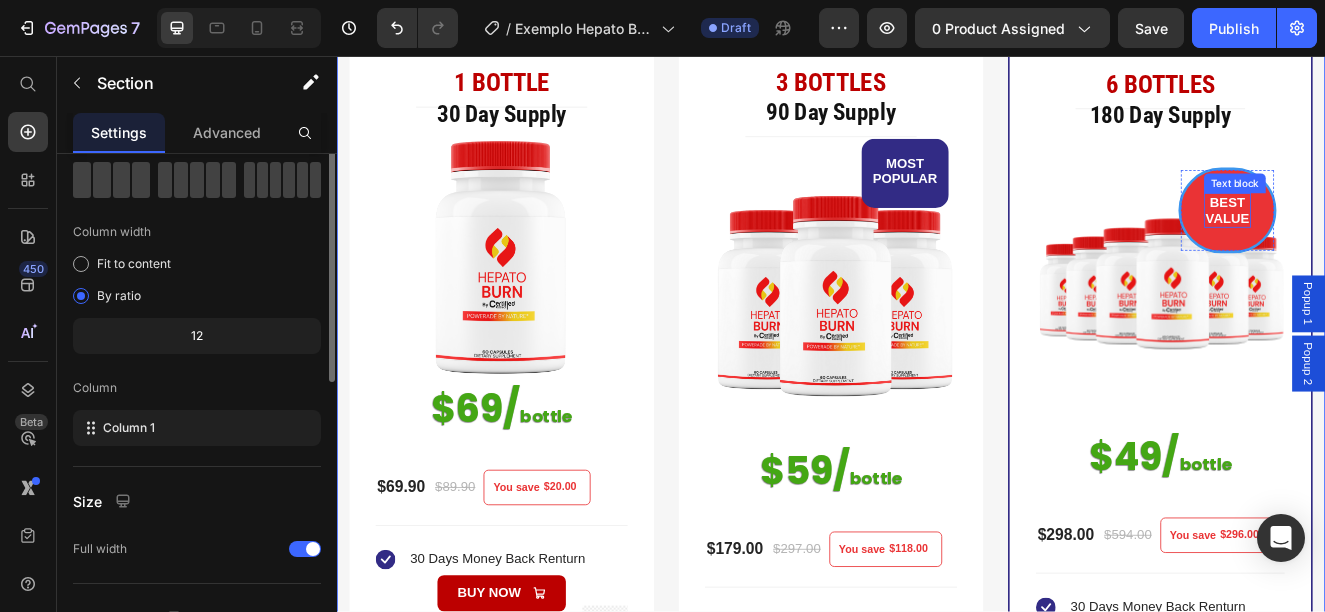 scroll, scrollTop: 0, scrollLeft: 0, axis: both 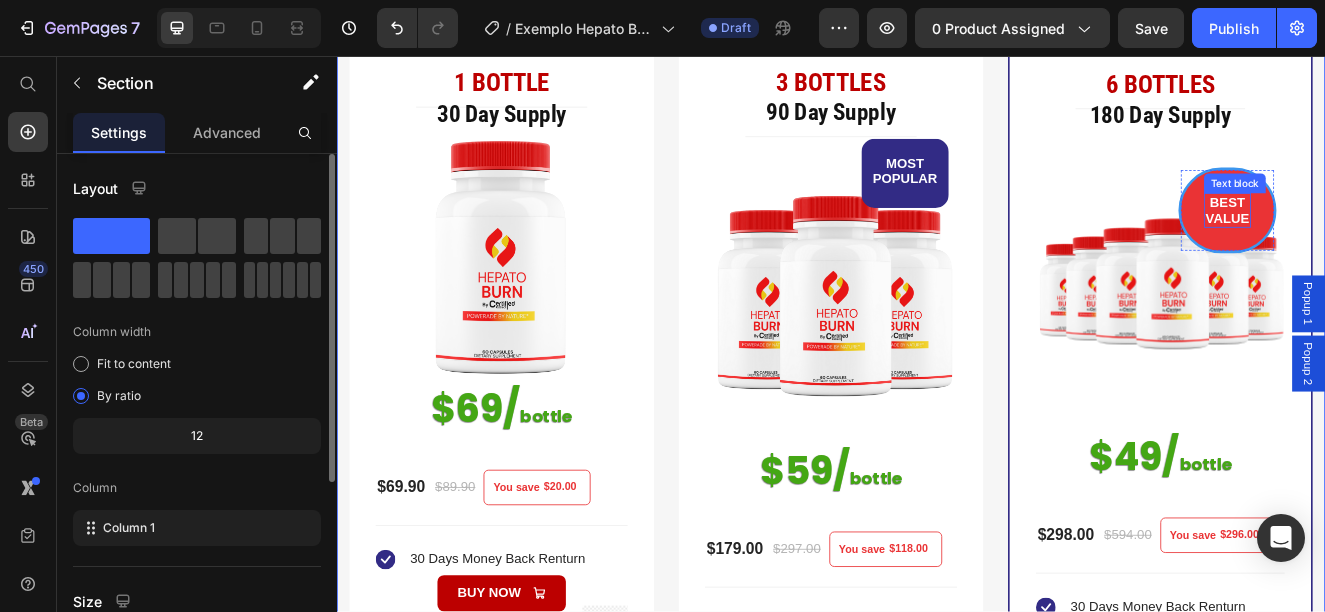 click on "BEST VALUE" at bounding box center (1418, 244) 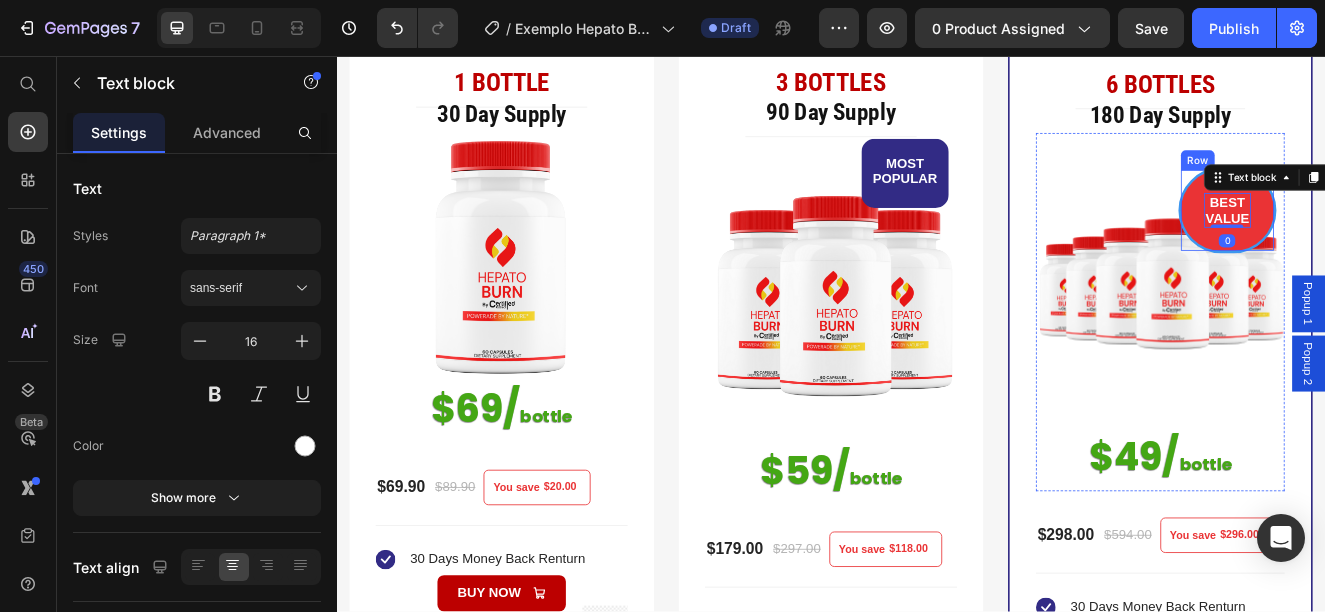 click on "BEST VALUE Text block   0 Row" at bounding box center [1418, 244] 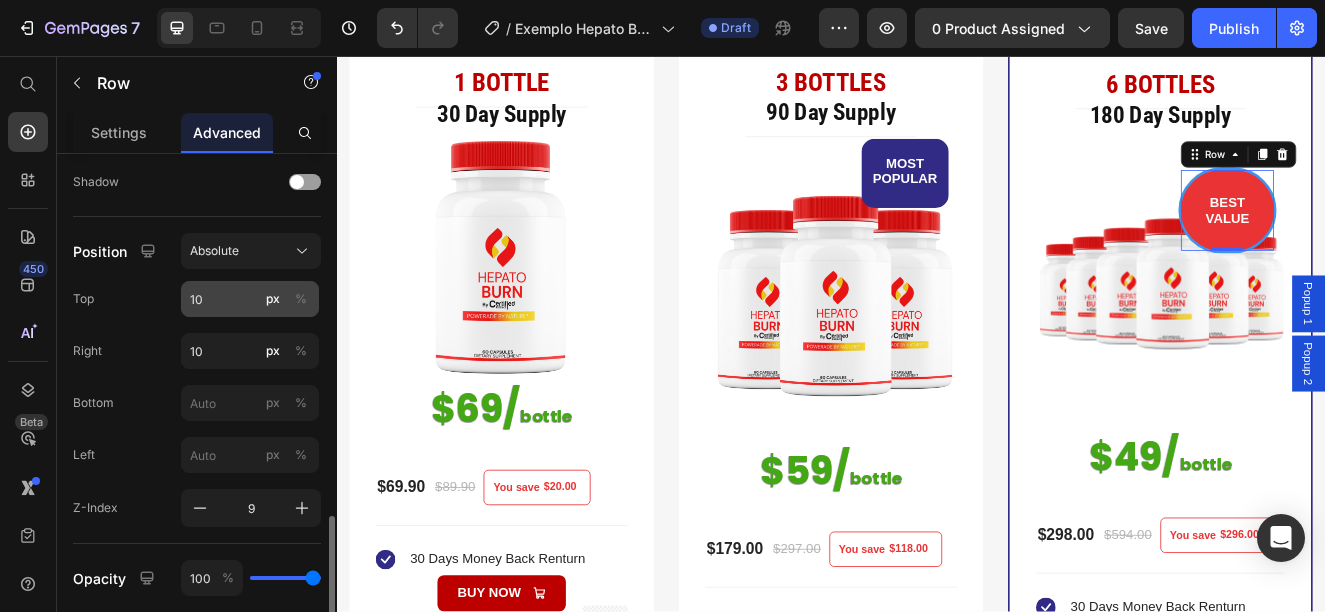 scroll, scrollTop: 800, scrollLeft: 0, axis: vertical 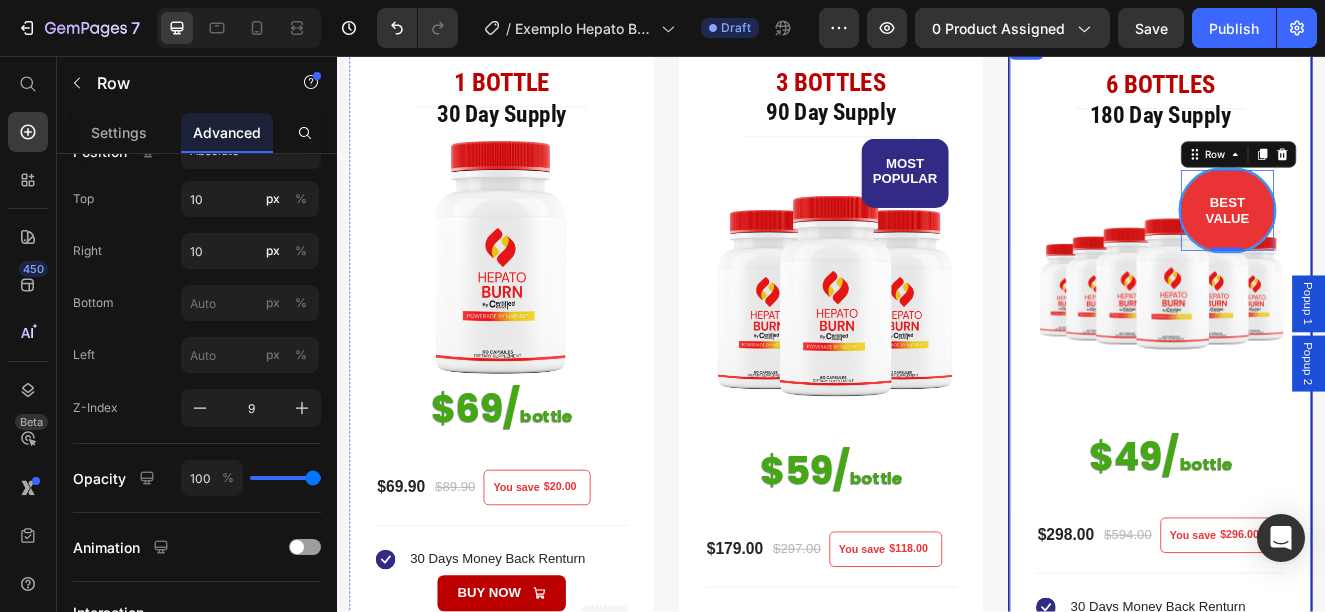 click on "6 BOTTLES (P) Title                Title Line 180 Day Supply Heading BEST VALUE Text block Row   0 Image $49/ bottle Heading Row $298.00 (P) Price $594.00 (P) Price You save $296.00 (P) Tag Row You saved $296.00 (P) Tag
Icon 30 Days Money Back Renturn Text block
Icon Fast & Free shipping Text block
Icon Extra 10% off your next order Text block Icon List BUY NOW Add to Cart Product Hurry up! Sale ends once the timer hits zero Text block 12 Hrs 42 Min 33 Sec CountDown Timer Row" at bounding box center (1337, 537) 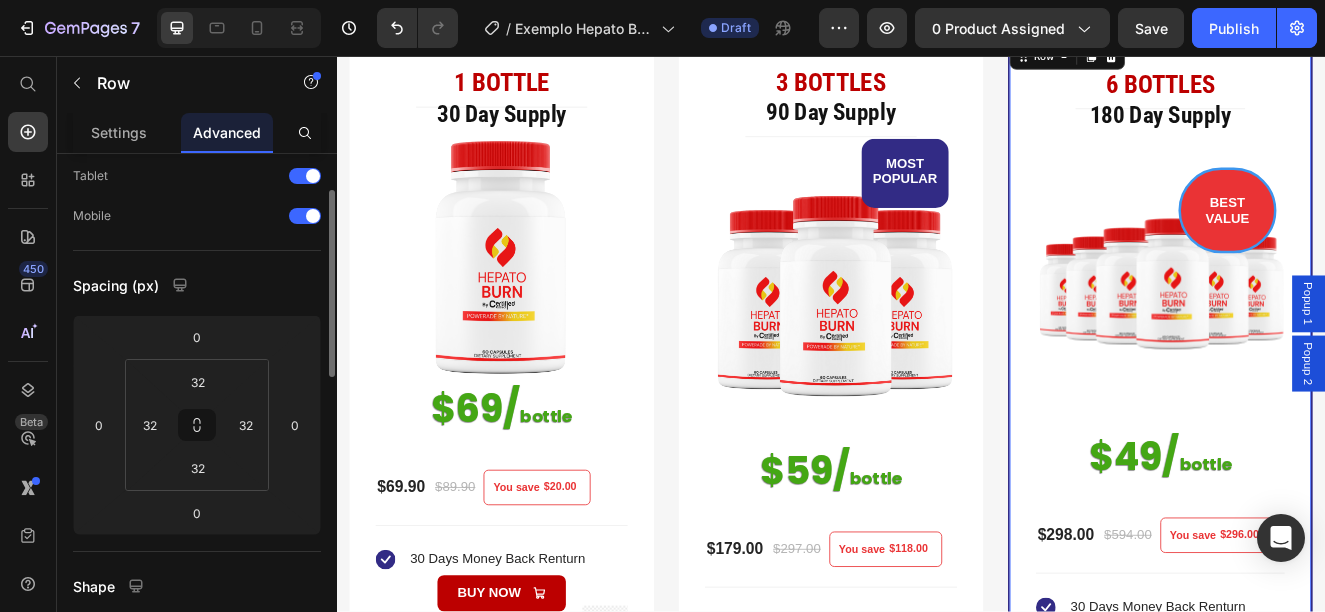 scroll, scrollTop: 0, scrollLeft: 0, axis: both 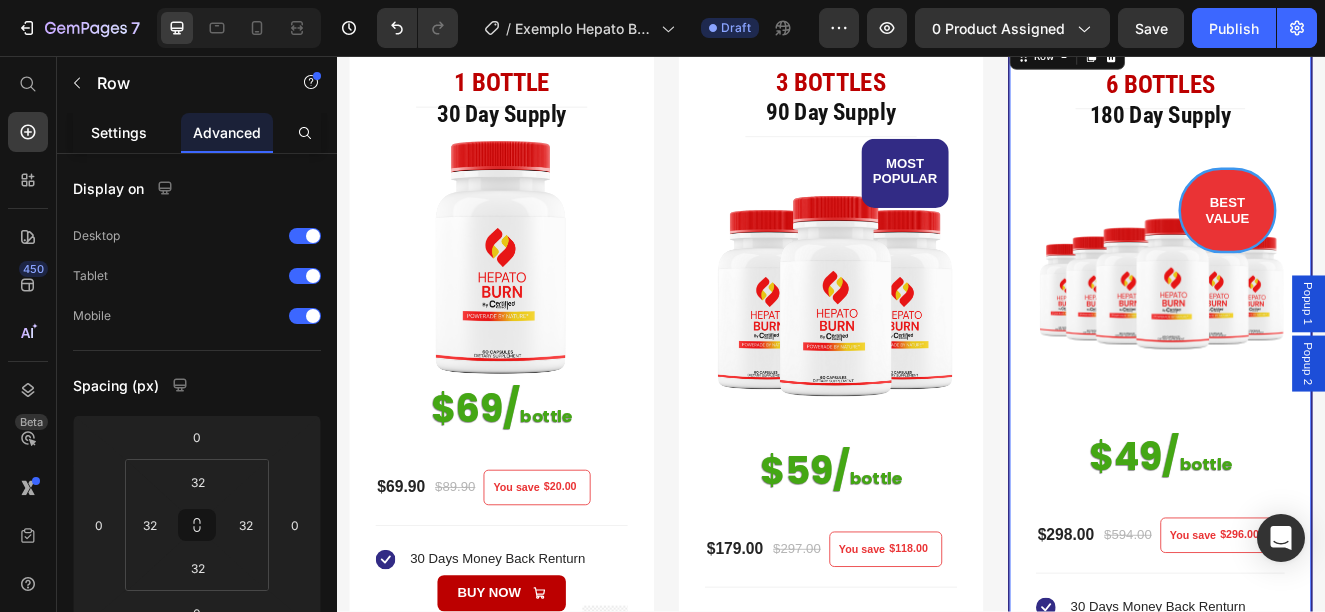 click on "Settings" at bounding box center [119, 132] 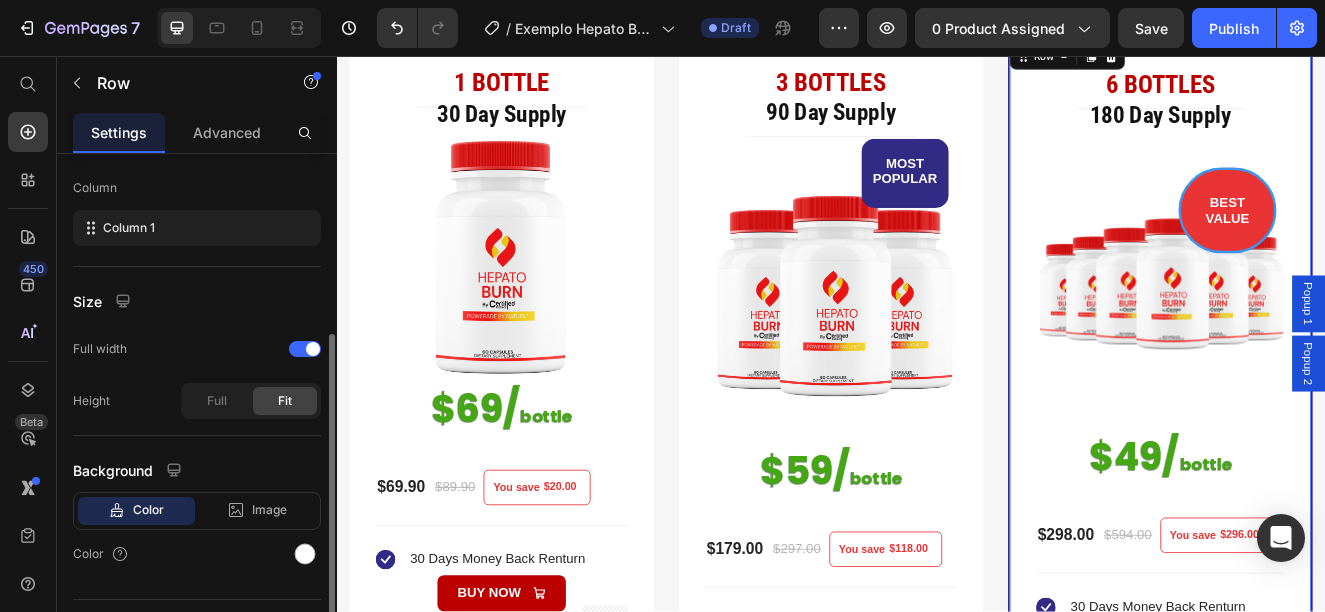 scroll, scrollTop: 345, scrollLeft: 0, axis: vertical 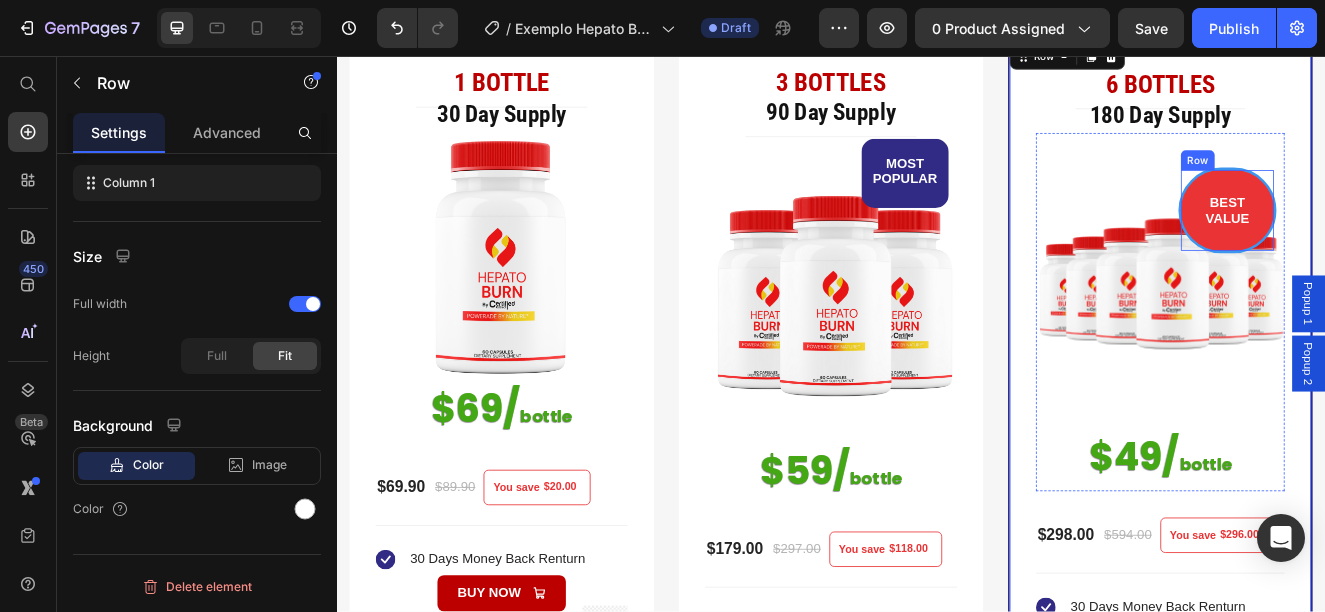 click on "BEST VALUE Text block Row" at bounding box center [1418, 244] 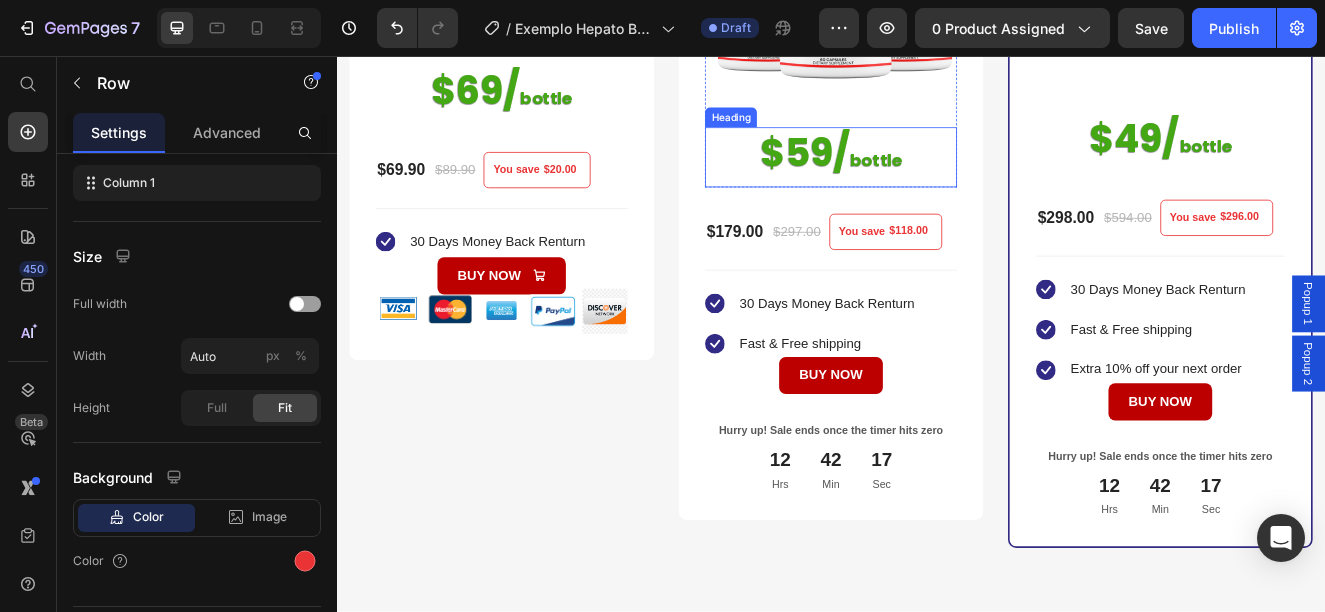 scroll, scrollTop: 1500, scrollLeft: 0, axis: vertical 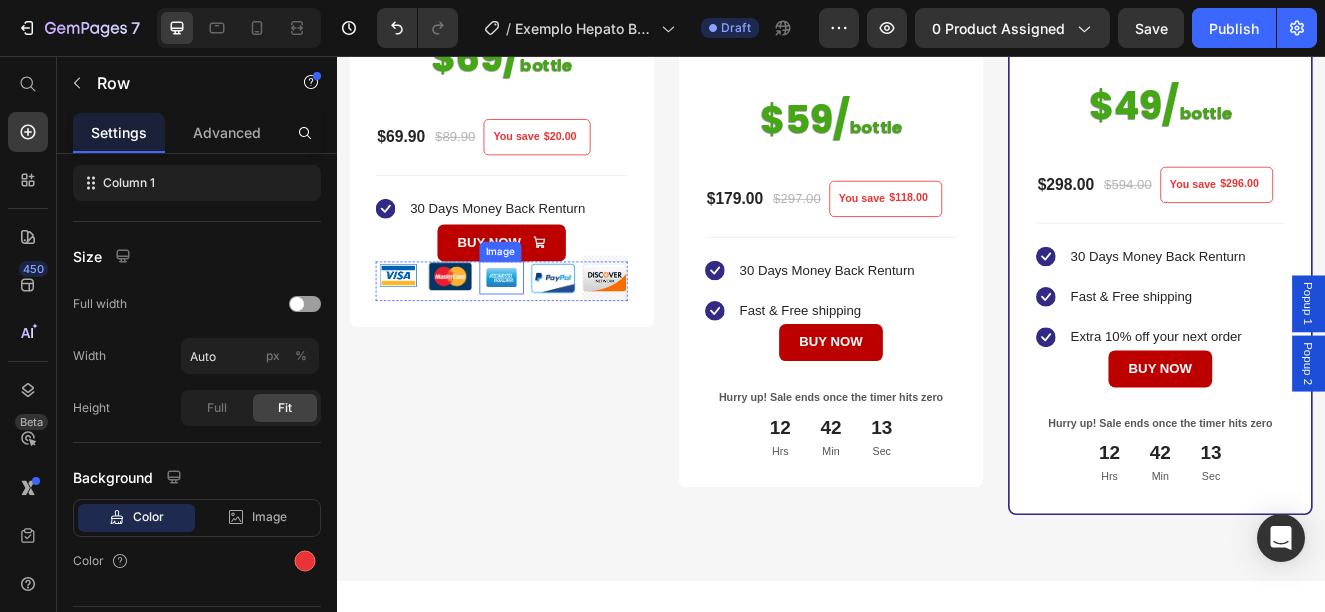 click at bounding box center [537, 326] 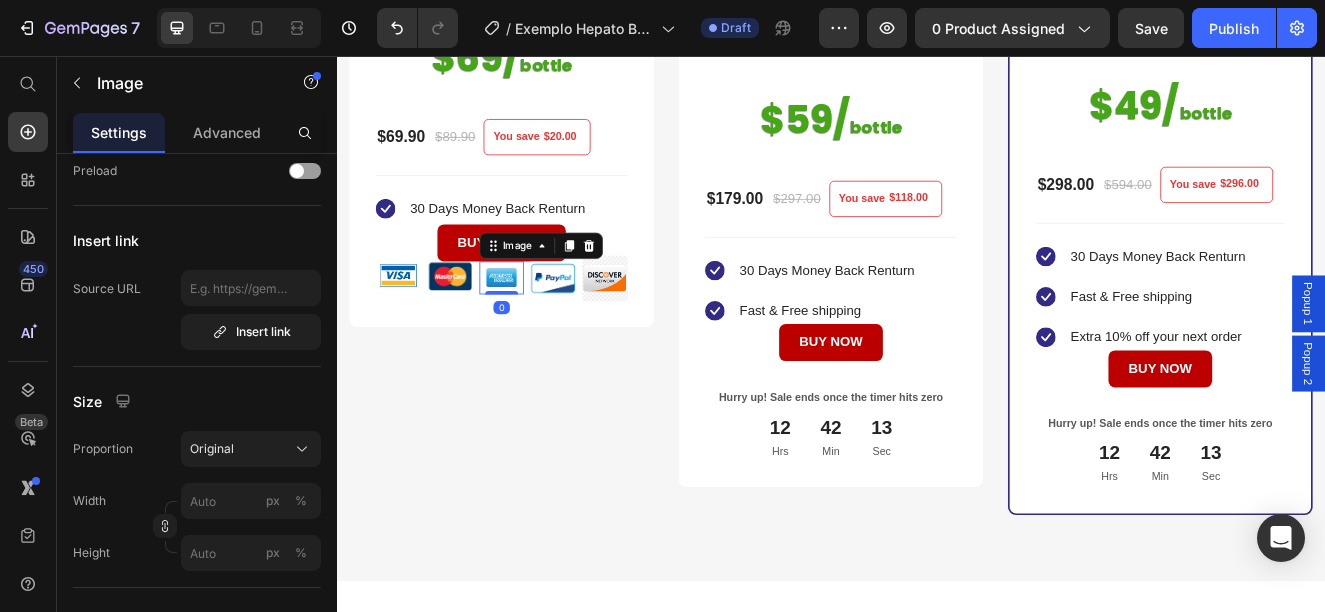 scroll, scrollTop: 0, scrollLeft: 0, axis: both 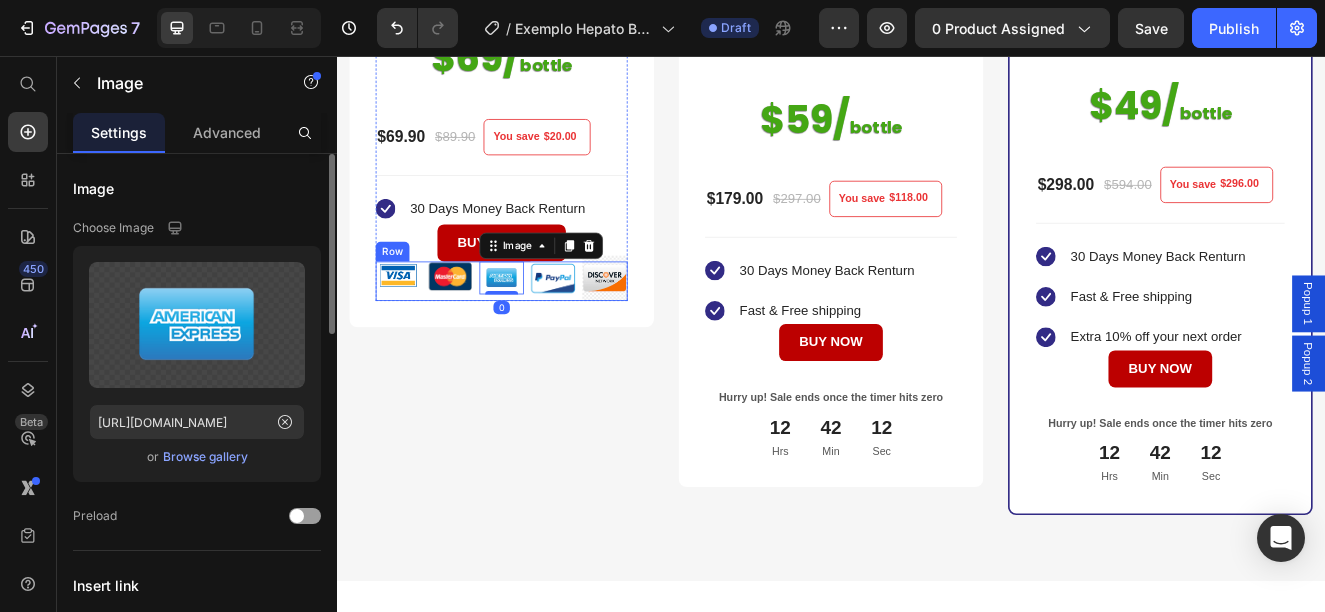 click on "Image Image Image   0 Image Image Row" at bounding box center (537, 330) 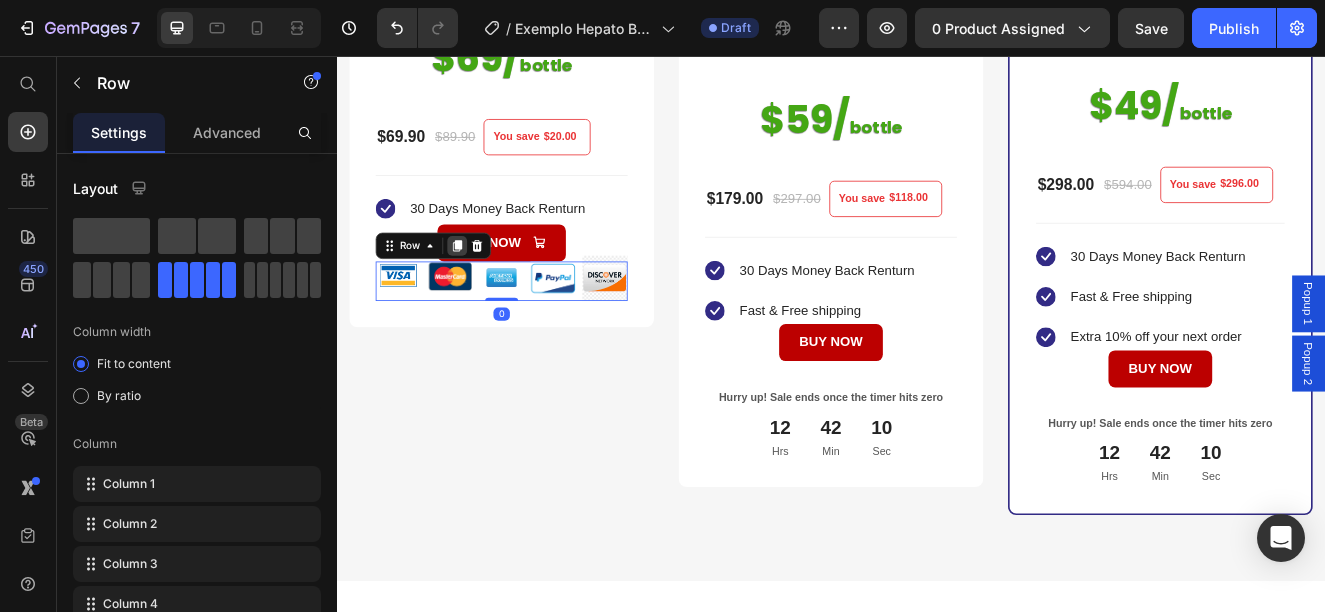 click 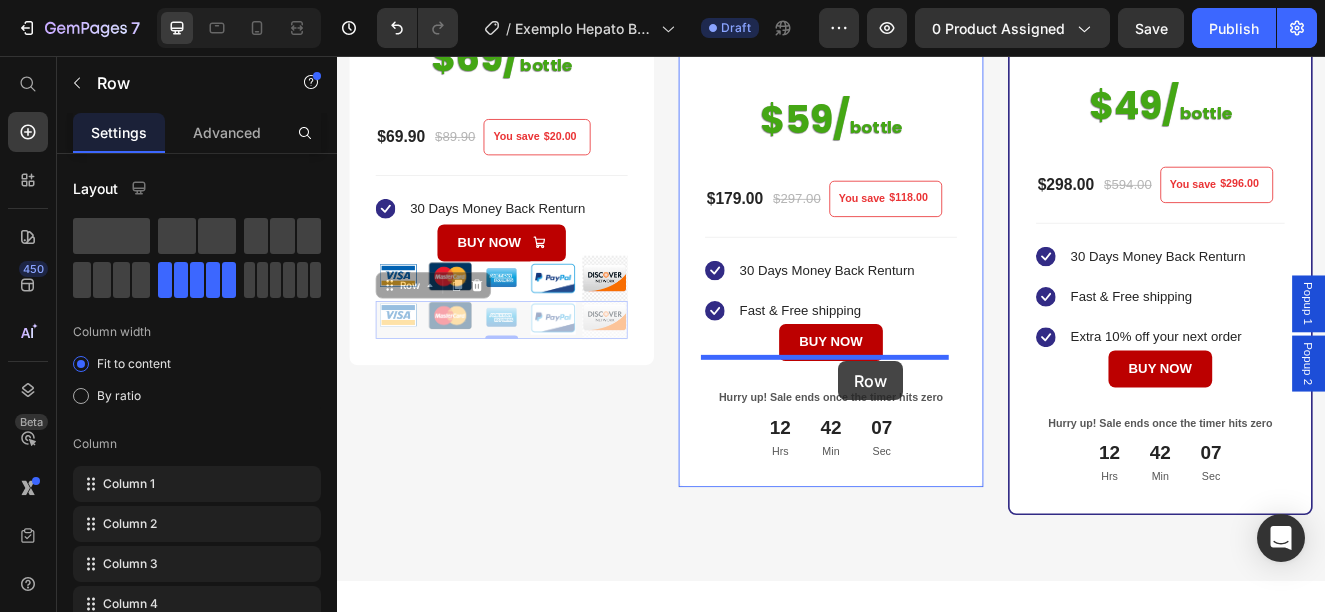 drag, startPoint x: 564, startPoint y: 387, endPoint x: 946, endPoint y: 427, distance: 384.08853 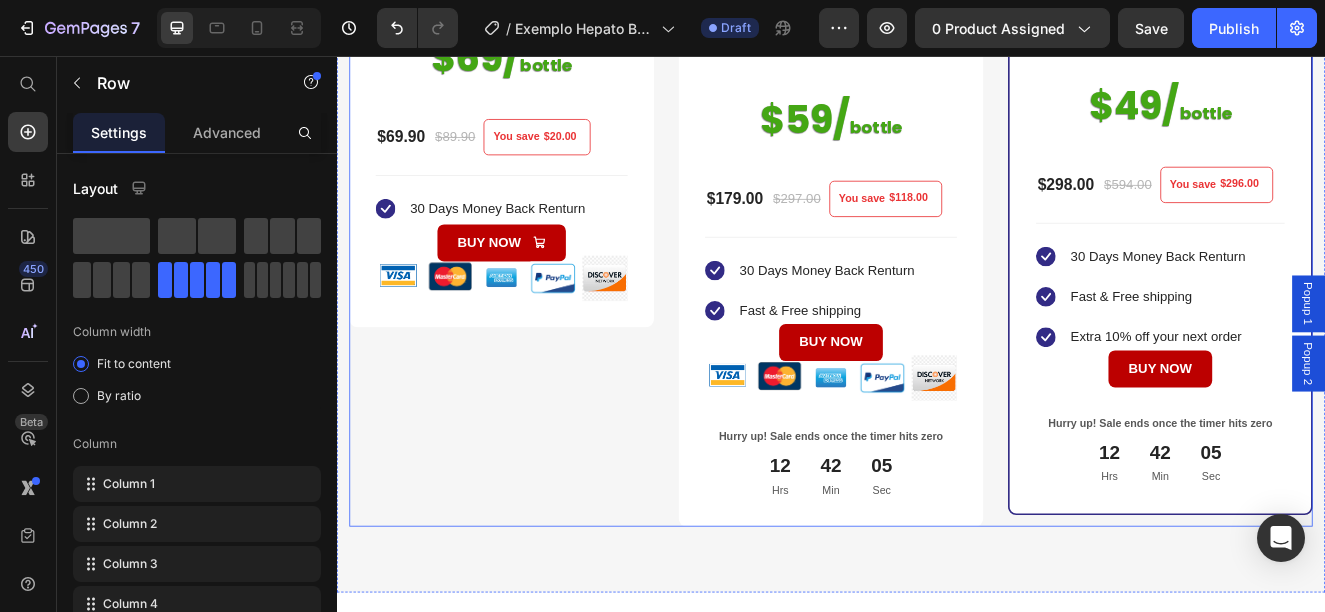 click on "1 BOTTLE (P) Title                Title Line 30 Day Supply Heading Image $69/ bottle Heading $69.90 (P) Price $89.90 (P) Price You save $20.00 (P) Tag Row You saved $20.00 (P) Tag
Icon 30 Days Money Back Renturn Text block Icon List
BUY NOW Add to Cart Image Image Image Image Image Row Product Row Row" at bounding box center (537, 119) 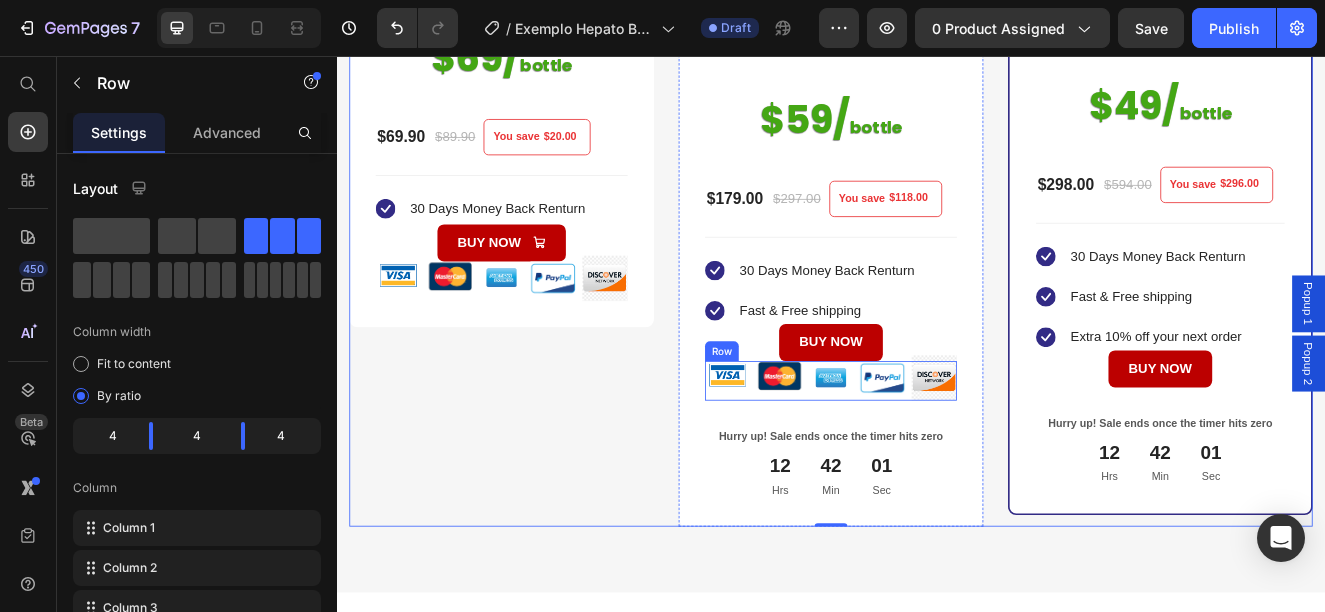 click on "Image" at bounding box center (874, 451) 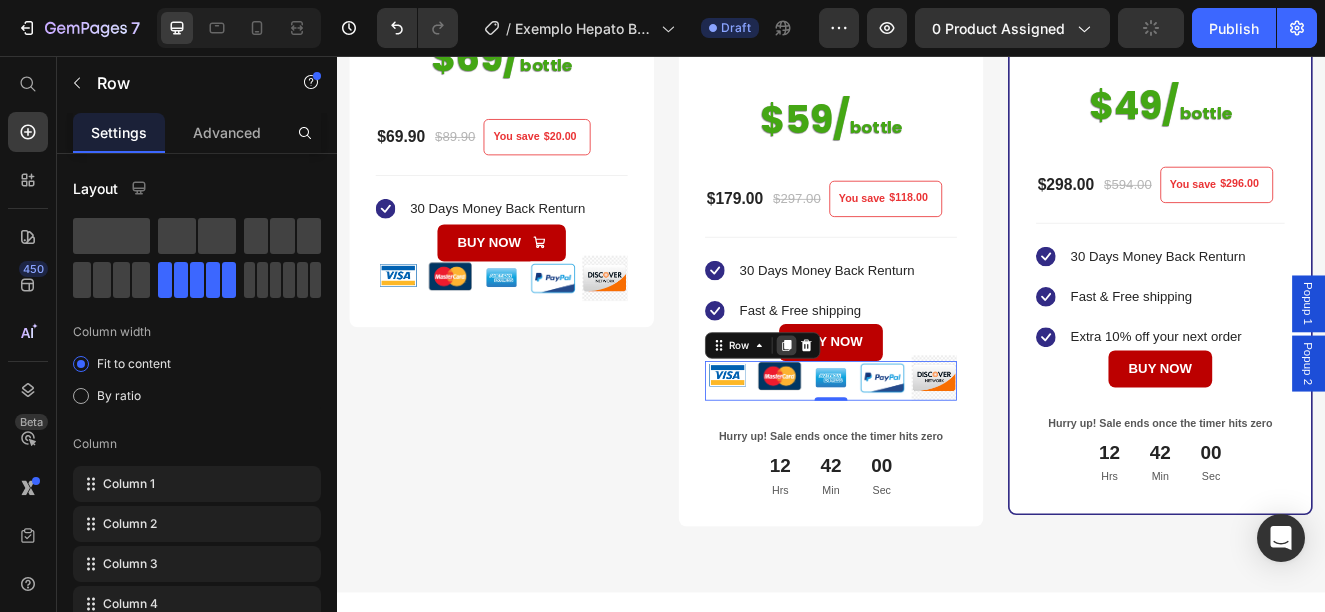 click 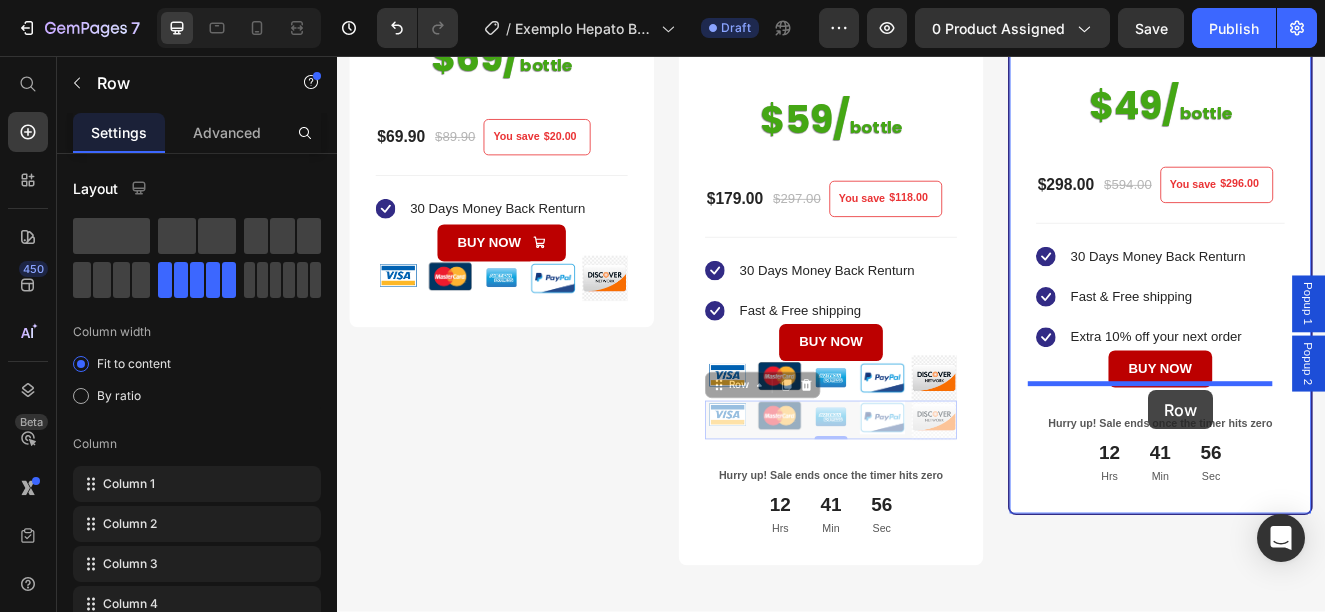drag, startPoint x: 883, startPoint y: 509, endPoint x: 1322, endPoint y: 462, distance: 441.5088 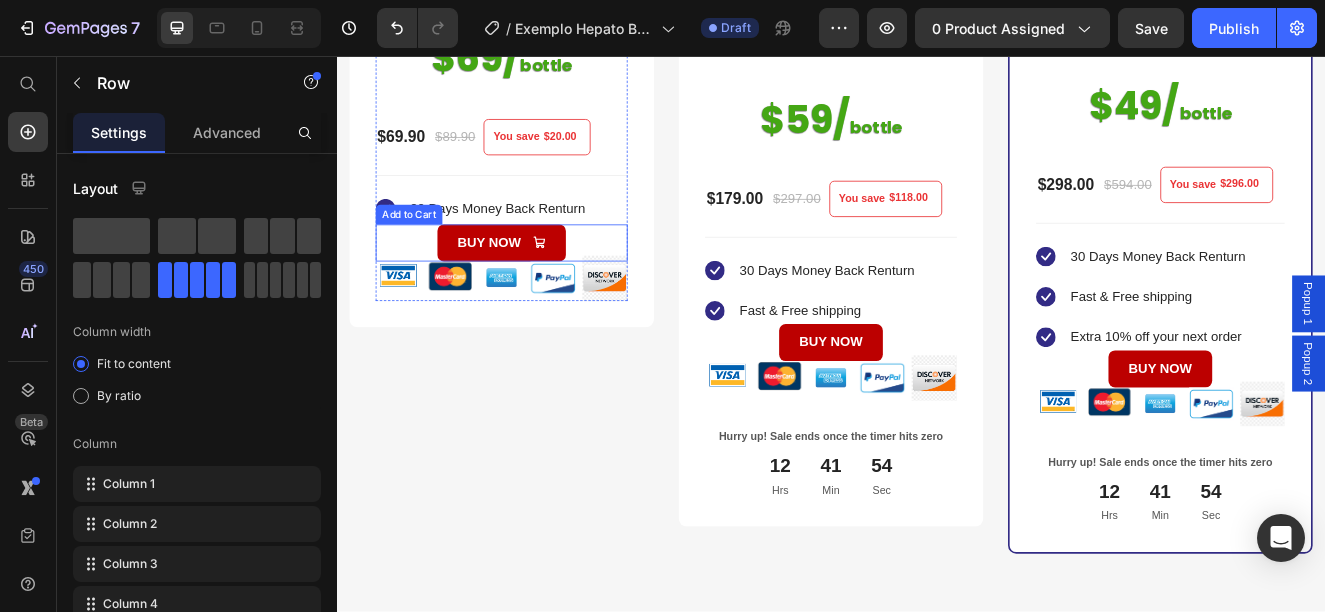 click on "BUY NOW Add to Cart" at bounding box center (537, 283) 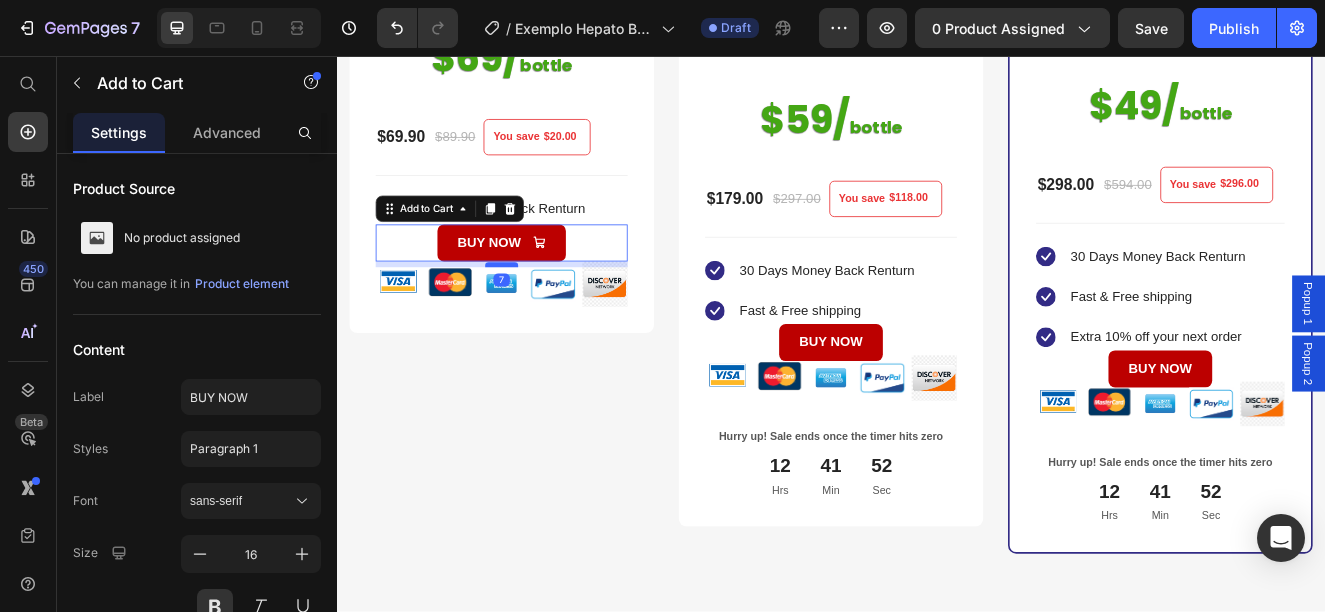 click at bounding box center [537, 310] 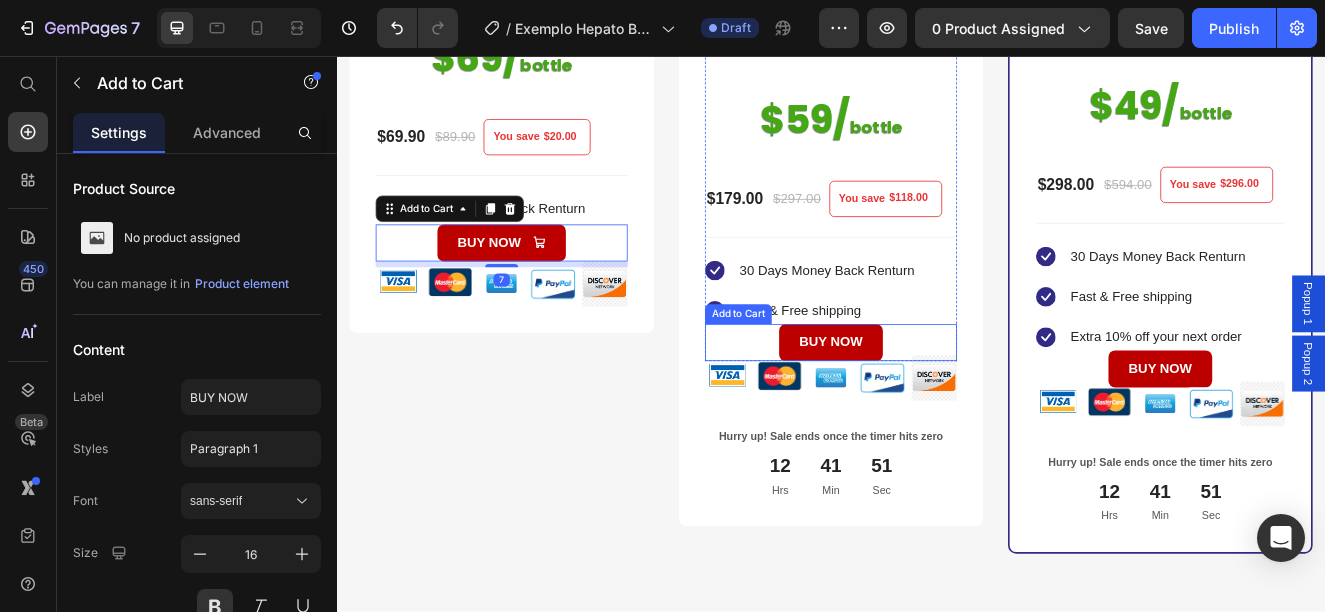 click on "BUY NOW Add to Cart" at bounding box center (937, 404) 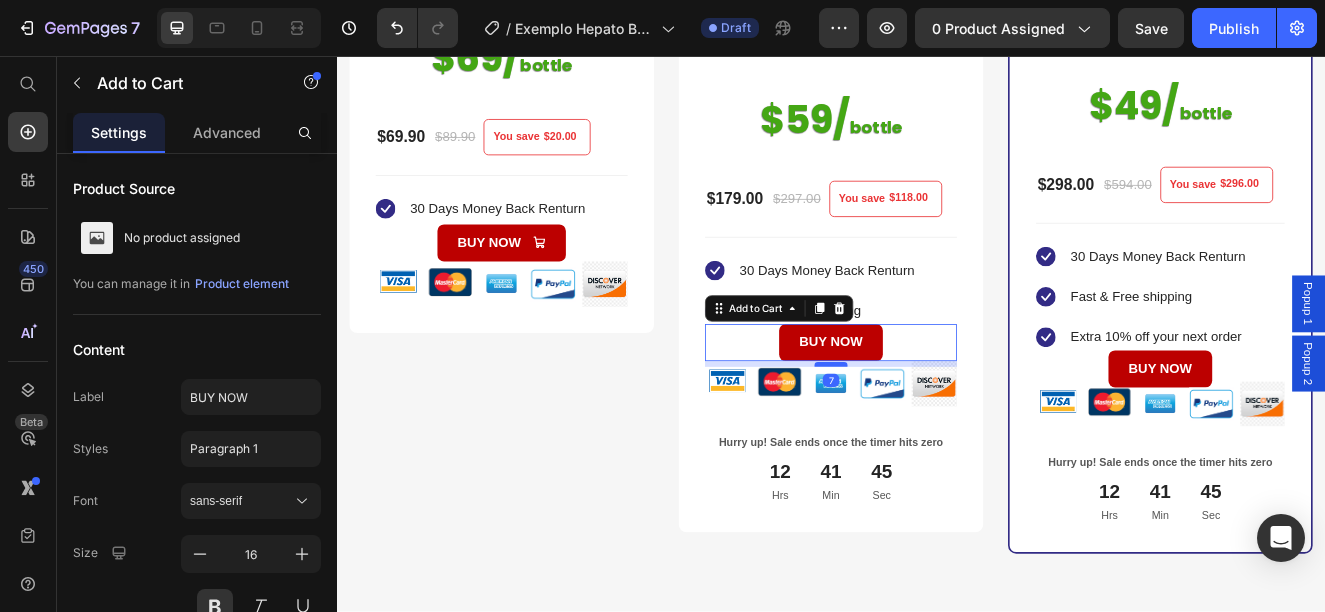 click at bounding box center (937, 431) 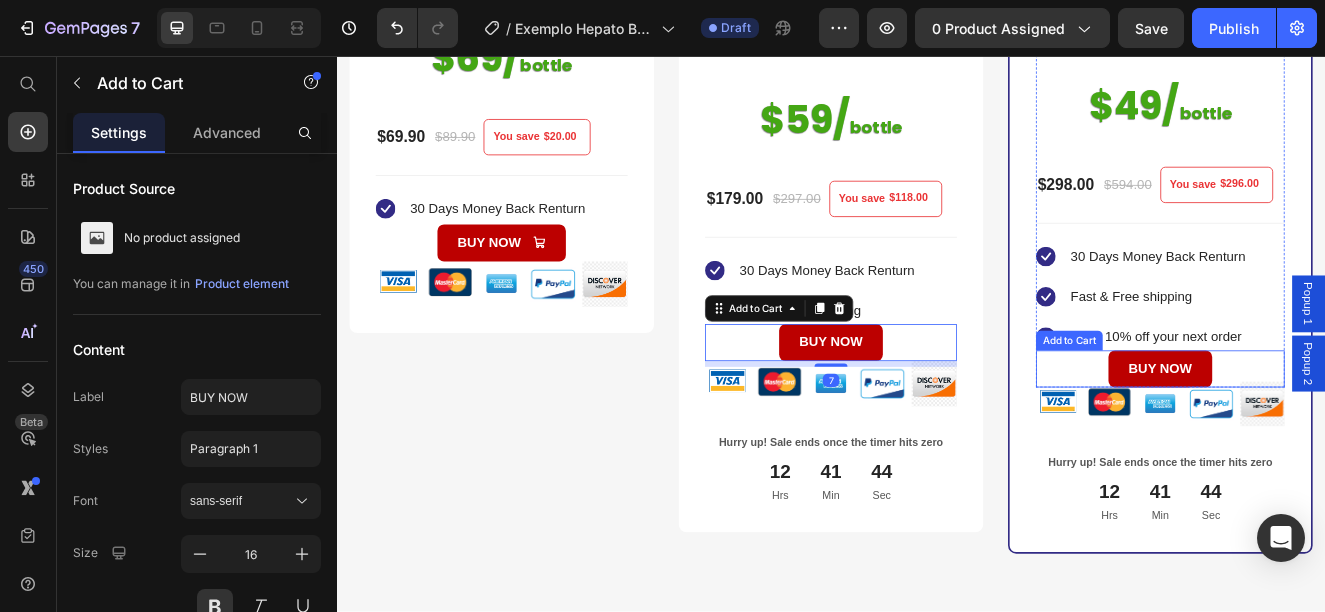click on "BUY NOW Add to Cart" at bounding box center (1337, 436) 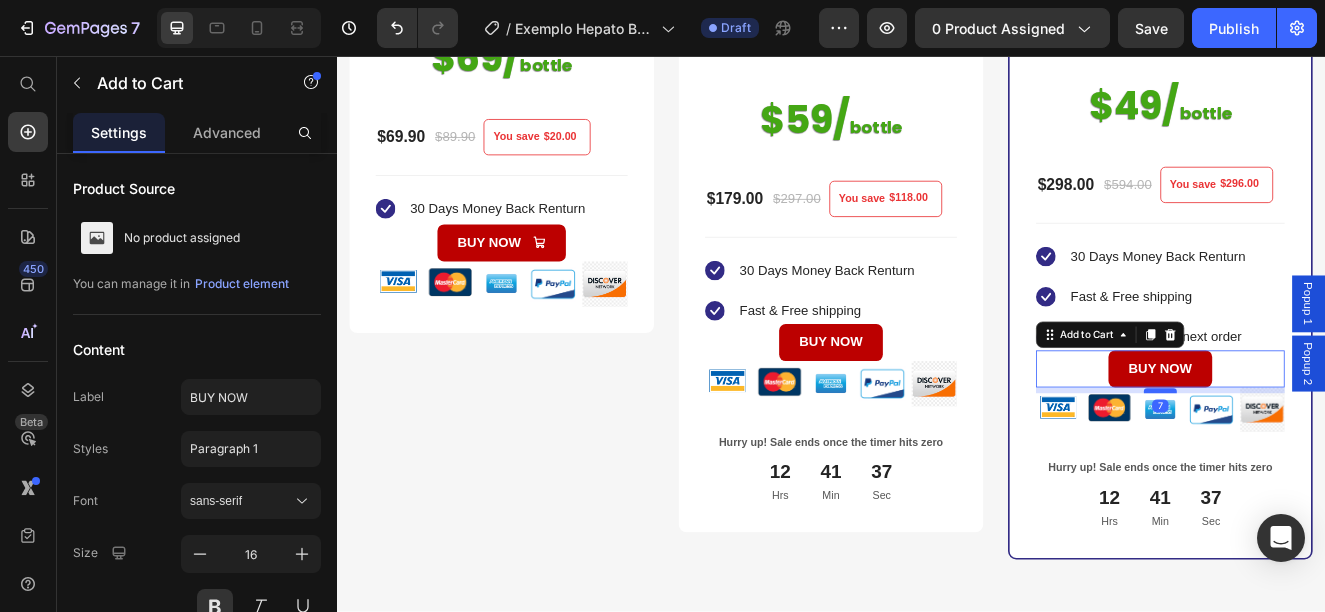 drag, startPoint x: 1324, startPoint y: 449, endPoint x: 1341, endPoint y: 456, distance: 18.384777 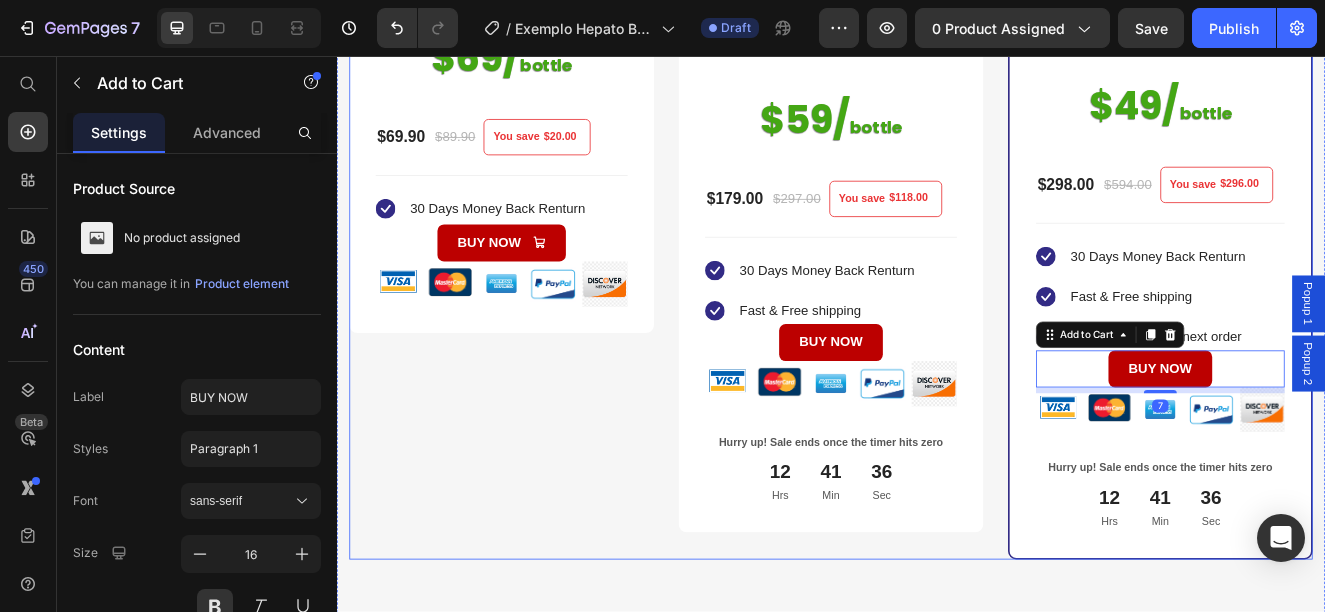 click on "1 BOTTLE (P) Title                Title Line 30 Day Supply Heading Image $69/ bottle Heading $69.90 (P) Price $89.90 (P) Price You save $20.00 (P) Tag Row You saved $20.00 (P) Tag
Icon 30 Days Money Back Renturn Text block Icon List
BUY NOW Add to Cart Image Image Image Image Image Row Product Row Row" at bounding box center [537, 139] 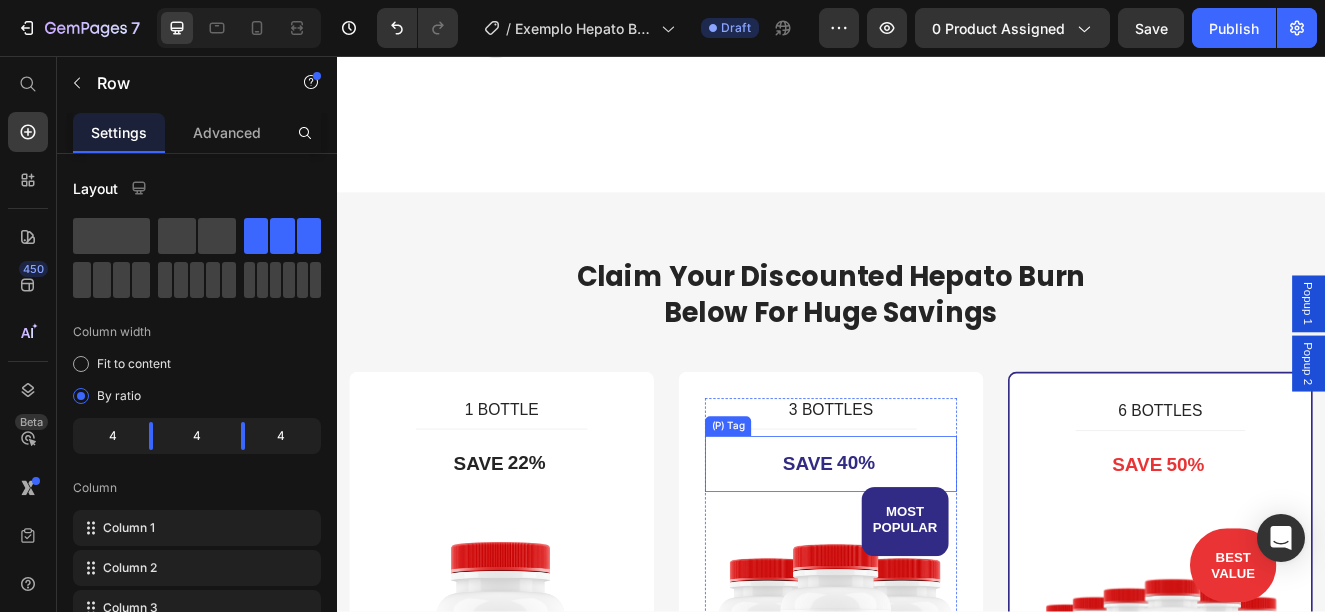 scroll, scrollTop: 7000, scrollLeft: 0, axis: vertical 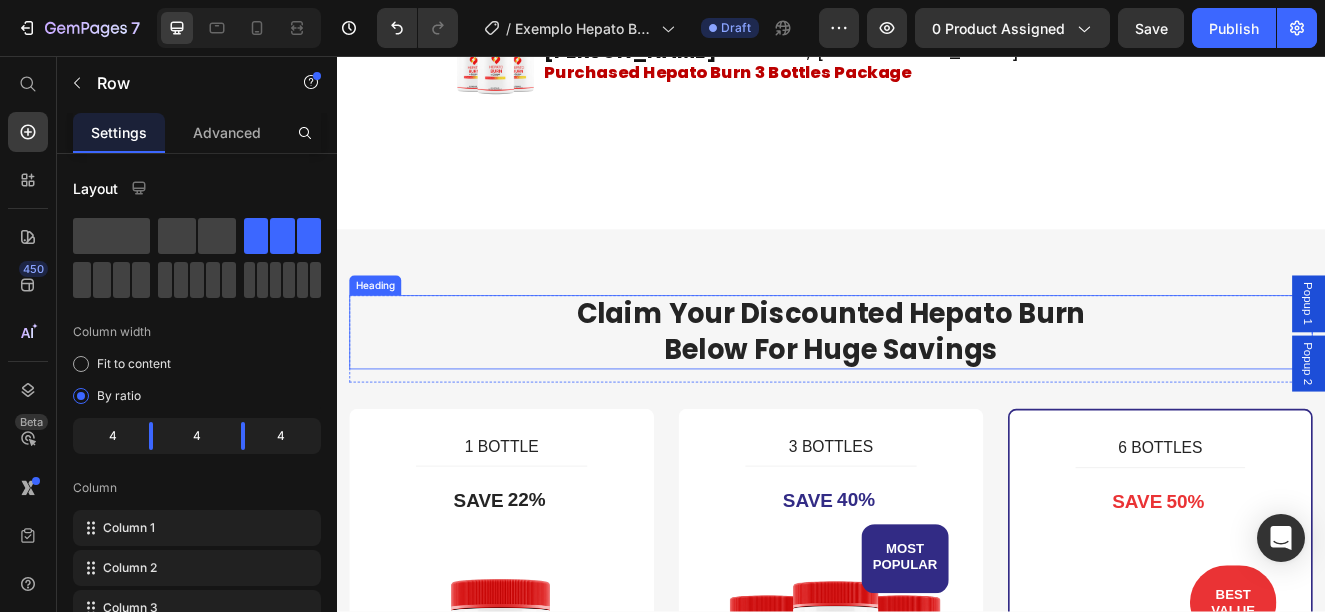 click on "Claim Your Discounted Hepato Burn Below For Huge Savings" at bounding box center (937, 392) 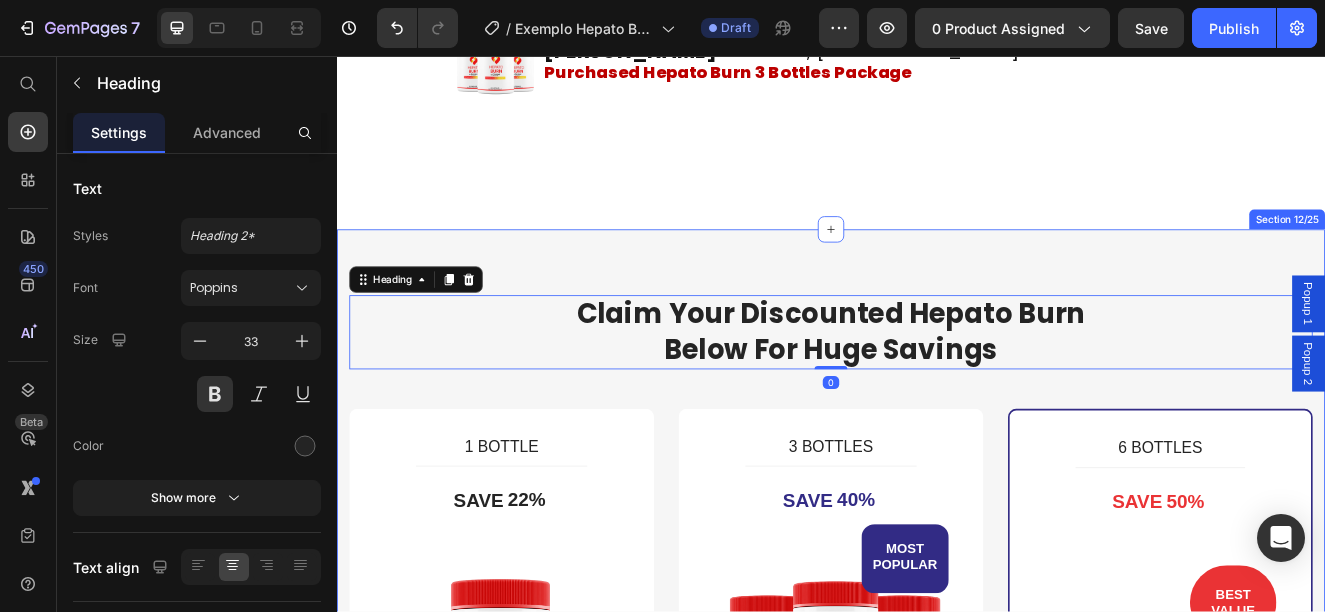 click on "Claim Your Discounted Hepato Burn Below For Huge Savings Heading   0 Row 1 BOTTLE (P) Title                Title Line SAVE 22% (P) Tag Image $69/ bottle Heading $69.90 (P) Price $89.90 (P) Price You save $20.00 (P) Tag Row You saved $20.00 (P) Tag
Icon 30 Days Money Back Renturn Text block Icon List BUY NOW Add to Cart Product Row Row 3 BOTTLES (P) Title                Title Line SAVE 40% (P) Tag MOST POPULAR Text block Row Image $59/ bottle Heading Row $179.00 (P) Price $297.00 (P) Price You save $118.00 (P) Tag Row You saved $118.00 (P) Tag
Icon 30 Days Money Back Renturn Text block
Icon Fast & Free shipping Text block Icon List BUY NOW Add to Cart Product Hurry up! Sale ends once the timer hits zero Text block 12 Hrs 41 Min 04 Sec CountDown Timer Row 6 BOTTLES (P) Title                Title Line SAVE 50% (P) Tag BEST VALUE Text block Row Image $49/ bottle Heading Row $298.00 (P) Price $594.00 (P) Price You save $296.00 (P) Tag Row You saved $296.00 Icon" at bounding box center [937, 934] 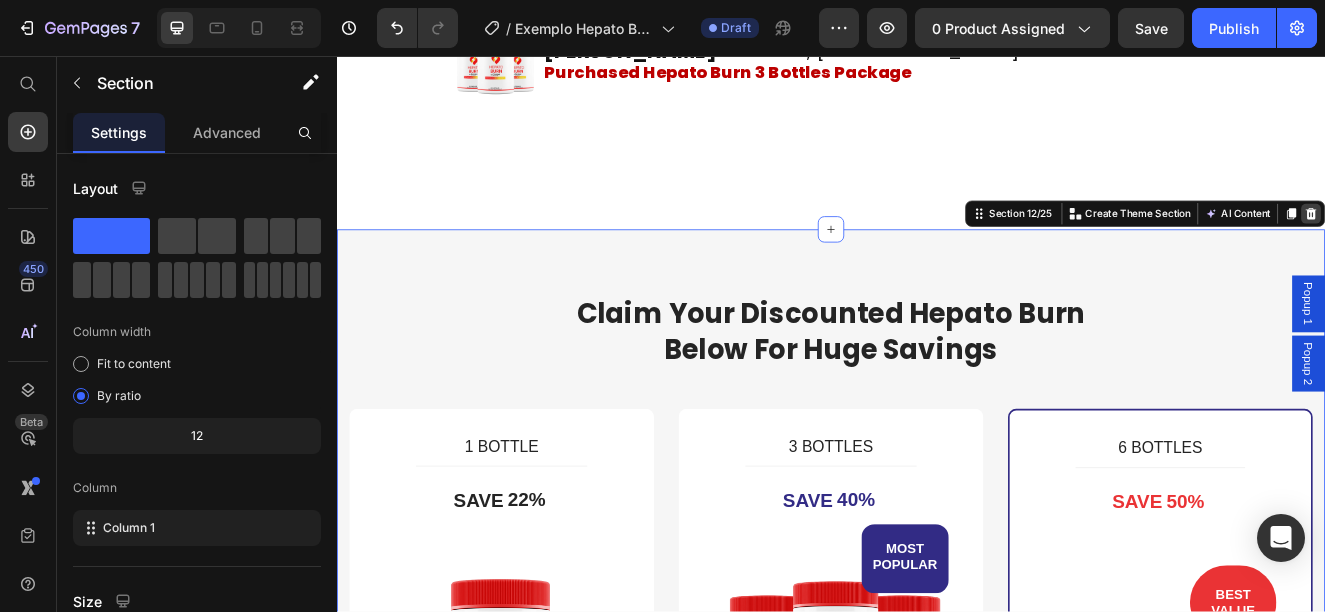 click 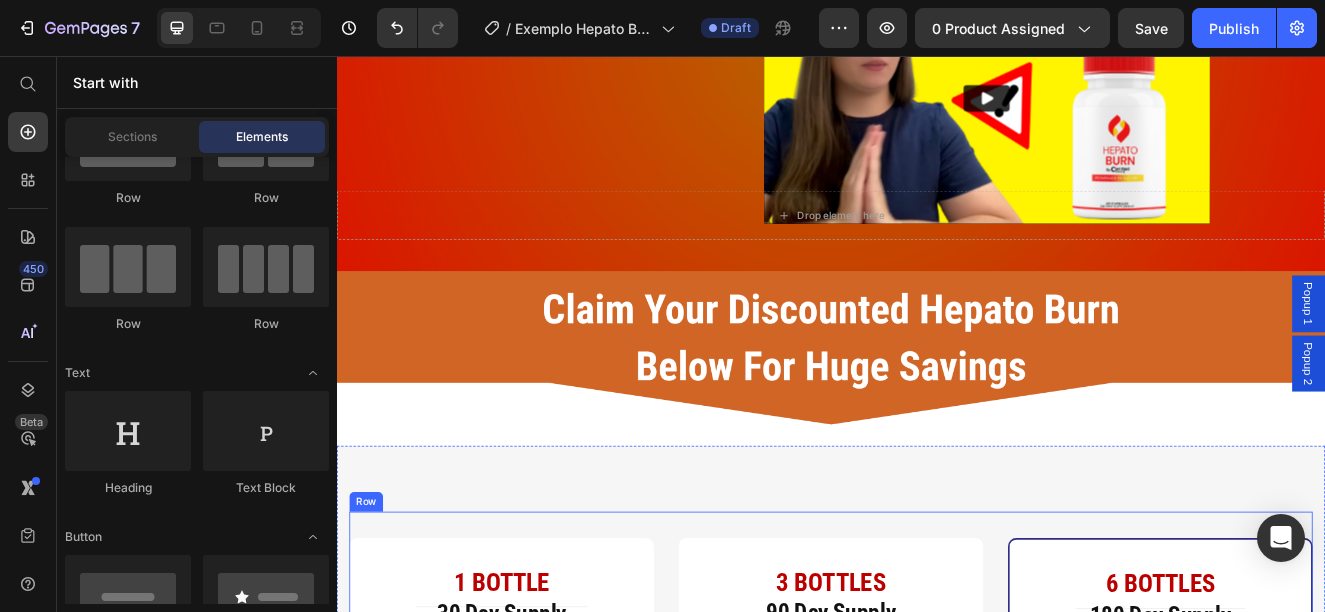 scroll, scrollTop: 693, scrollLeft: 0, axis: vertical 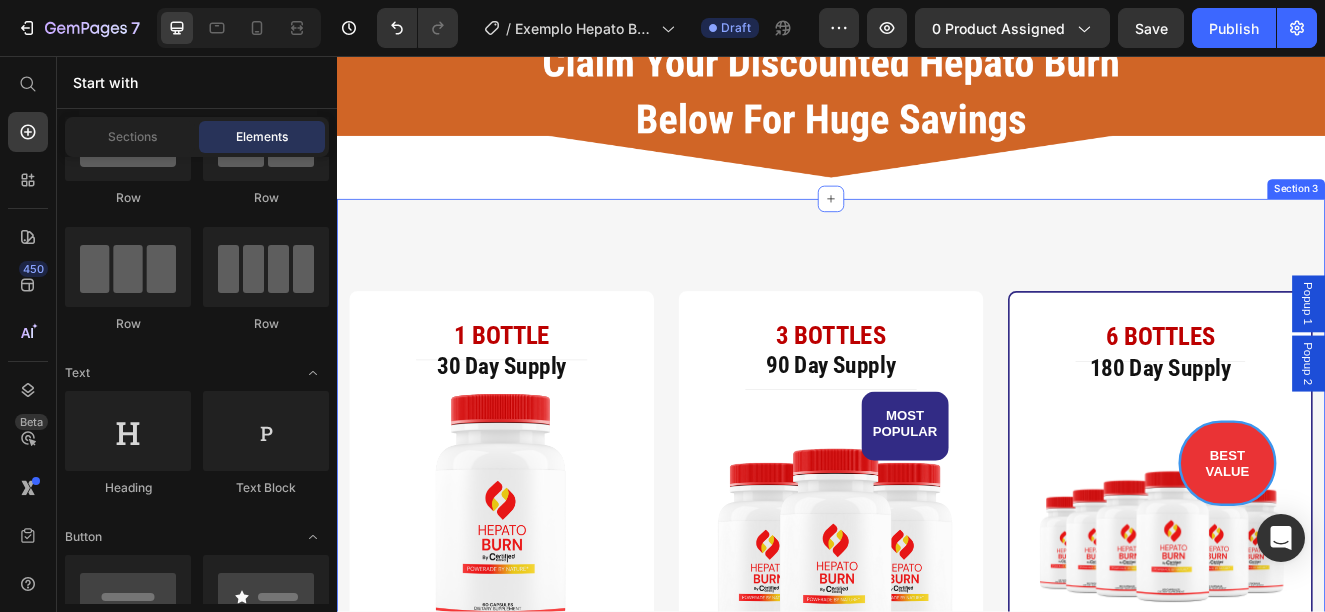 click on "1 BOTTLE (P) Title                Title Line 30 Day Supply Heading Image $69/ bottle Heading $69.90 (P) Price $89.90 (P) Price You save $20.00 (P) Tag Row You saved $20.00 (P) Tag
Icon 30 Days Money Back Renturn Text block Icon List
BUY NOW Add to Cart Image Image Image Image Image Row Product Row Row 3 BOTTLES (P) Title 90 Day Supply Heading                Title Line MOST POPULAR Text block Row Image $59/ bottle Heading Row $179.00 (P) Price $297.00 (P) Price You save $118.00 (P) Tag Row You saved $118.00 (P) Tag
Icon 30 Days Money Back Renturn Text block
Icon Fast & Free shipping Text block Icon List BUY NOW Add to Cart Product Image Image Image Image Image Row Hurry up! Sale ends once the timer hits zero Text block 12 Hrs 40 Min 55 Sec CountDown Timer Row 6 BOTTLES (P) Title                Title Line 180 Day Supply Heading BEST VALUE Text block Row Image $49/ bottle Heading Row $298.00 (P) Price $594.00 (P) Price You save $296.00 (P) Tag" at bounding box center (937, 855) 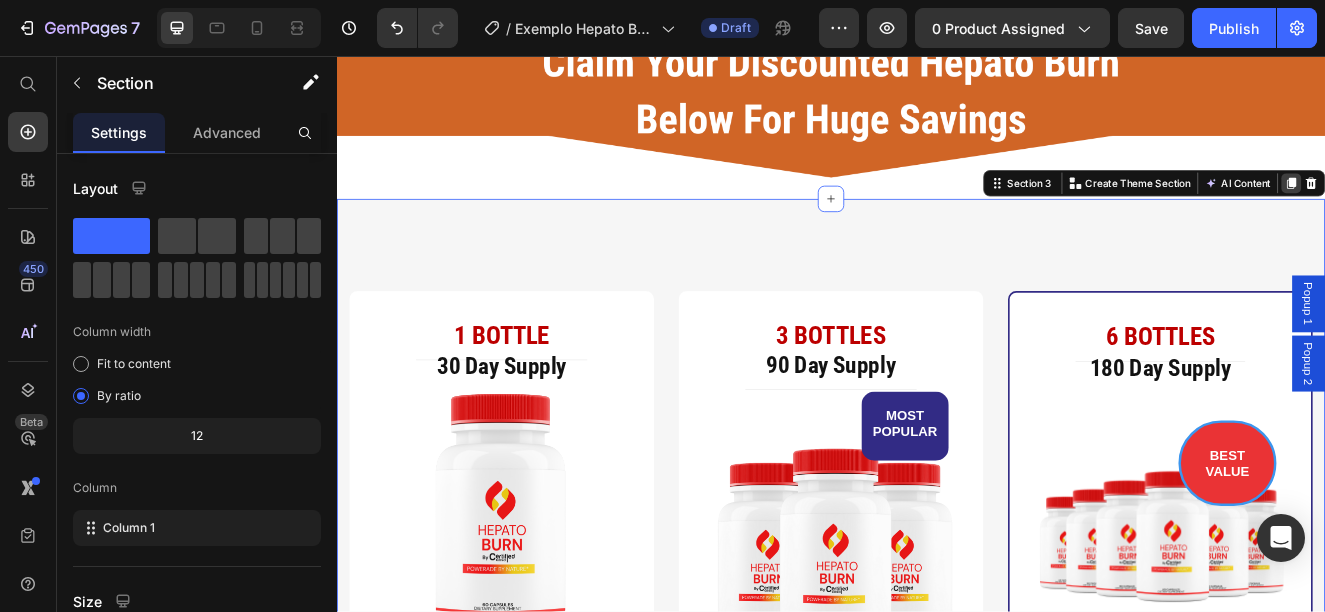 click 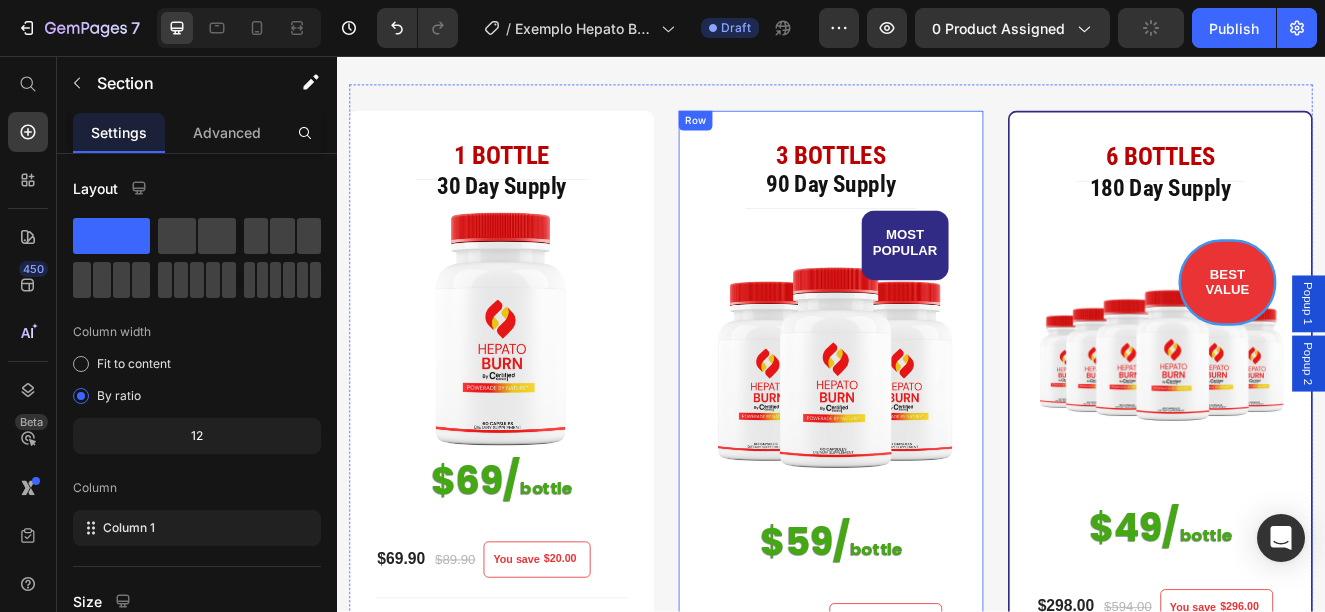 scroll, scrollTop: 2095, scrollLeft: 0, axis: vertical 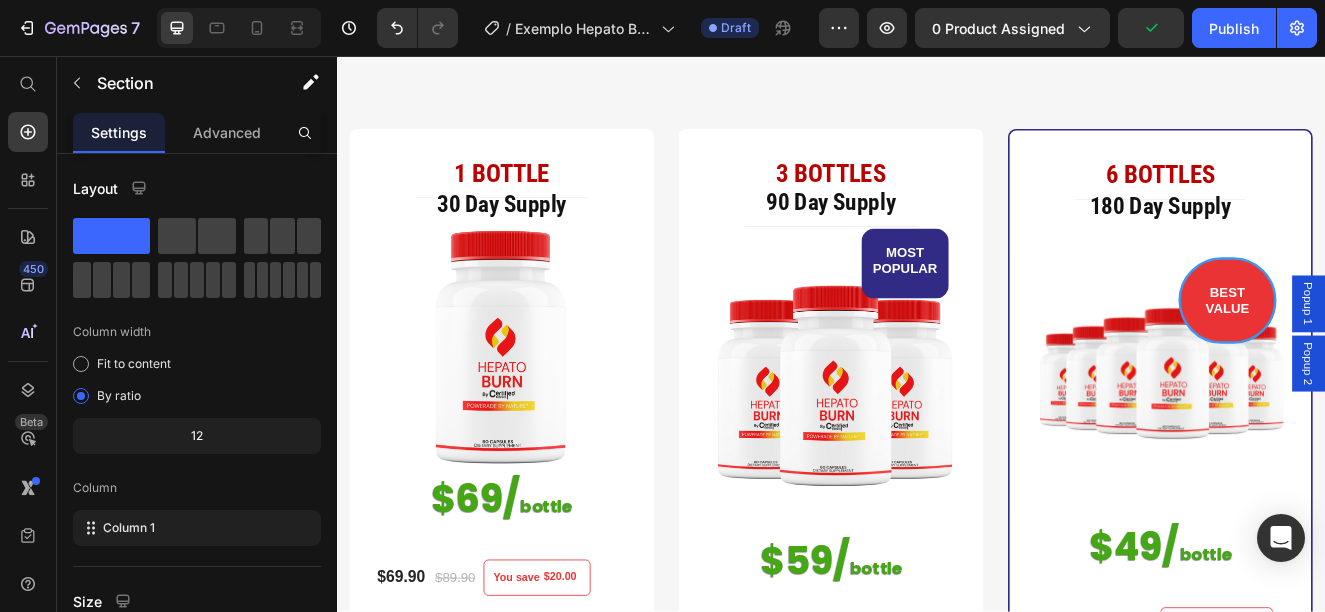 click on "1 BOTTLE (P) Title                Title Line 30 Day Supply Heading Image $69/ bottle Heading $69.90 (P) Price $89.90 (P) Price You save $20.00 (P) Tag Row You saved $20.00 (P) Tag
Icon 30 Days Money Back Renturn Text block Icon List
BUY NOW Add to Cart Image Image Image Image Image Row Product Row Row 3 BOTTLES (P) Title 90 Day Supply Heading                Title Line MOST POPULAR Text block Row Image $59/ bottle Heading Row $179.00 (P) Price $297.00 (P) Price You save $118.00 (P) Tag Row You saved $118.00 (P) Tag
Icon 30 Days Money Back Renturn Text block
Icon Fast & Free shipping Text block Icon List BUY NOW Add to Cart Product Image Image Image Image Image Row Hurry up! Sale ends once the timer hits zero Text block 12 Hrs 40 Min 50 Sec CountDown Timer Row 6 BOTTLES (P) Title                Title Line 180 Day Supply Heading BEST VALUE Text block Row Image $49/ bottle Heading Row $298.00 (P) Price $594.00 (P) Price You save $296.00 (P) Tag" at bounding box center [937, 658] 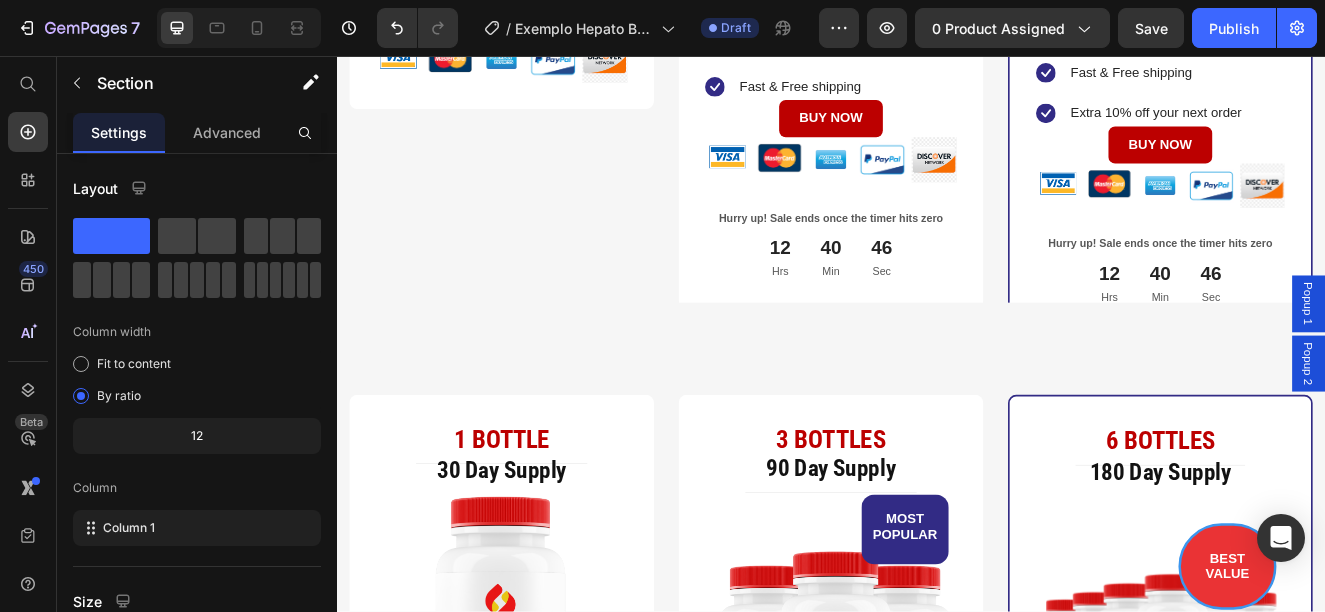 scroll, scrollTop: 1895, scrollLeft: 0, axis: vertical 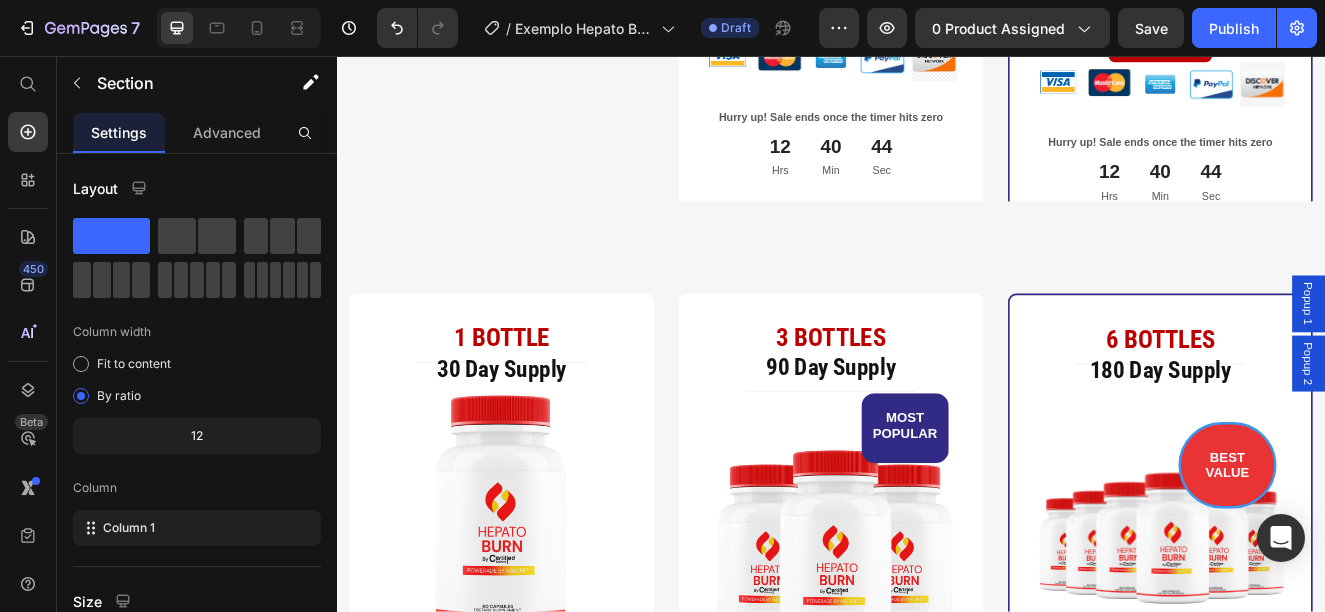 click on "1 BOTTLE (P) Title                Title Line 30 Day Supply Heading Image $69/ bottle Heading $69.90 (P) Price $89.90 (P) Price You save $20.00 (P) Tag Row You saved $20.00 (P) Tag
Icon 30 Days Money Back Renturn Text block Icon List
BUY NOW Add to Cart Image Image Image Image Image Row Product Row Row 3 BOTTLES (P) Title 90 Day Supply Heading                Title Line MOST POPULAR Text block Row Image $59/ bottle Heading Row $179.00 (P) Price $297.00 (P) Price You save $118.00 (P) Tag Row You saved $118.00 (P) Tag
Icon 30 Days Money Back Renturn Text block
Icon Fast & Free shipping Text block Icon List BUY NOW Add to Cart Product Image Image Image Image Image Row Hurry up! Sale ends once the timer hits zero Text block 12 Hrs 40 Min 44 Sec CountDown Timer Row 6 BOTTLES (P) Title                Title Line 180 Day Supply Heading BEST VALUE Text block Row Image $49/ bottle Heading Row $298.00 (P) Price $594.00 (P) Price You save $296.00 (P) Tag" at bounding box center (937, 858) 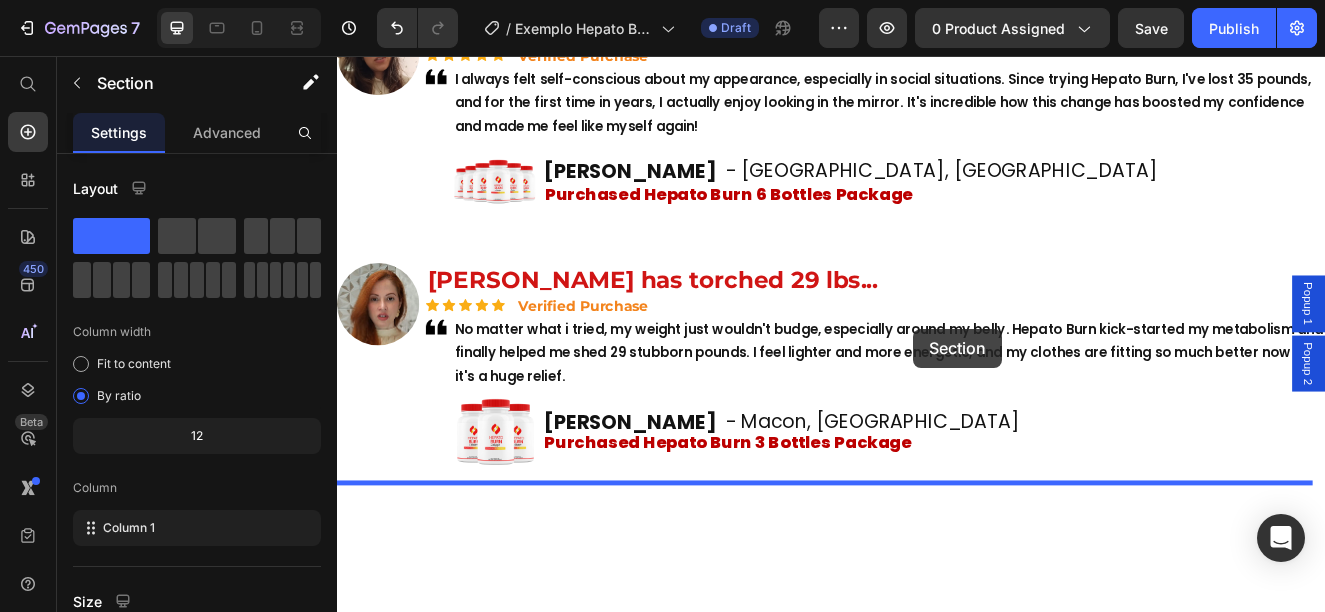 scroll, scrollTop: 7795, scrollLeft: 0, axis: vertical 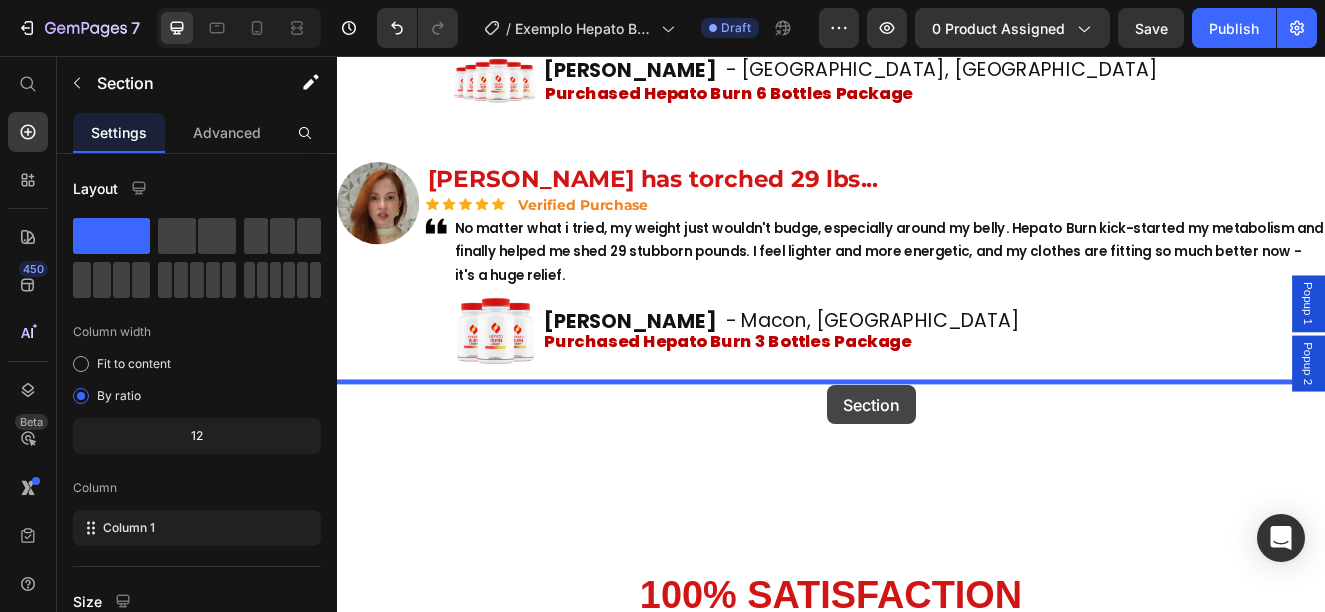 drag, startPoint x: 1097, startPoint y: 258, endPoint x: 932, endPoint y: 456, distance: 257.73825 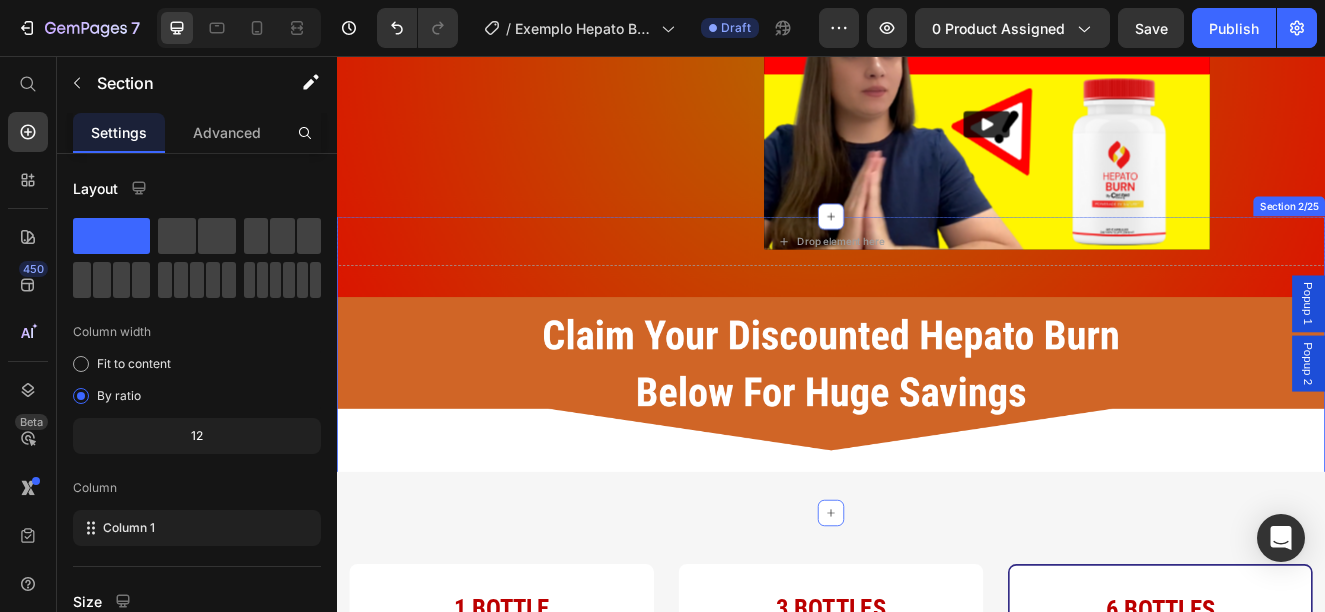 scroll, scrollTop: 600, scrollLeft: 0, axis: vertical 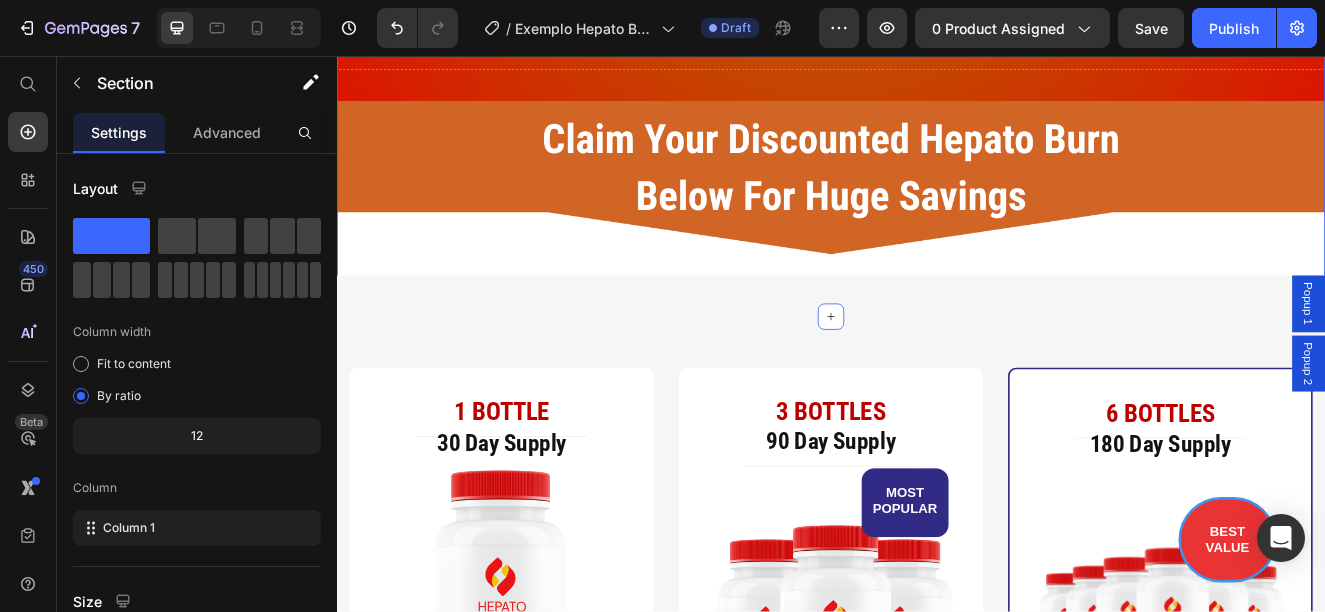 click on "Drop element here Section 2/25   You can create reusable sections Create Theme Section AI Content Write with GemAI What would you like to describe here? Tone and Voice Persuasive Product Show more Generate" at bounding box center (937, 193) 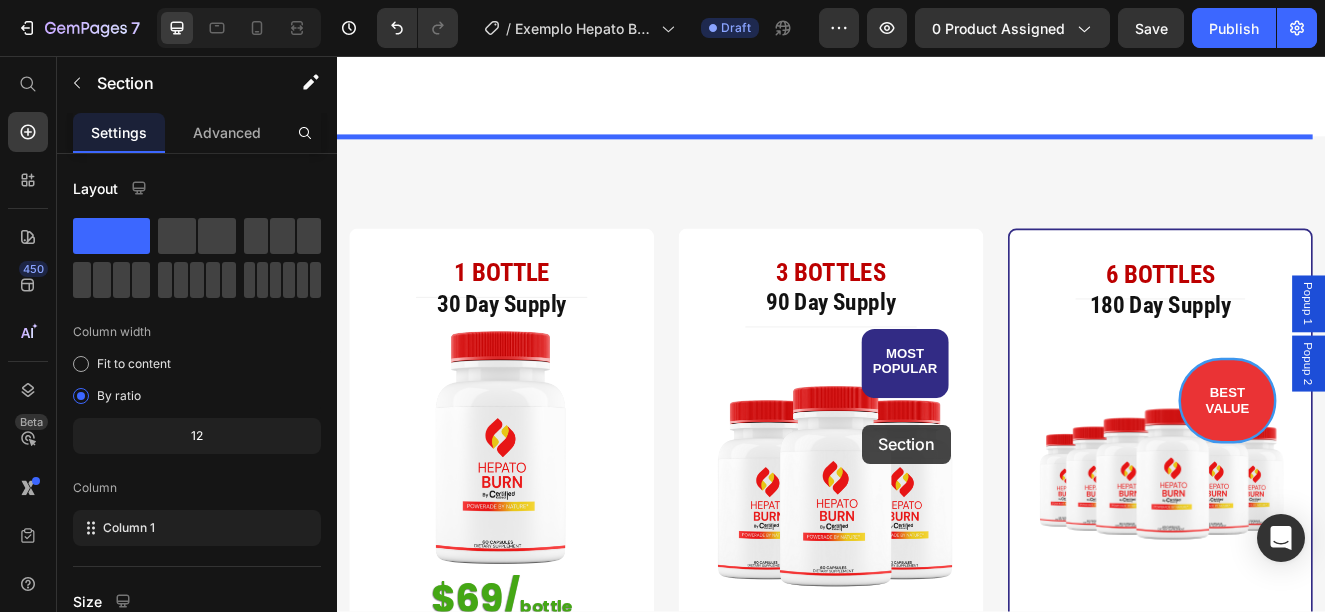 scroll, scrollTop: 7200, scrollLeft: 0, axis: vertical 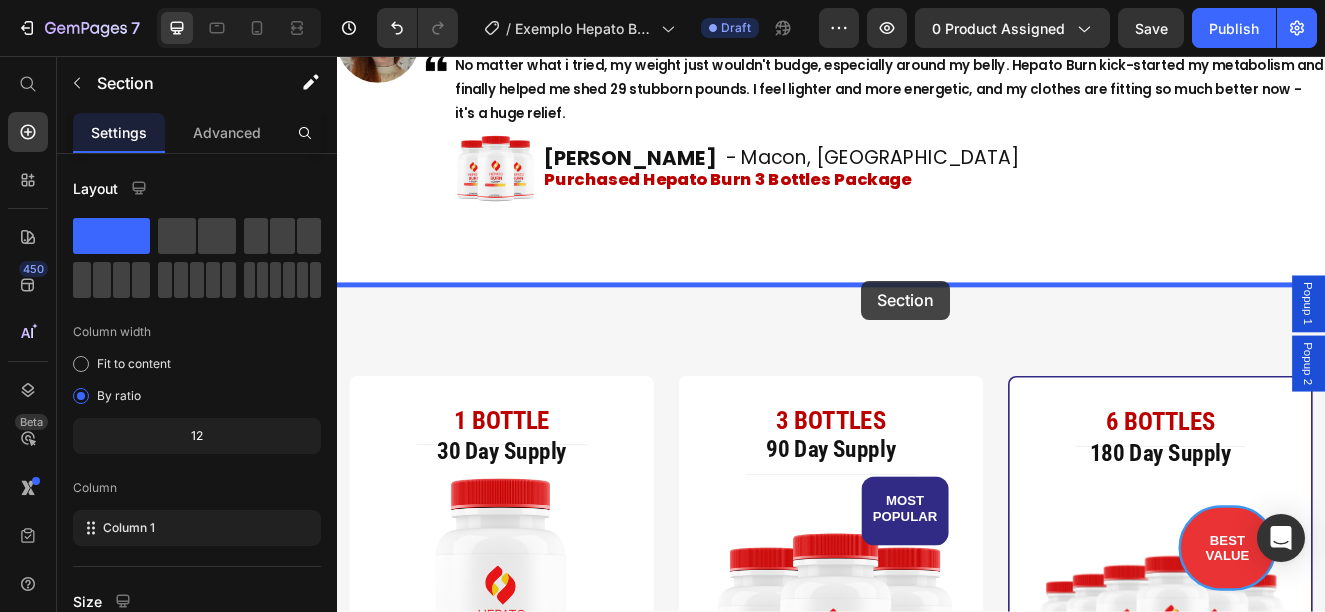 drag, startPoint x: 1398, startPoint y: 498, endPoint x: 979, endPoint y: 336, distance: 449.2271 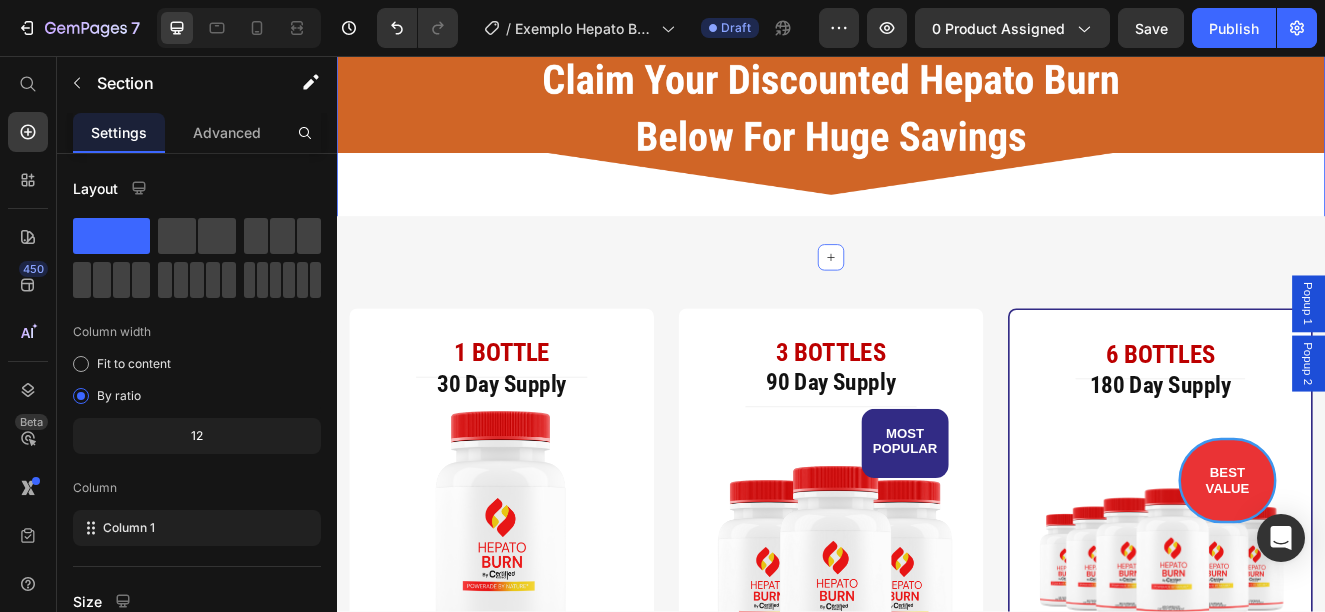 scroll, scrollTop: 7270, scrollLeft: 0, axis: vertical 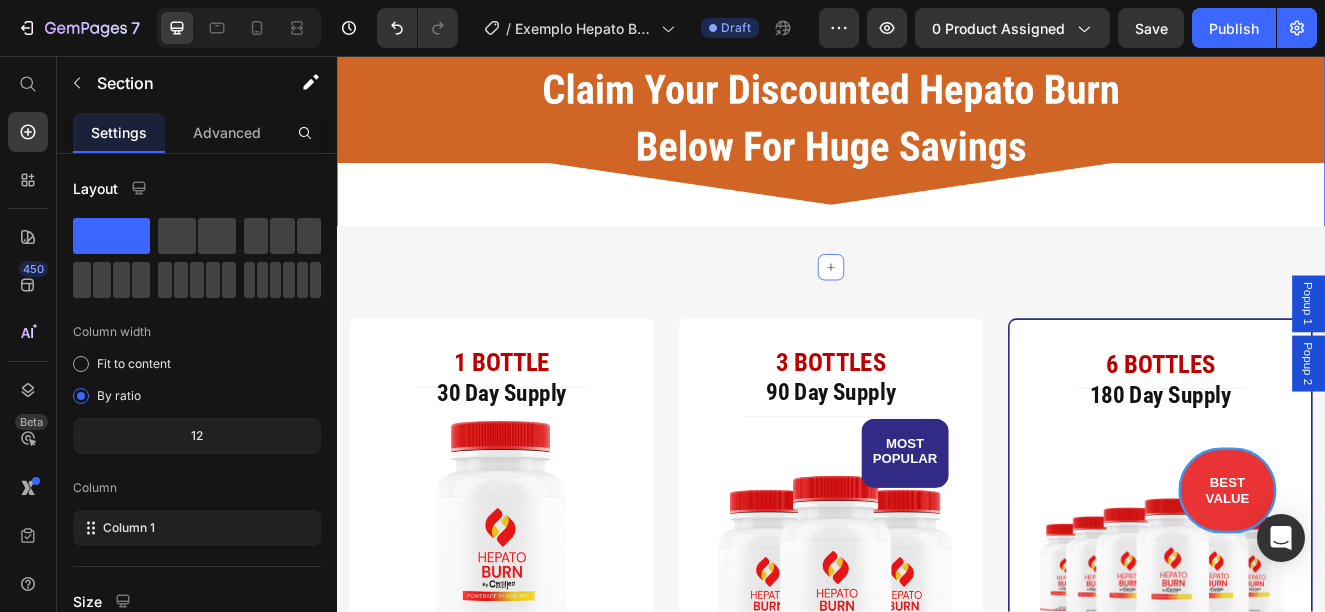 click on "Drop element here Section 12/25" at bounding box center (937, 133) 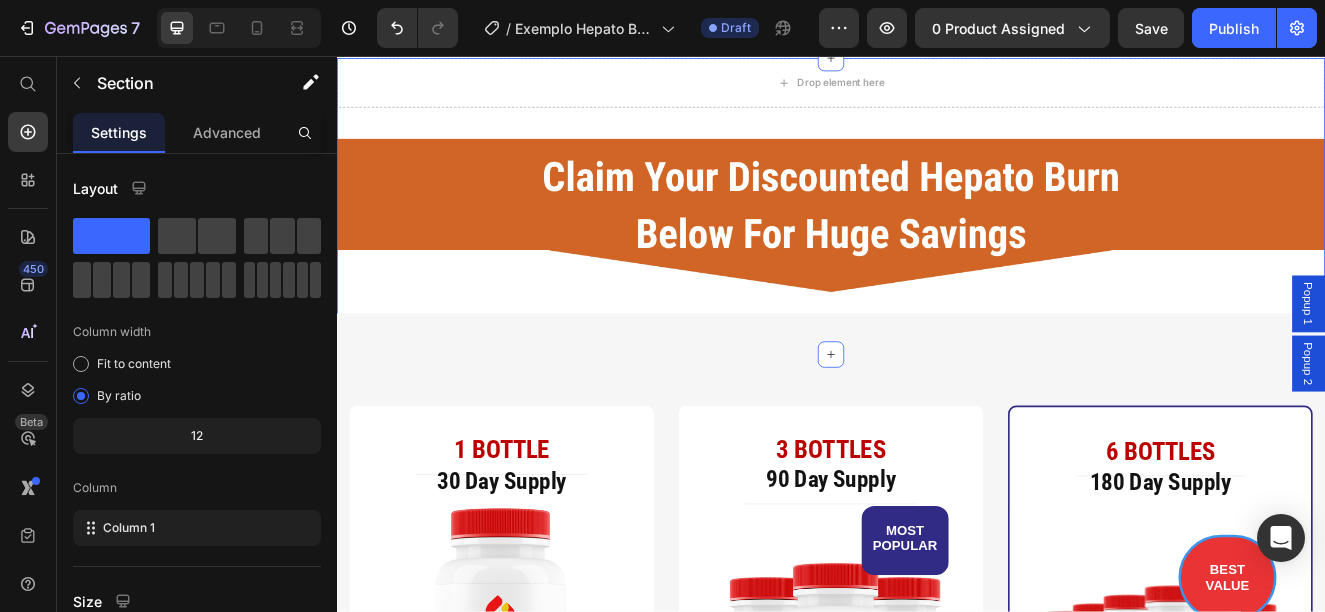 scroll, scrollTop: 7070, scrollLeft: 0, axis: vertical 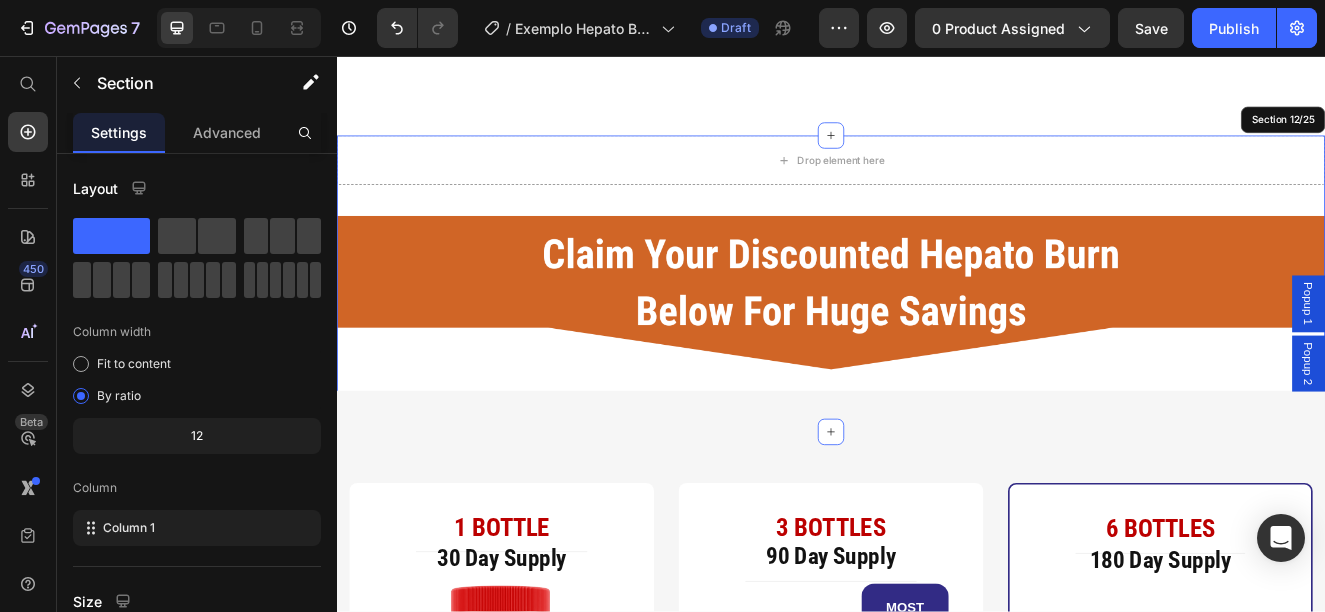 click on "Drop element here Section 12/25" at bounding box center [937, 333] 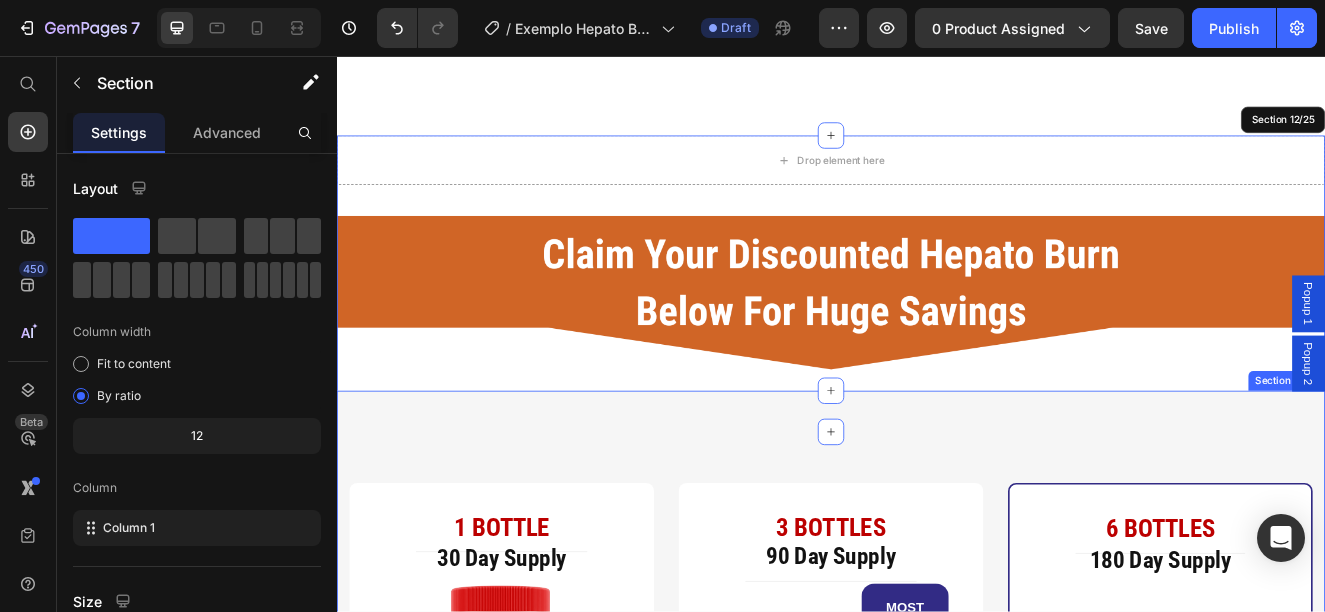 click on "1 BOTTLE (P) Title                Title Line 30 Day Supply Heading Image $69/ bottle Heading $69.90 (P) Price $89.90 (P) Price You save $20.00 (P) Tag Row You saved $20.00 (P) Tag
Icon 30 Days Money Back Renturn Text block Icon List
BUY NOW Add to Cart Image Image Image Image Image Row Product Row Row 3 BOTTLES (P) Title 90 Day Supply Heading                Title Line MOST POPULAR Text block Row Image $59/ bottle Heading Row $179.00 (P) Price $297.00 (P) Price You save $118.00 (P) Tag Row You saved $118.00 (P) Tag
Icon 30 Days Money Back Renturn Text block
Icon Fast & Free shipping Text block Icon List BUY NOW Add to Cart Product Image Image Image Image Image Row Hurry up! Sale ends once the timer hits zero Text block 12 Hrs 40 Min 03 Sec CountDown Timer Row 6 BOTTLES (P) Title                Title Line 180 Day Supply Heading BEST VALUE Text block Row Image $49/ bottle Heading Row $298.00 (P) Price $594.00 (P) Price You save $296.00 (P) Tag" at bounding box center [937, 1088] 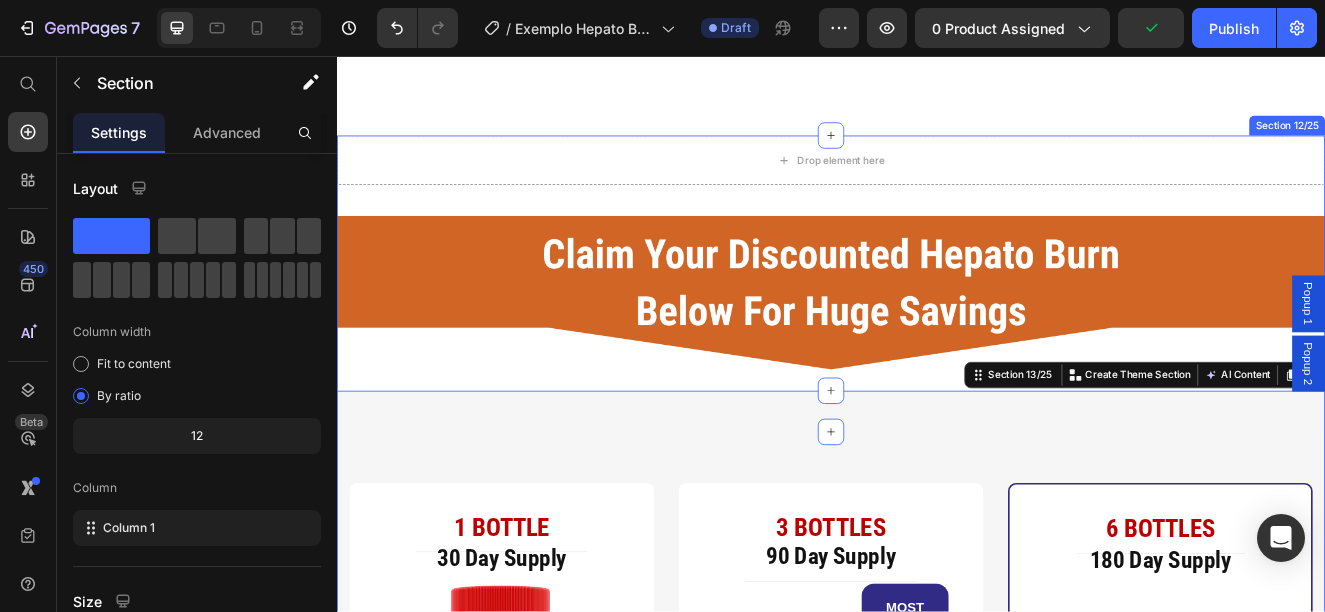 click on "Drop element here Section 12/25" at bounding box center [937, 333] 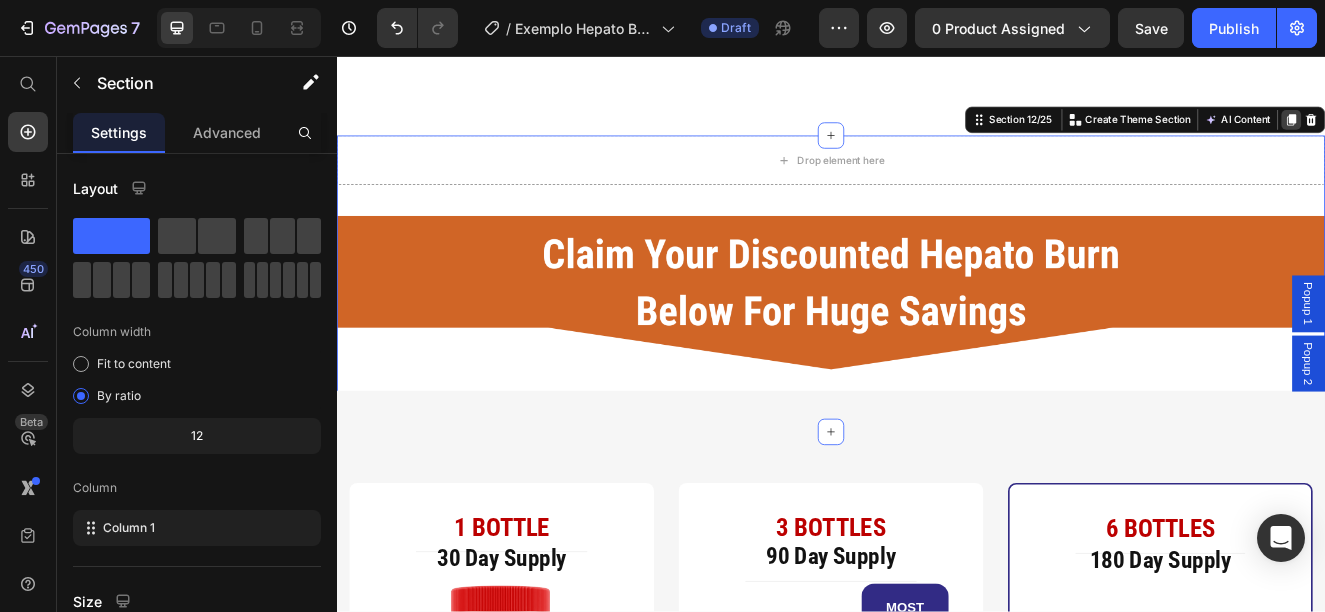 click at bounding box center (1496, 134) 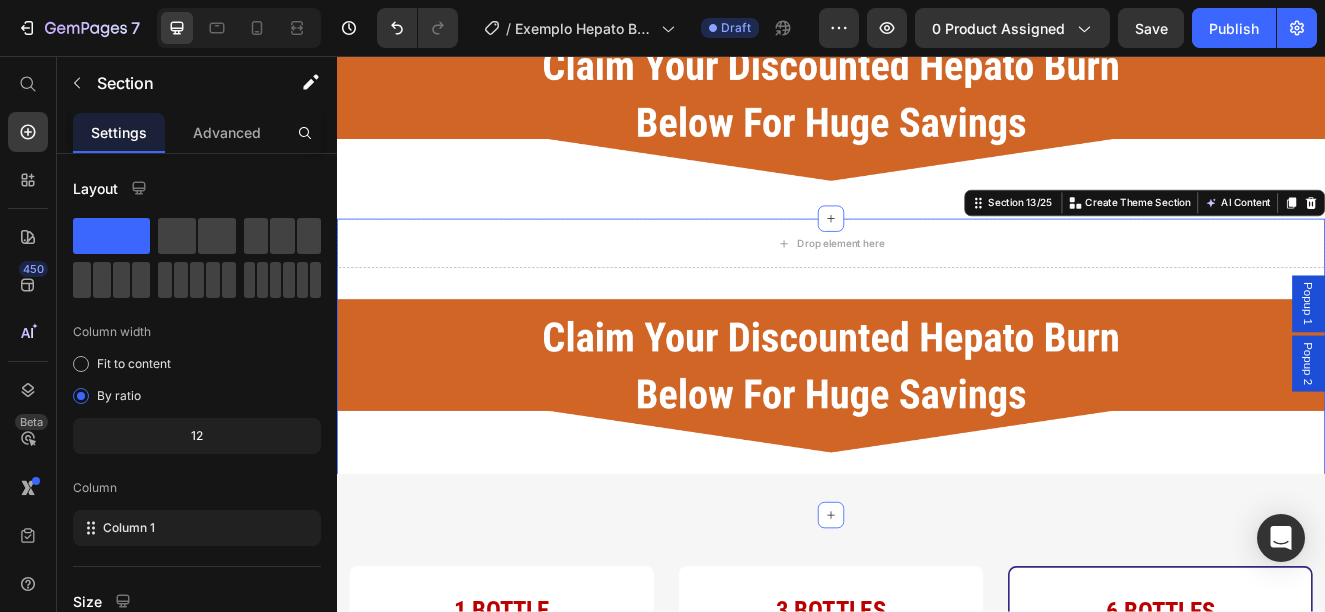 scroll, scrollTop: 7427, scrollLeft: 0, axis: vertical 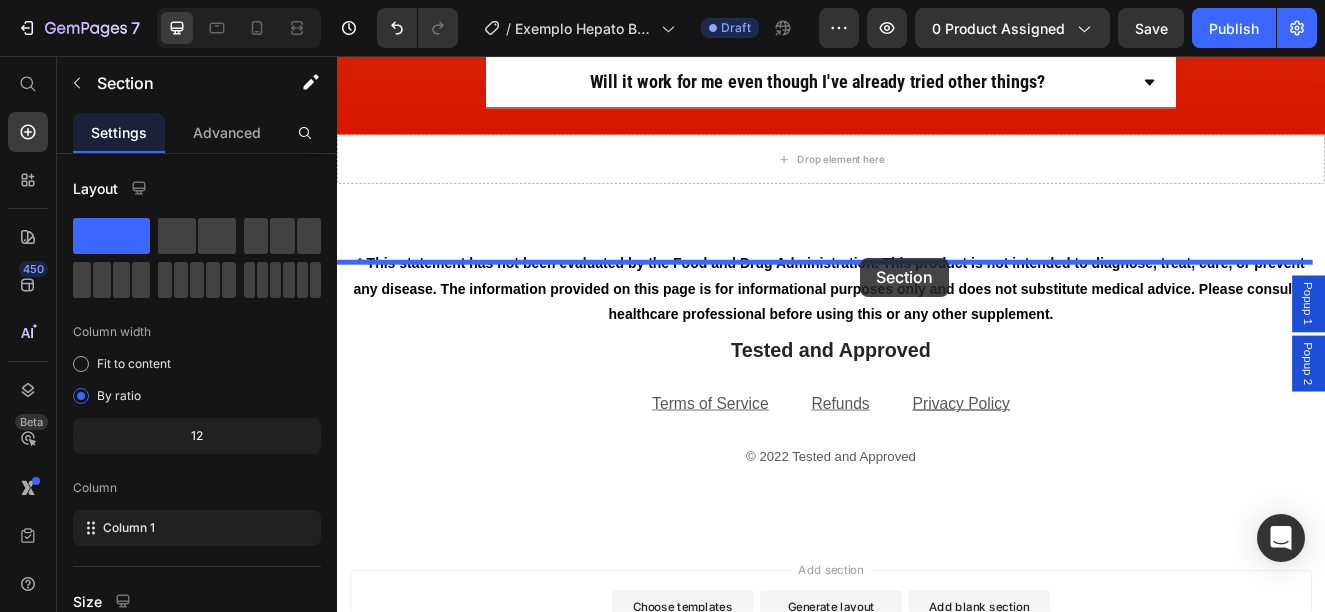 drag, startPoint x: 1182, startPoint y: 207, endPoint x: 972, endPoint y: 301, distance: 230.07825 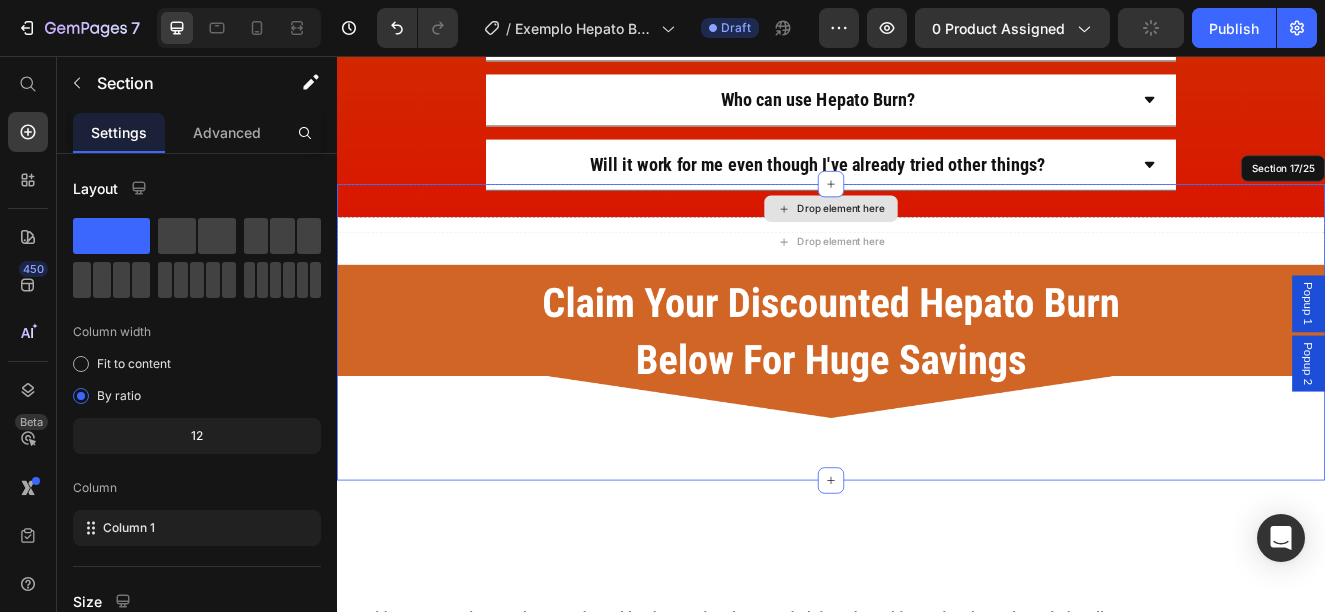 scroll, scrollTop: 9497, scrollLeft: 0, axis: vertical 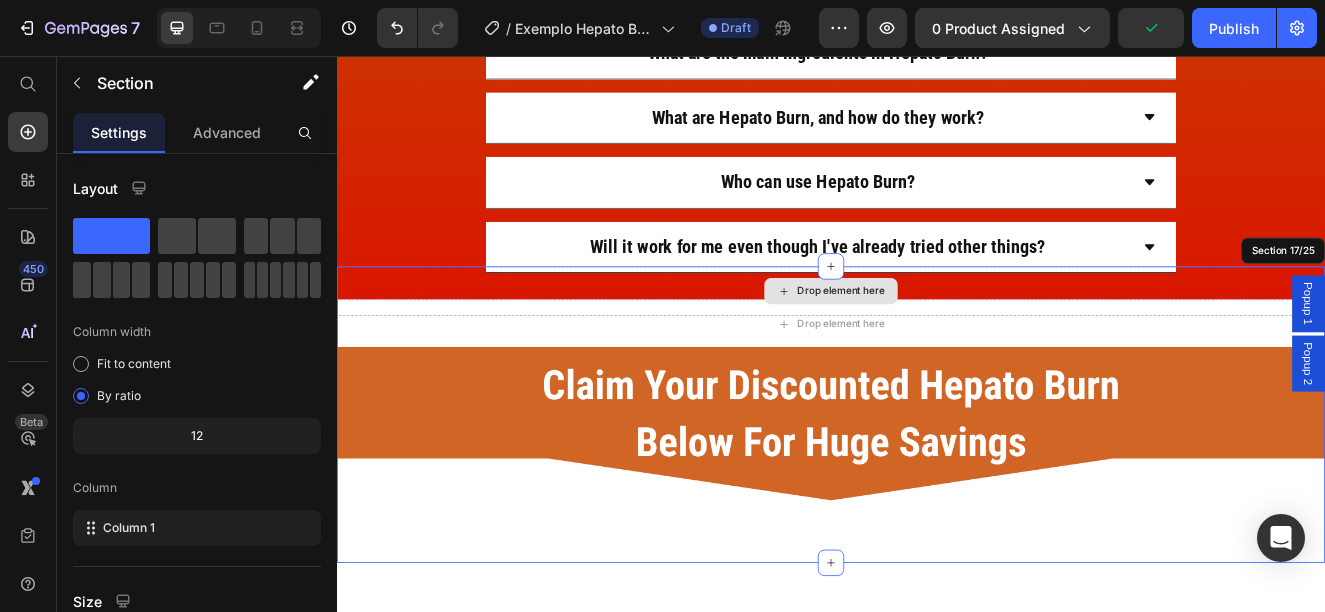 click on "Drop element here" at bounding box center (937, 342) 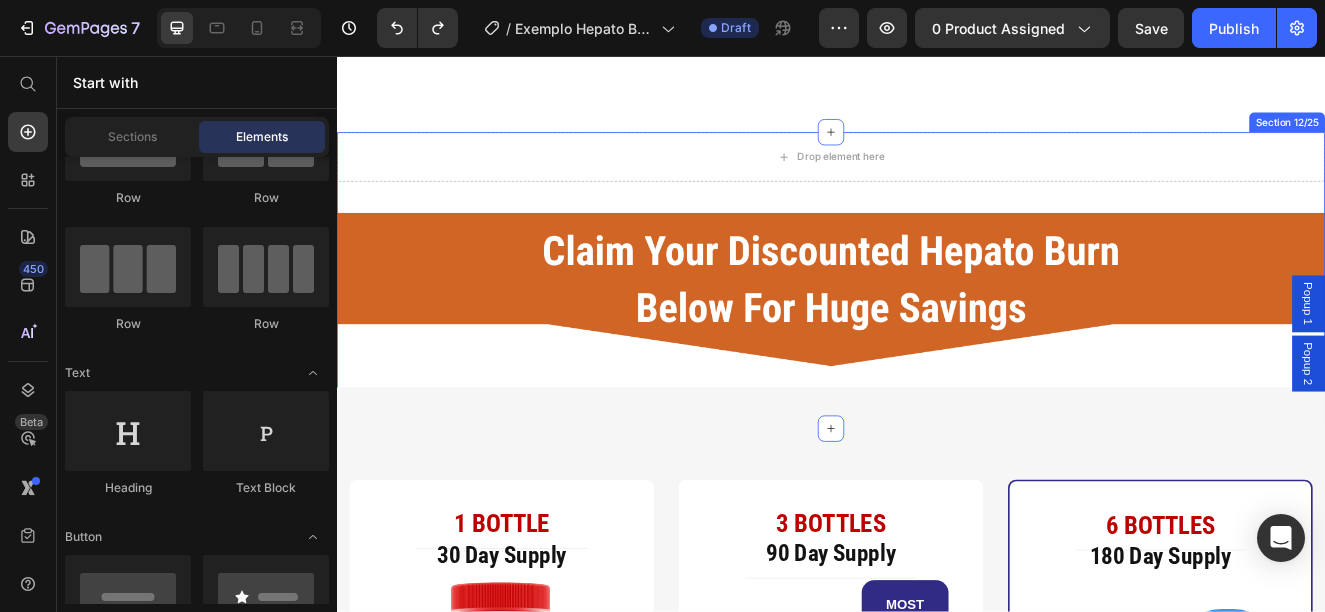 scroll, scrollTop: 7397, scrollLeft: 0, axis: vertical 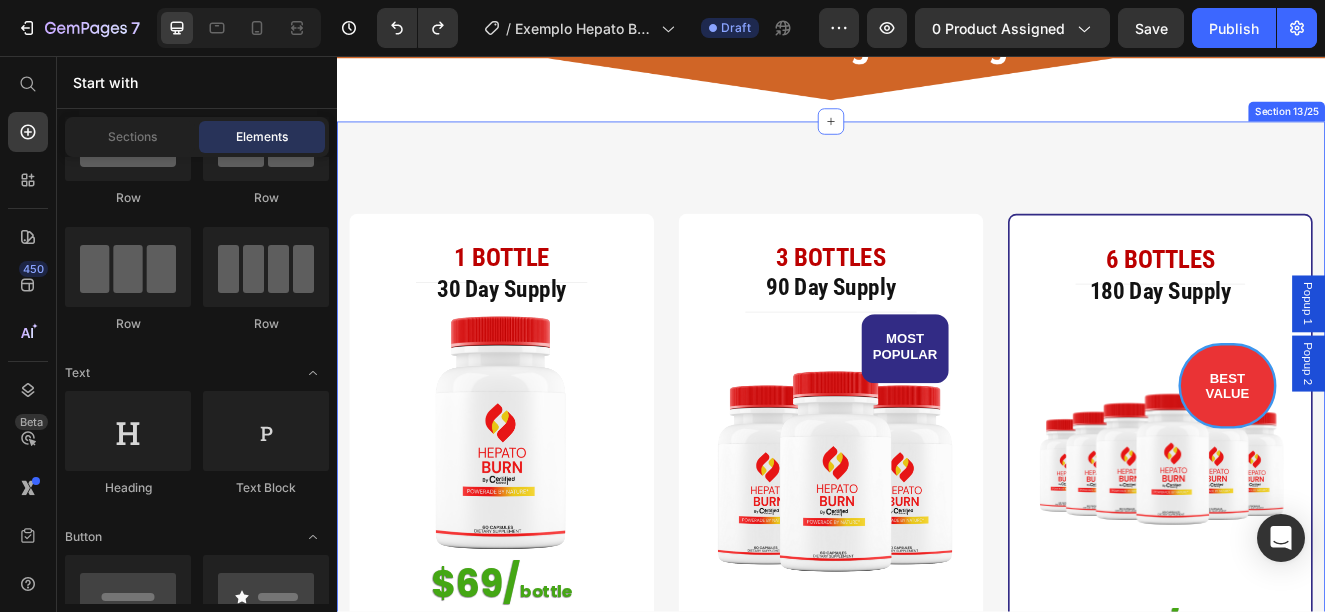 click on "1 BOTTLE (P) Title                Title Line 30 Day Supply Heading Image $69/ bottle Heading $69.90 (P) Price $89.90 (P) Price You save $20.00 (P) Tag Row You saved $20.00 (P) Tag
Icon 30 Days Money Back Renturn Text block Icon List
BUY NOW Add to Cart Image Image Image Image Image Row Product Row Row 3 BOTTLES (P) Title 90 Day Supply Heading                Title Line MOST POPULAR Text block Row Image $59/ bottle Heading Row $179.00 (P) Price $297.00 (P) Price You save $118.00 (P) Tag Row You saved $118.00 (P) Tag
Icon 30 Days Money Back Renturn Text block
Icon Fast & Free shipping Text block Icon List BUY NOW Add to Cart Product Image Image Image Image Image Row Hurry up! Sale ends once the timer hits zero Text block 12 Hrs 39 Min 39 Sec CountDown Timer Row 6 BOTTLES (P) Title                Title Line 180 Day Supply Heading BEST VALUE Text block Row Image $49/ bottle Heading Row $298.00 (P) Price $594.00 (P) Price You save $296.00 (P) Tag" at bounding box center (937, 761) 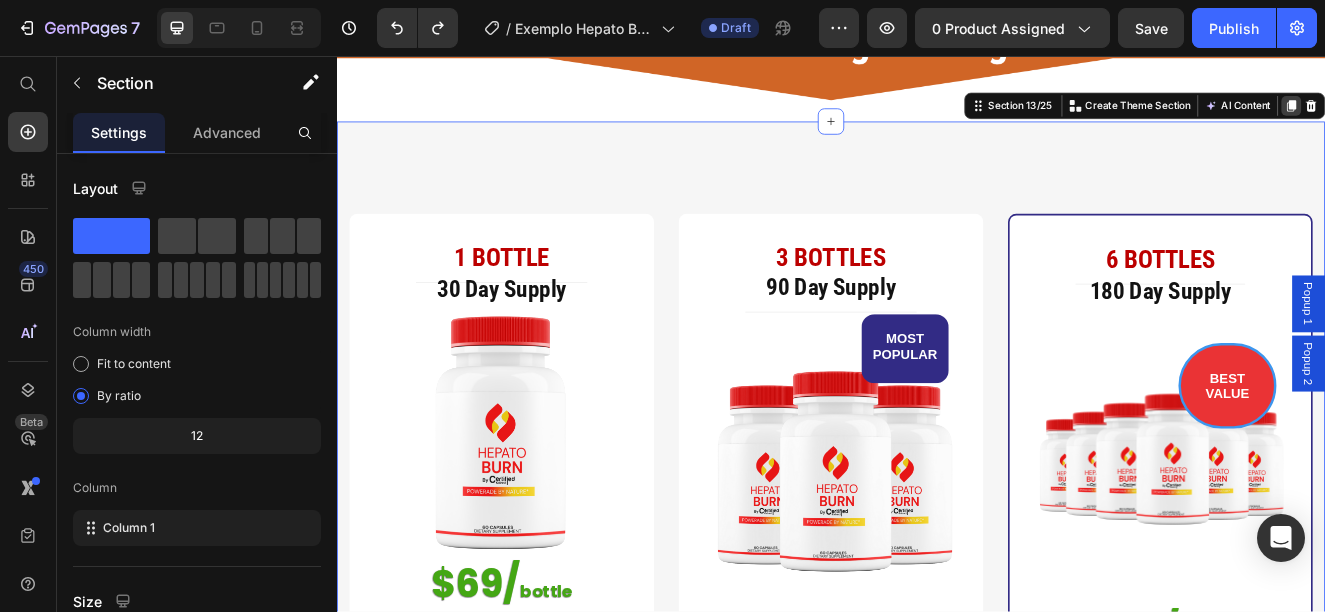 click 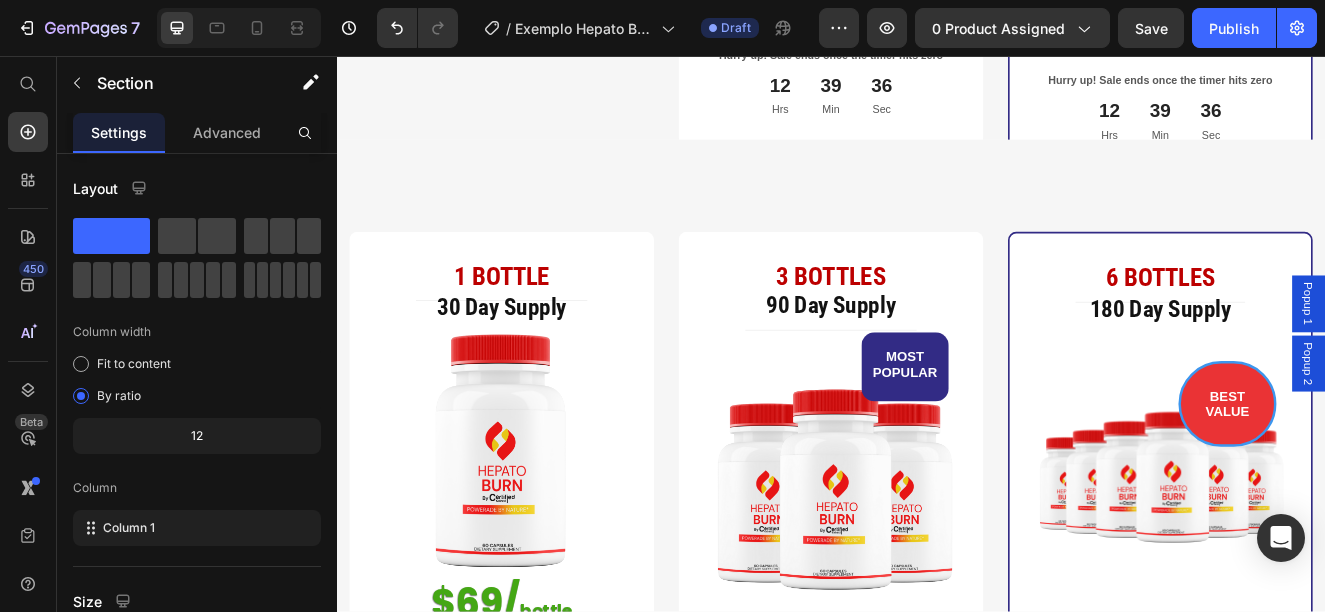 scroll, scrollTop: 8531, scrollLeft: 0, axis: vertical 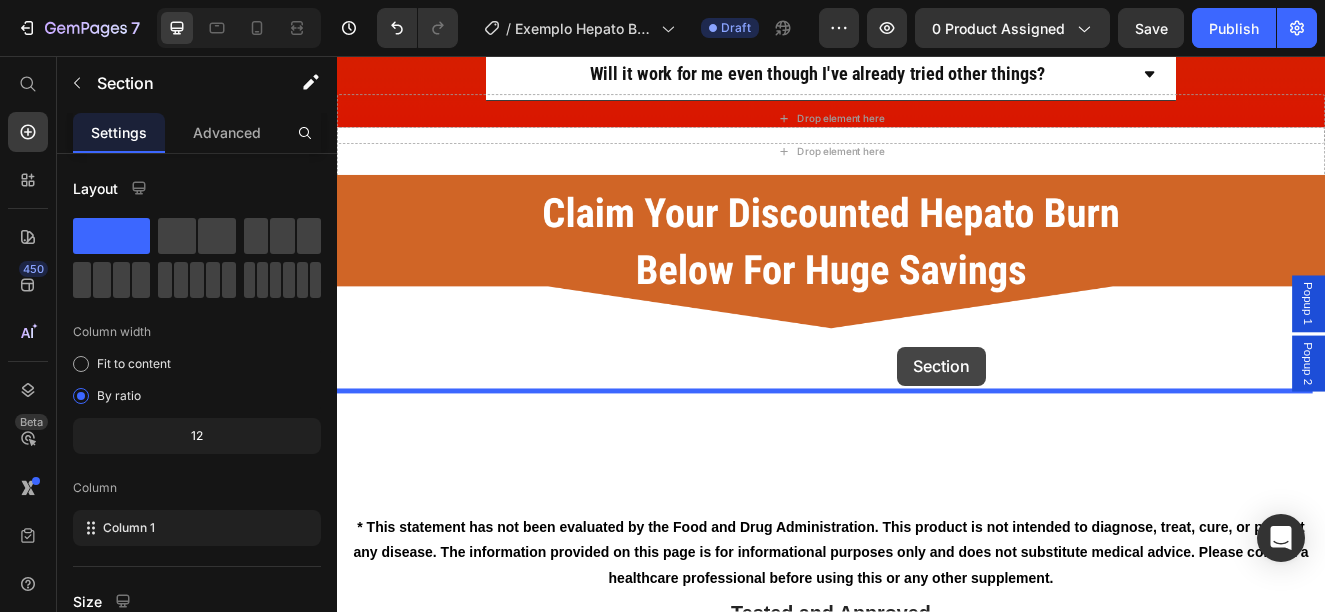 drag, startPoint x: 1167, startPoint y: 176, endPoint x: 1017, endPoint y: 409, distance: 277.10828 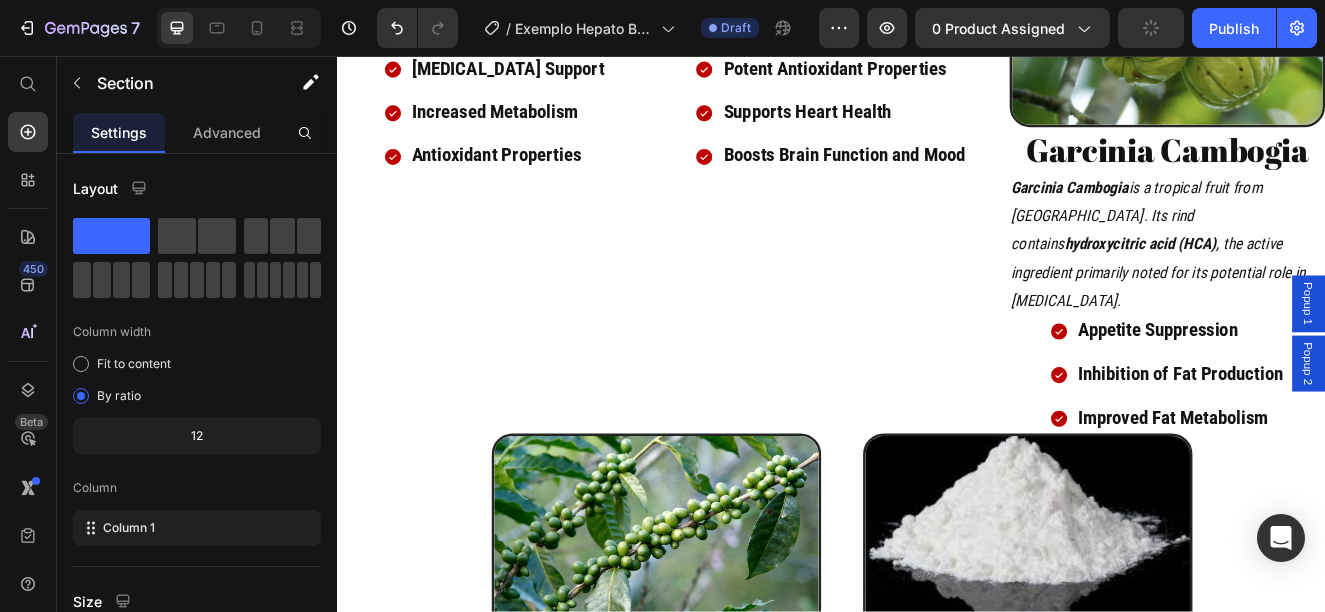 scroll, scrollTop: 3604, scrollLeft: 0, axis: vertical 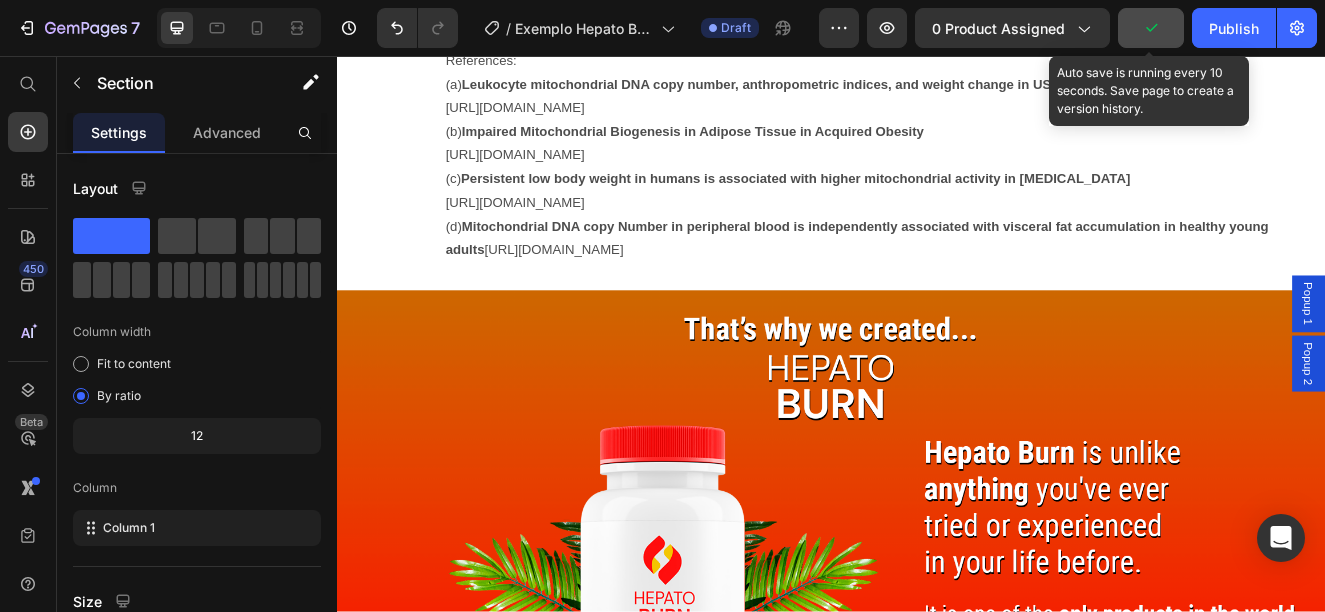 click 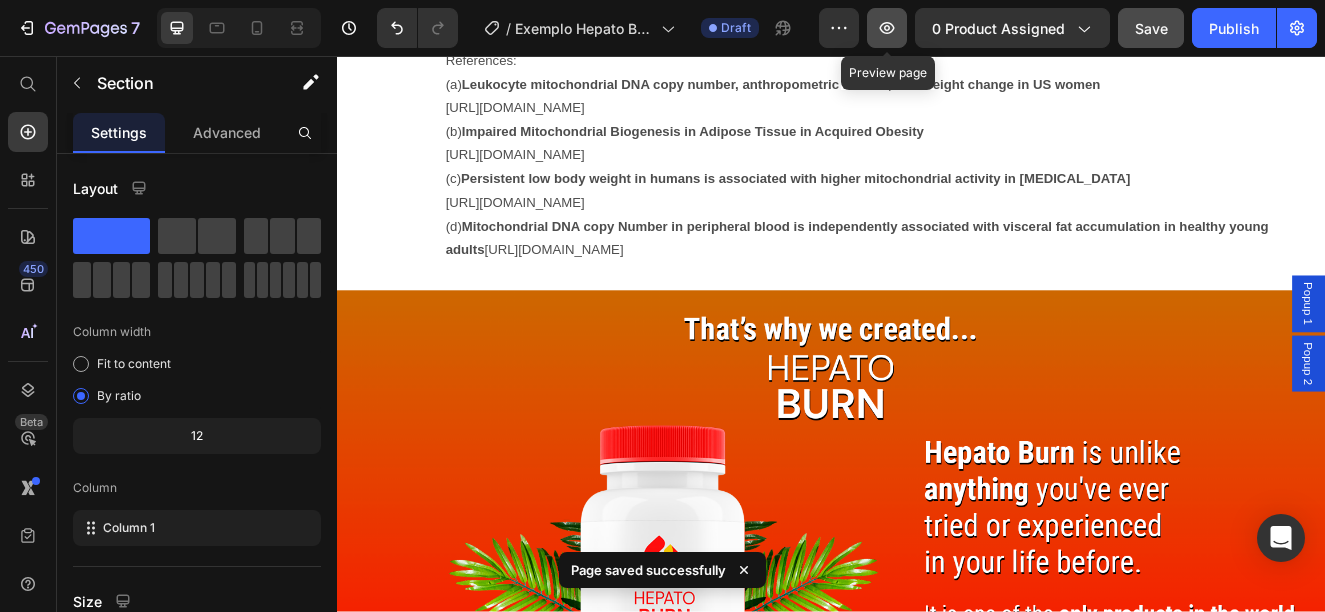 click 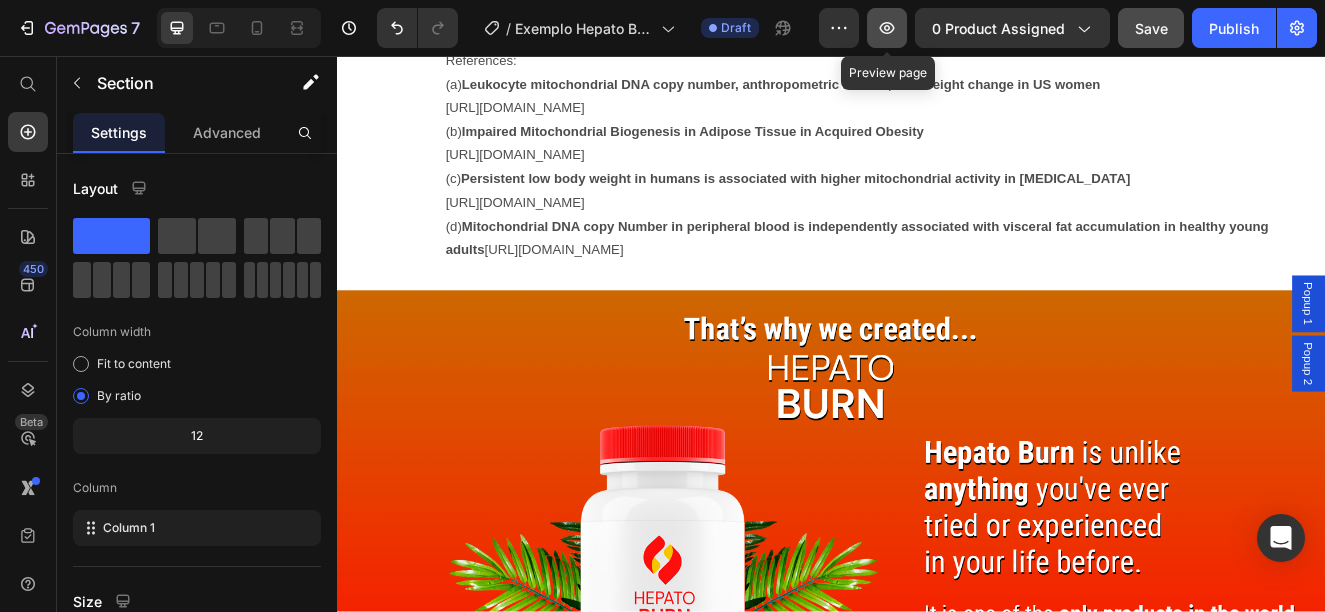 click 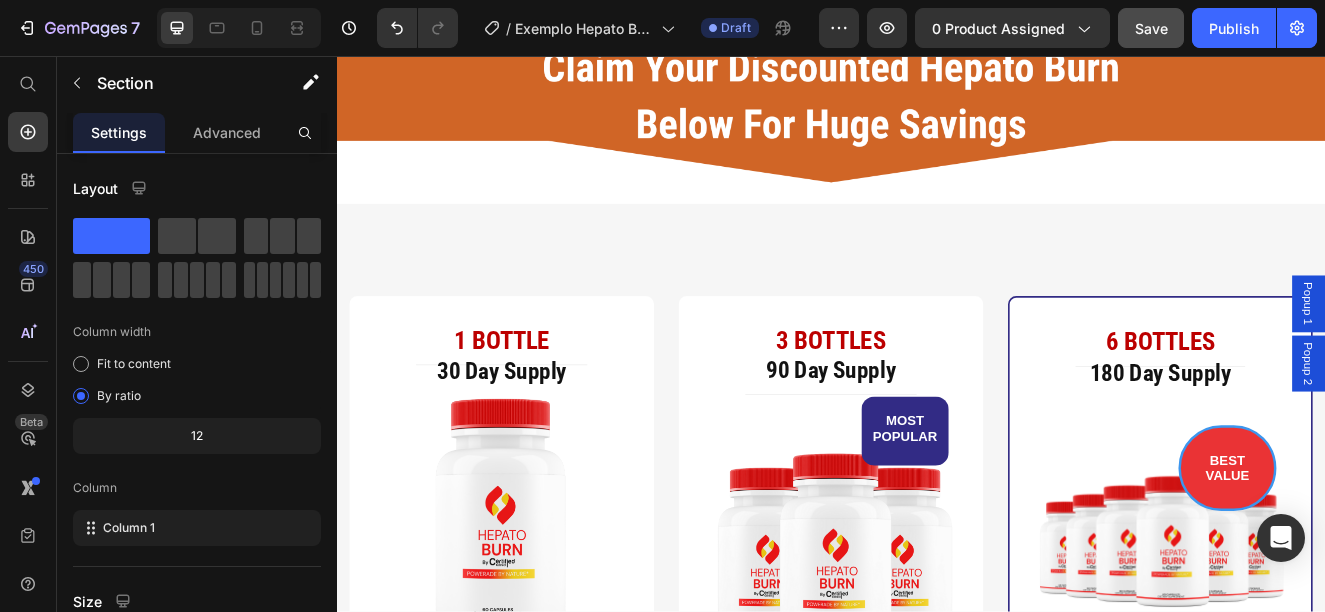 scroll, scrollTop: 6803, scrollLeft: 0, axis: vertical 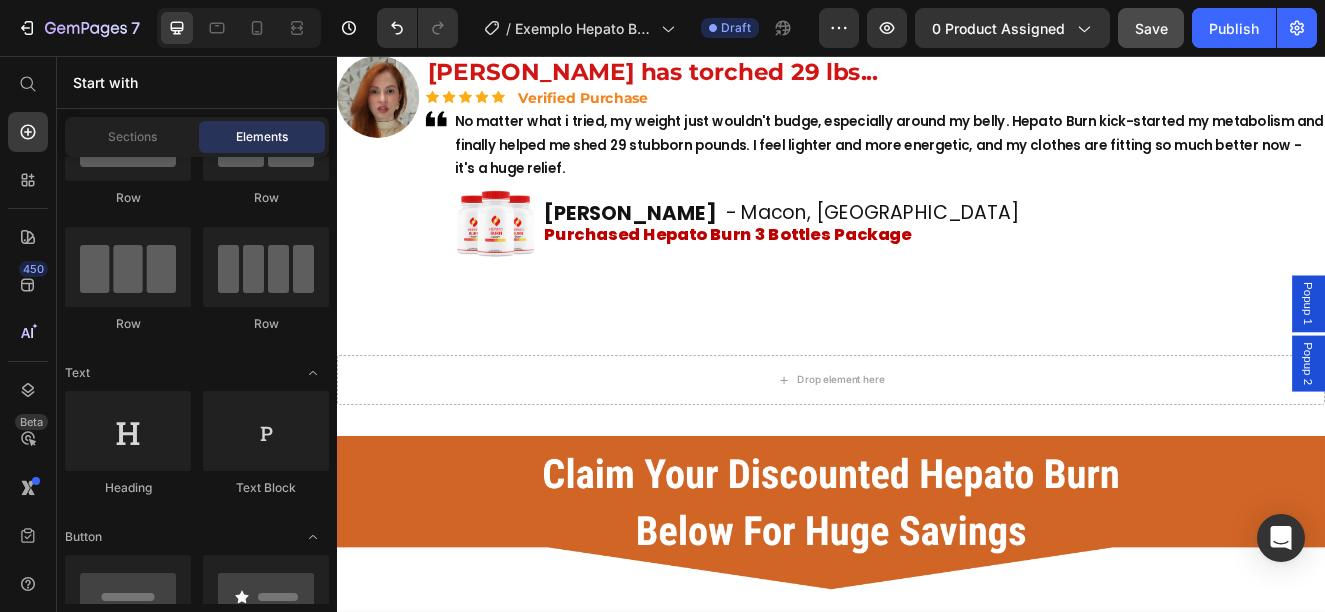 click on "Real Hepato Burn Users. Real  Life-Changing Results . Heading Image [PERSON_NAME] is 35 lbs lighter... Heading                Icon                Icon                Icon                Icon                Icon Icon List Hoz Verified Purchase Heading Row Image I always felt self-conscious about my appearance, especially in social situations. Since trying Hepato Burn, I've lost 35 pounds, and for the first time in years, I actually enjoy looking in the mirror. It's incredible how this change has boosted my confidence and made me feel like myself again! Text Block Image [PERSON_NAME] Heading - [PERSON_NAME], MI Heading Row Row Purchased Hepato Burn 6 Bottles Package Heading Row Image [PERSON_NAME] has torched 29 lbs... Heading                Icon                Icon                Icon                Icon                Icon Icon List Hoz Verified Purchase Heading Row Image Text Block Image [PERSON_NAME] Heading - Macon, [GEOGRAPHIC_DATA] Heading Row Row Row Purchased Hepato Burn 3 Bottles Package Heading Section 11/25
12" at bounding box center (937, -806) 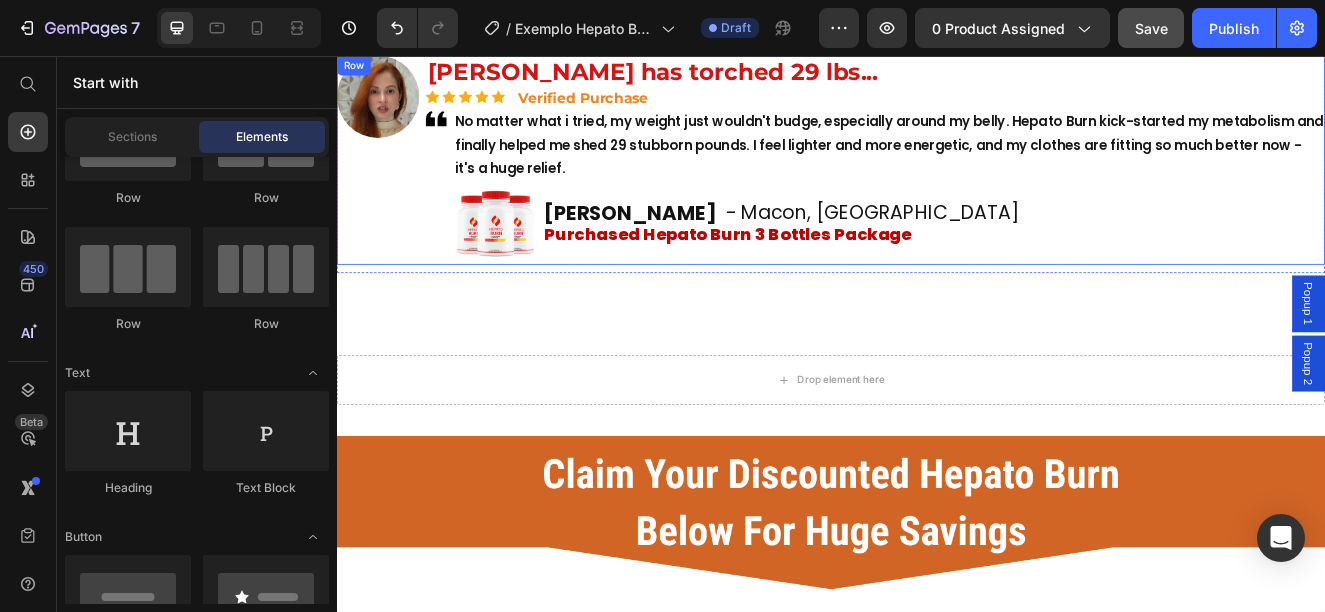 click on "Image" at bounding box center [387, 183] 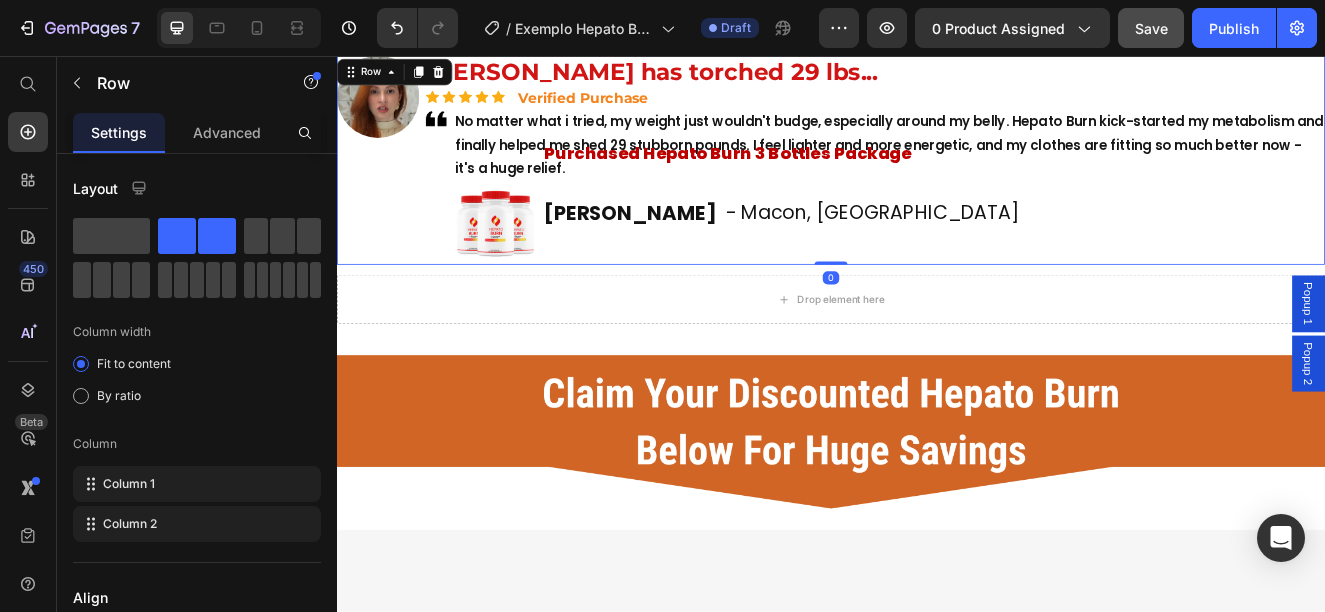 drag, startPoint x: 933, startPoint y: 405, endPoint x: 951, endPoint y: 300, distance: 106.531685 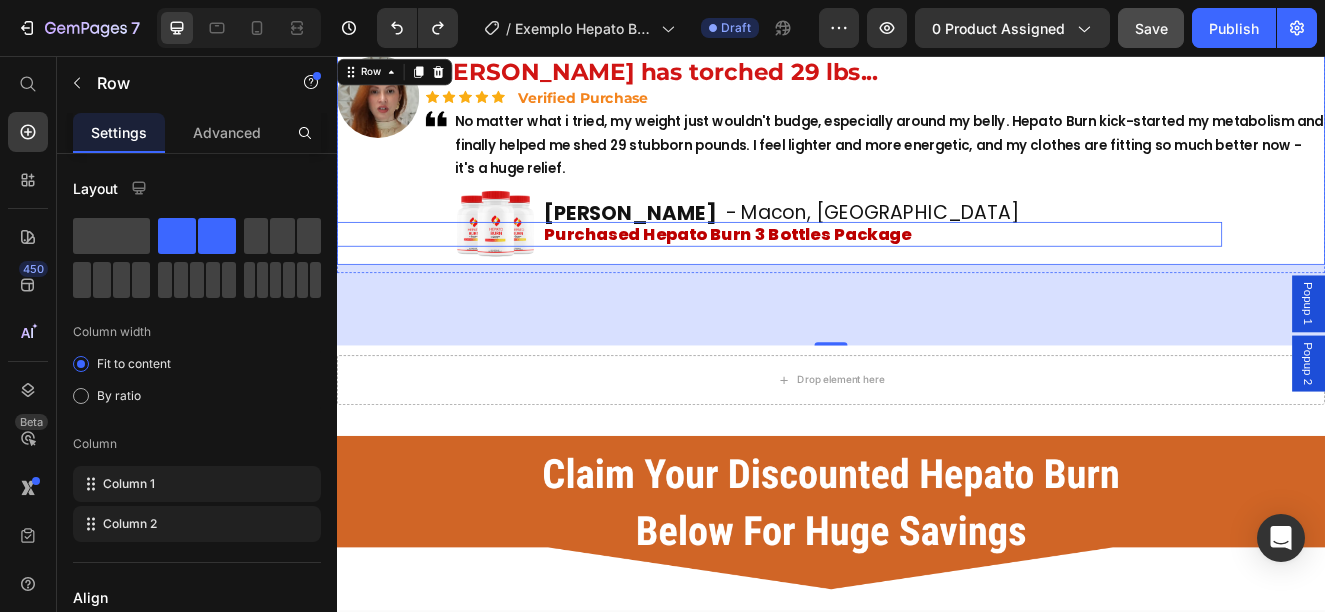 click on "Purchased Hepato Burn 3 Bottles Package" at bounding box center (812, 273) 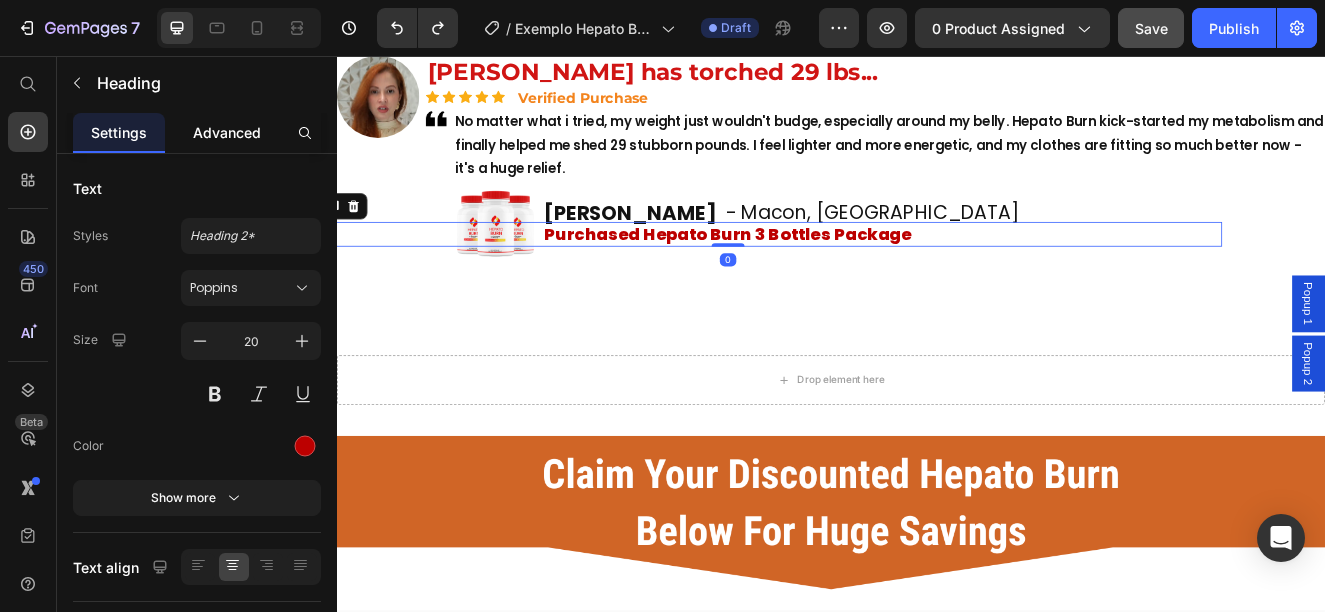 click on "Advanced" at bounding box center [227, 132] 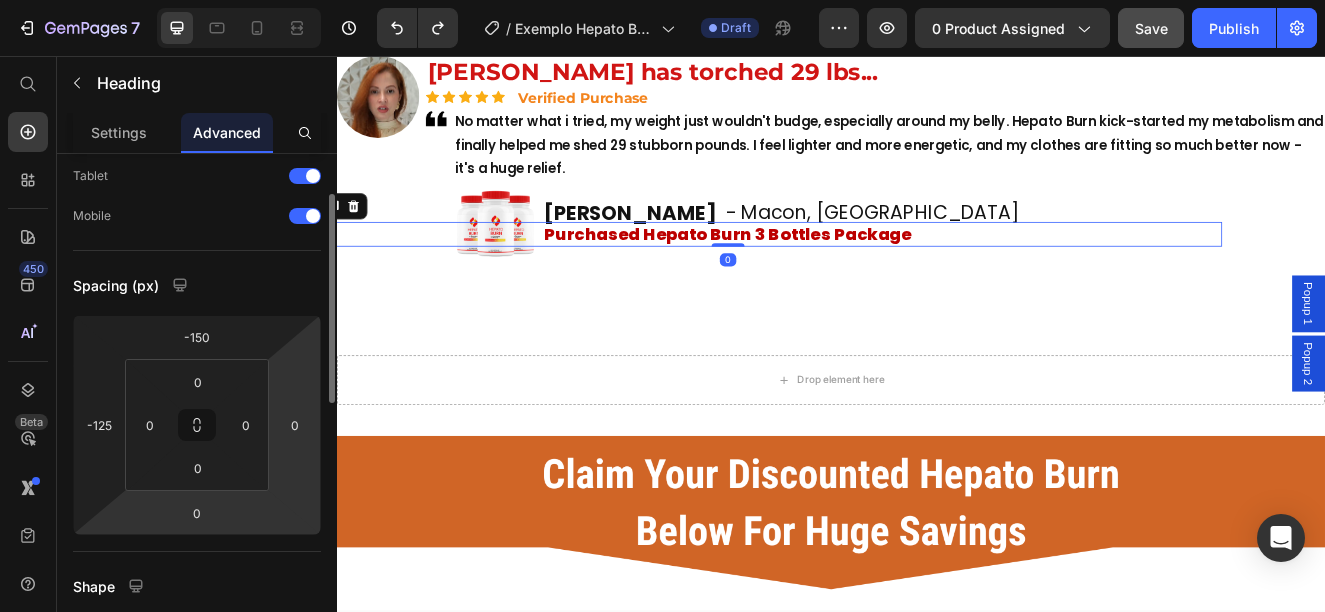 scroll, scrollTop: 200, scrollLeft: 0, axis: vertical 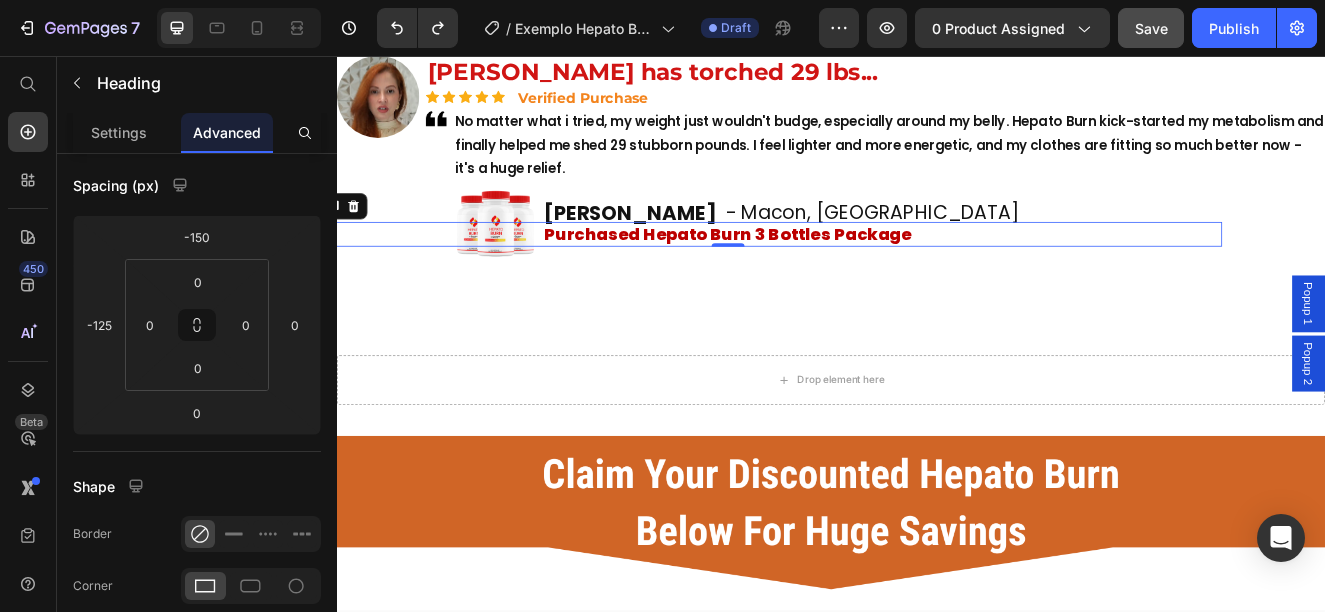 click on "Real Hepato Burn Users. Real  Life-Changing Results . Heading Image [PERSON_NAME] is 35 lbs lighter... Heading                Icon                Icon                Icon                Icon                Icon Icon List Hoz Verified Purchase Heading Row Image I always felt self-conscious about my appearance, especially in social situations. Since trying Hepato Burn, I've lost 35 pounds, and for the first time in years, I actually enjoy looking in the mirror. It's incredible how this change has boosted my confidence and made me feel like myself again! Text Block Image [PERSON_NAME] Heading - [PERSON_NAME], MI Heading Row Row Purchased Hepato Burn 6 Bottles Package Heading Row Image [PERSON_NAME] has torched 29 lbs... Heading                Icon                Icon                Icon                Icon                Icon Icon List Hoz Verified Purchase Heading Row Image Text Block Image [PERSON_NAME] Heading - Macon, GA Heading Row Row Row Purchased Hepato Burn 3 Bottles Package Heading   0 Section 11/25
Line" at bounding box center (937, -806) 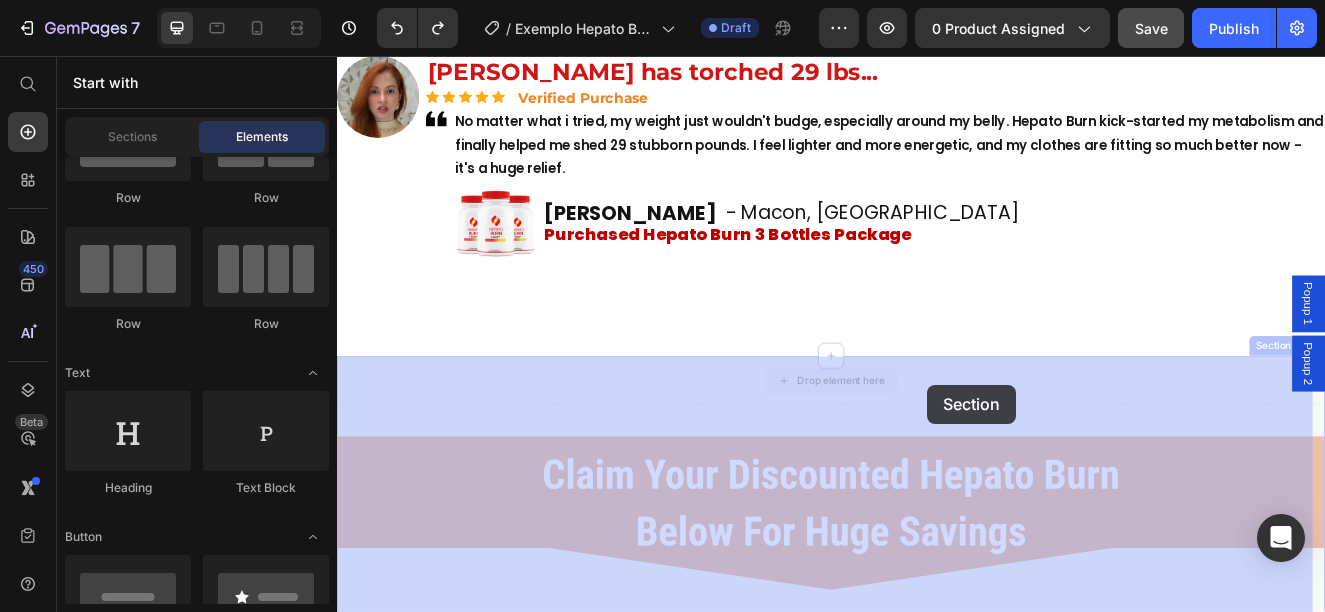 drag, startPoint x: 1000, startPoint y: 455, endPoint x: 1052, endPoint y: 455, distance: 52 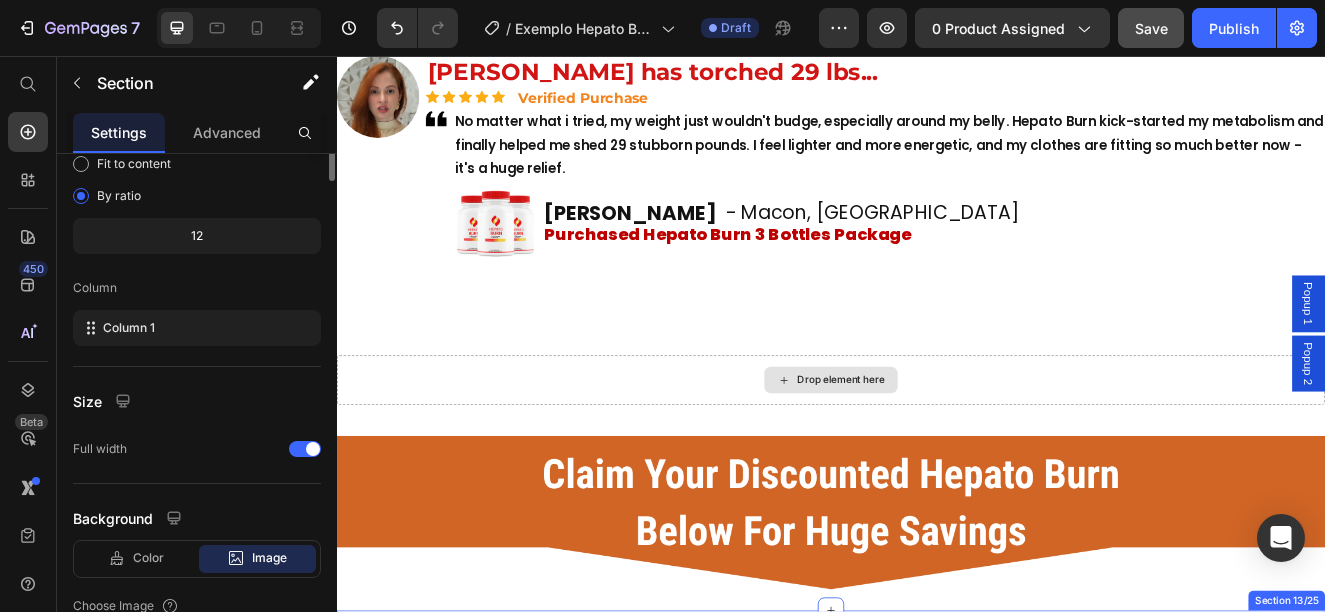 scroll, scrollTop: 0, scrollLeft: 0, axis: both 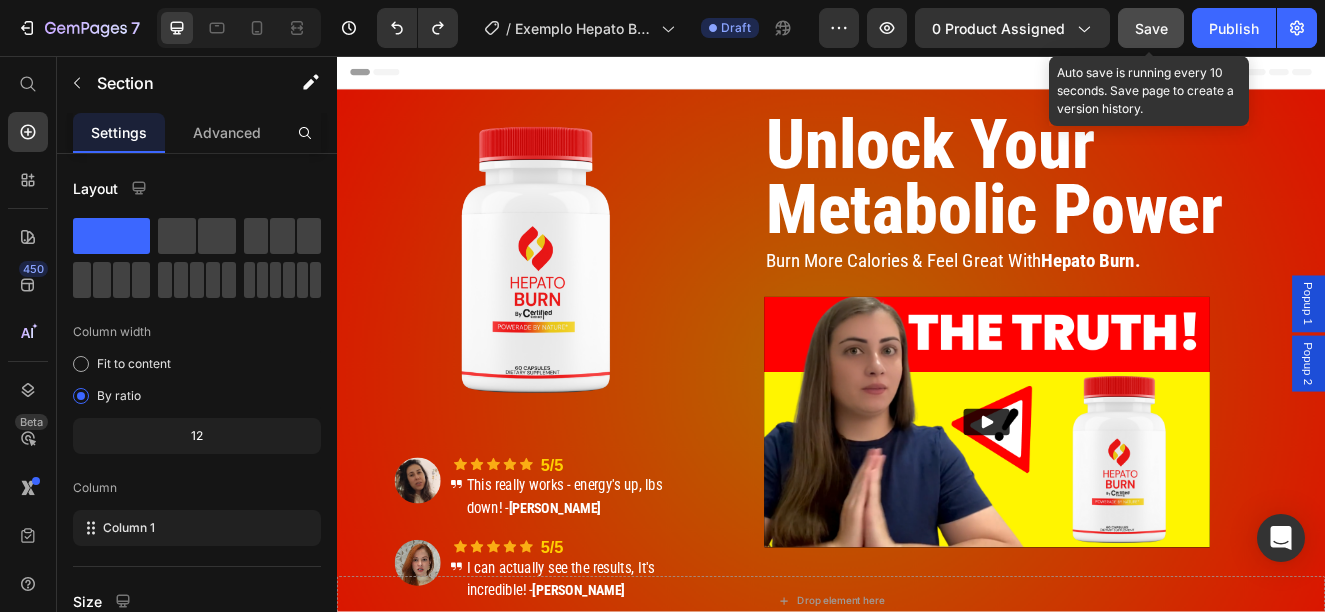 click on "Save" 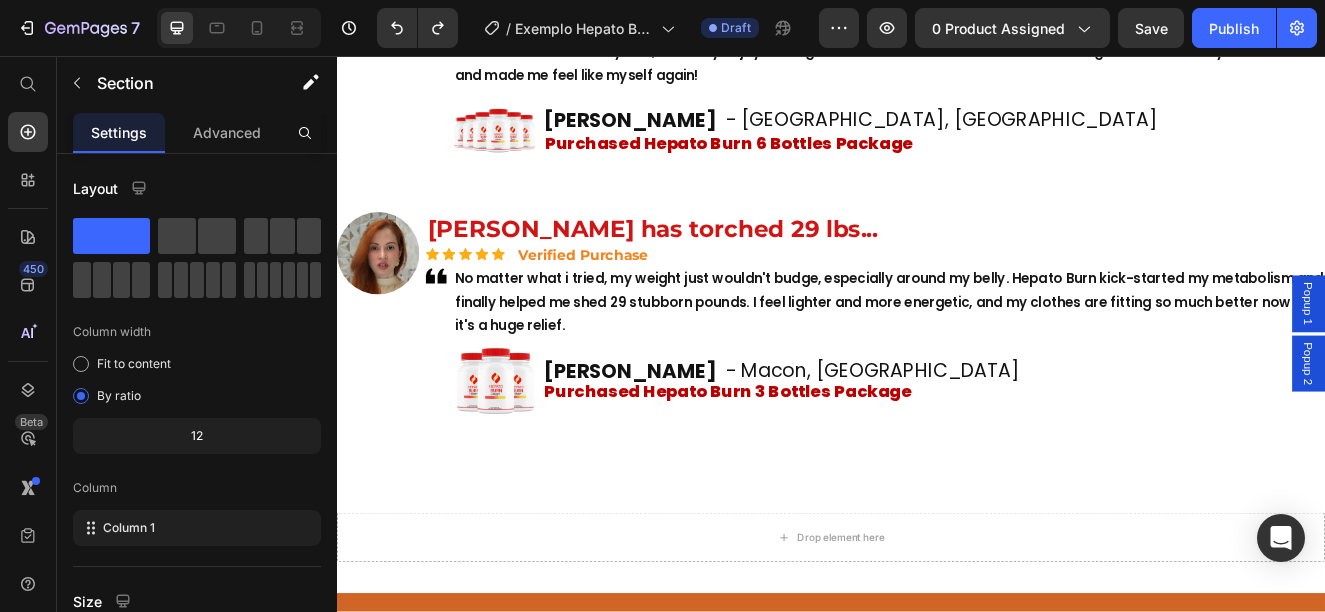 scroll, scrollTop: 6400, scrollLeft: 0, axis: vertical 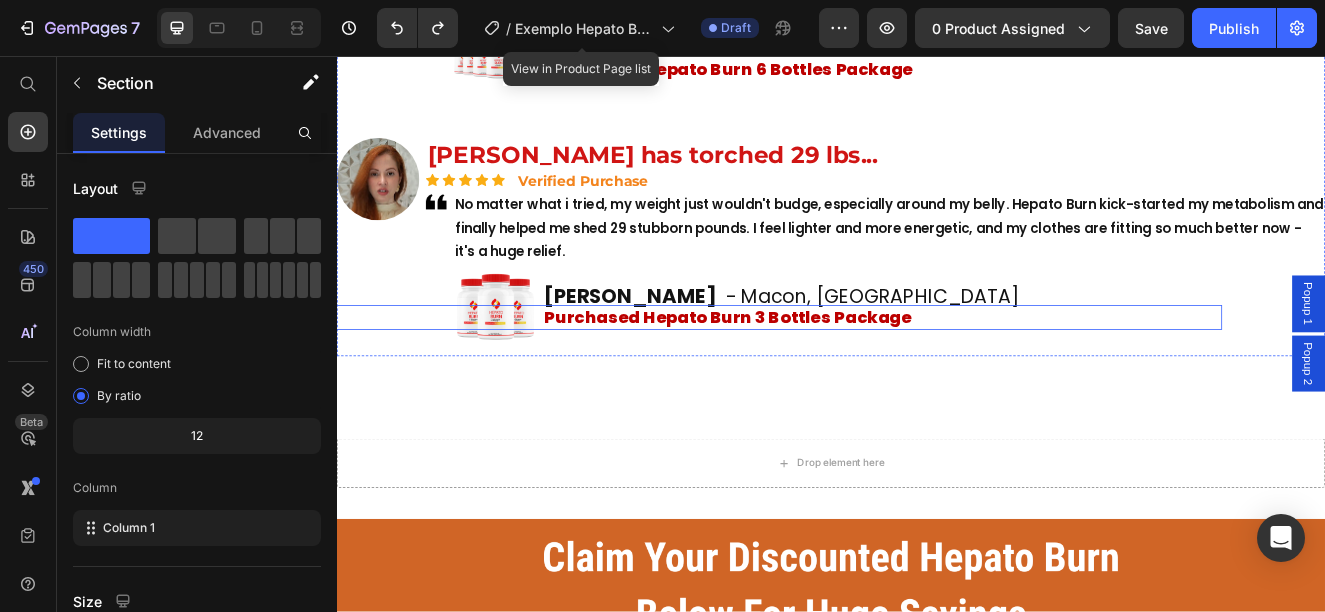 click on "Purchased Hepato Burn 3 Bottles Package" at bounding box center (812, 374) 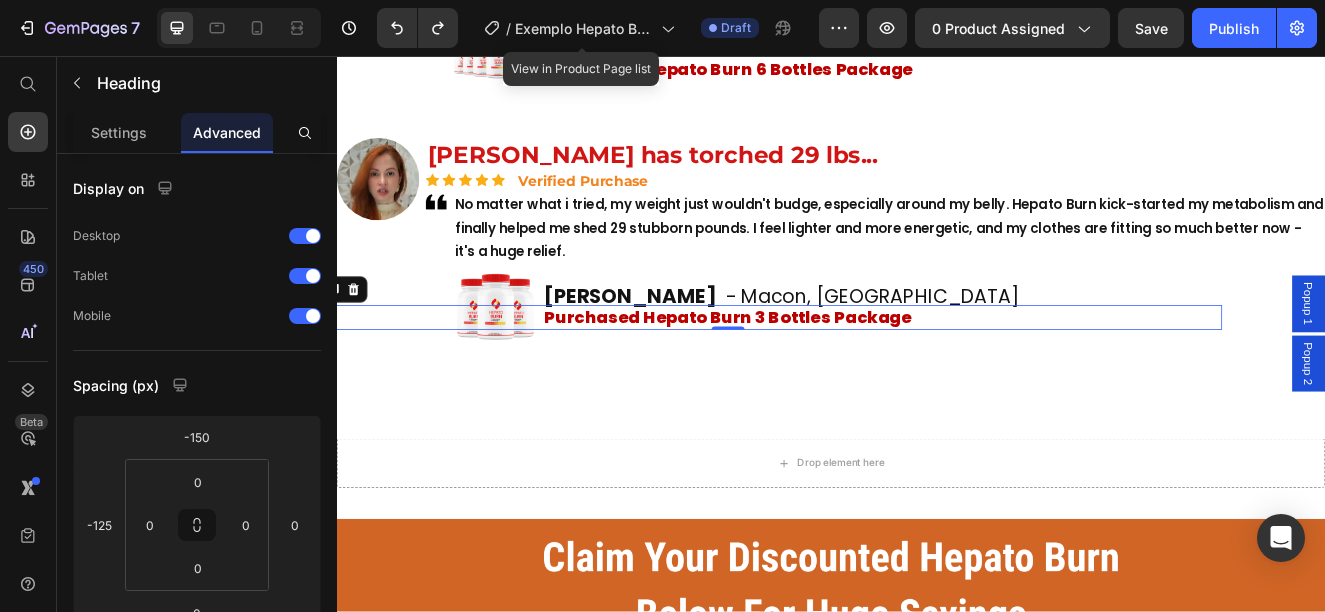 click on "Image Easy to Swallow Heading Image No Stimulants Heading Image Non-Habit Forming Heading Section 10/25 Real Hepato Burn Users. Real  Life-Changing Results . Heading Image [PERSON_NAME] is 35 lbs lighter... Heading                Icon                Icon                Icon                Icon                Icon Icon List Hoz Verified Purchase Heading Row Image I always felt self-conscious about my appearance, especially in social situations. Since trying Hepato Burn, I've lost 35 pounds, and for the first time in years, I actually enjoy looking in the mirror. It's incredible how this change has boosted my confidence and made me feel like myself again! Text Block Image [PERSON_NAME] Heading - [PERSON_NAME], MI Heading Row Row Purchased Hepato Burn 6 Bottles Package Heading Row Image [PERSON_NAME] has torched 29 lbs... Heading                Icon                Icon                Icon                Icon                Icon Icon List Hoz Verified Purchase Heading Row Image Text Block Image [PERSON_NAME] Heading Heading" at bounding box center [937, -704] 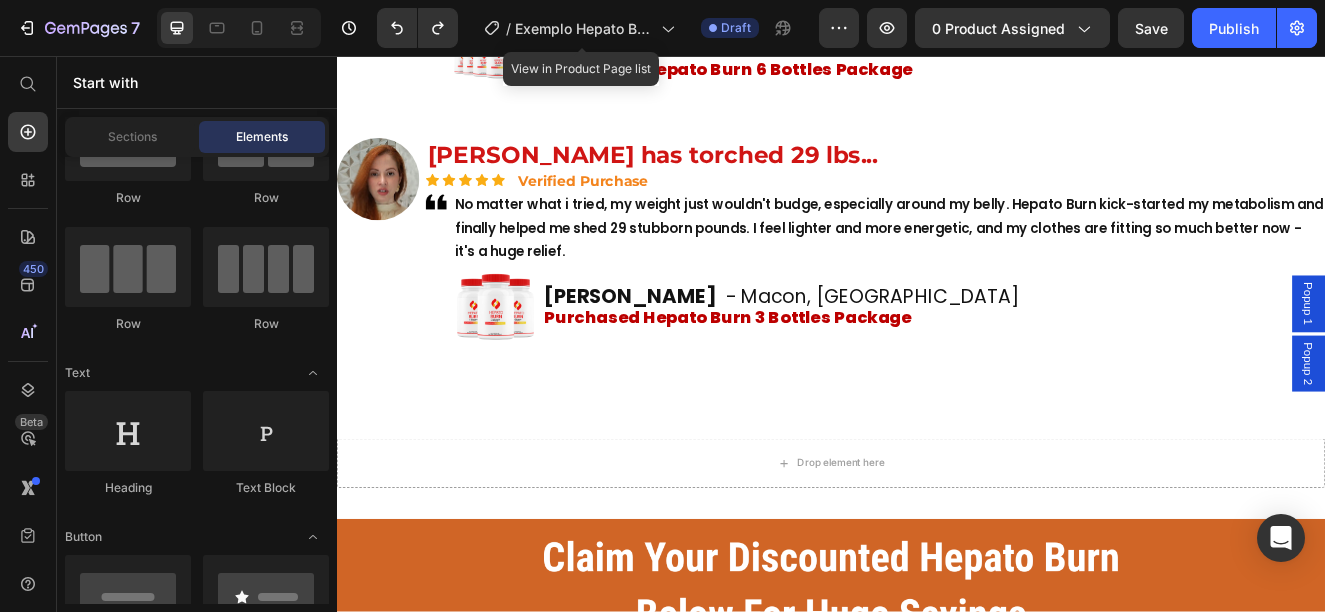 click on "- Macon, GA Heading" at bounding box center (1013, 361) 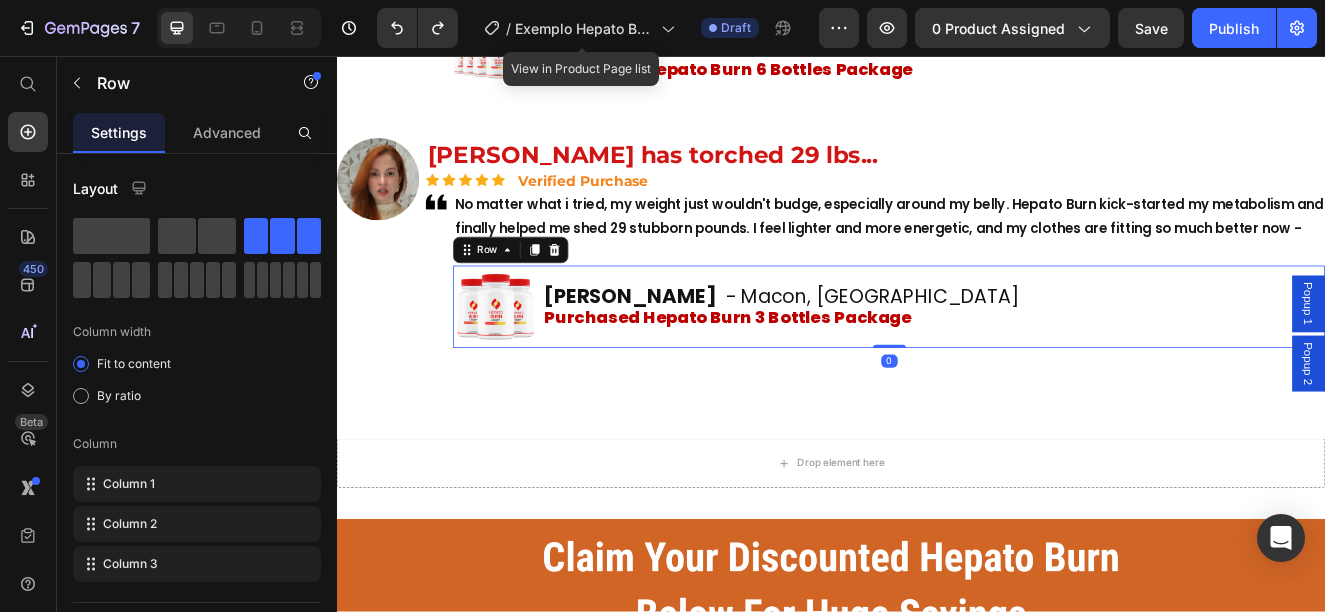 click on "- Macon, GA Heading" at bounding box center [1013, 361] 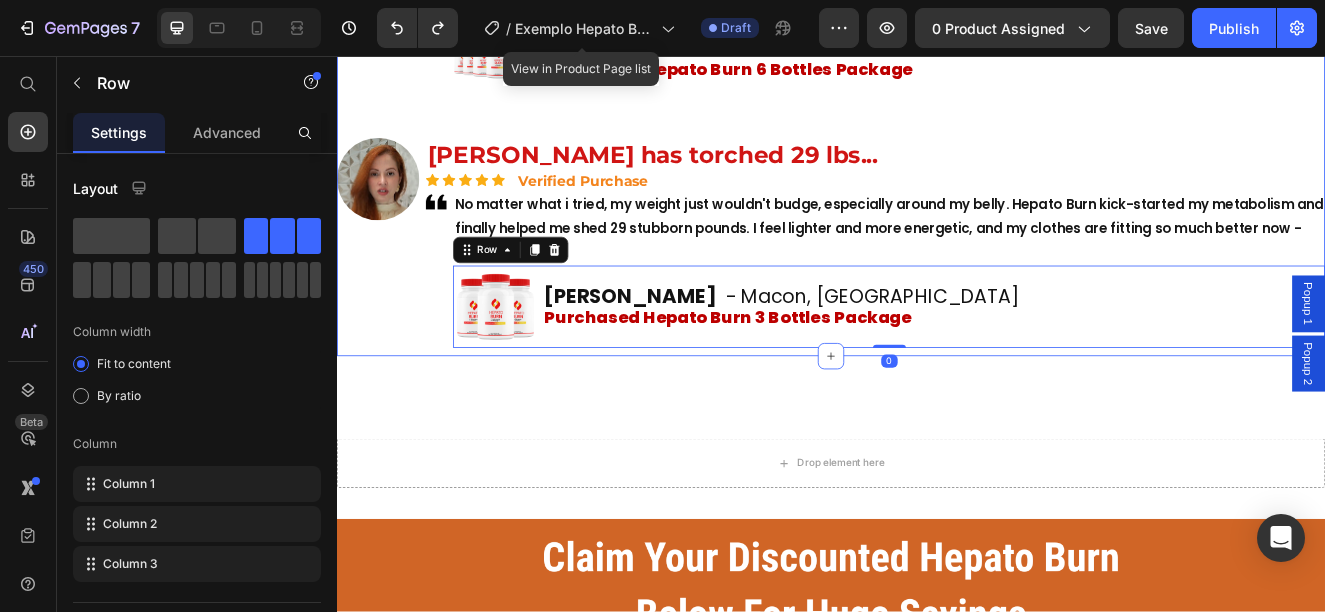 click on "Image Easy to Swallow Heading Image No Stimulants Heading Image Non-Habit Forming Heading Section 10/25 Real Hepato Burn Users. Real  Life-Changing Results . Heading Image [PERSON_NAME] is 35 lbs lighter... Heading                Icon                Icon                Icon                Icon                Icon Icon List Hoz Verified Purchase Heading Row Image I always felt self-conscious about my appearance, especially in social situations. Since trying Hepato Burn, I've lost 35 pounds, and for the first time in years, I actually enjoy looking in the mirror. It's incredible how this change has boosted my confidence and made me feel like myself again! Text Block Image [PERSON_NAME] Heading - [PERSON_NAME], MI Heading Row Row Purchased Hepato Burn 6 Bottles Package Heading Row Image [PERSON_NAME] has torched 29 lbs... Heading                Icon                Icon                Icon                Icon                Icon Icon List Hoz Verified Purchase Heading Row Image Text Block Image [PERSON_NAME] Heading Heading" at bounding box center [937, -704] 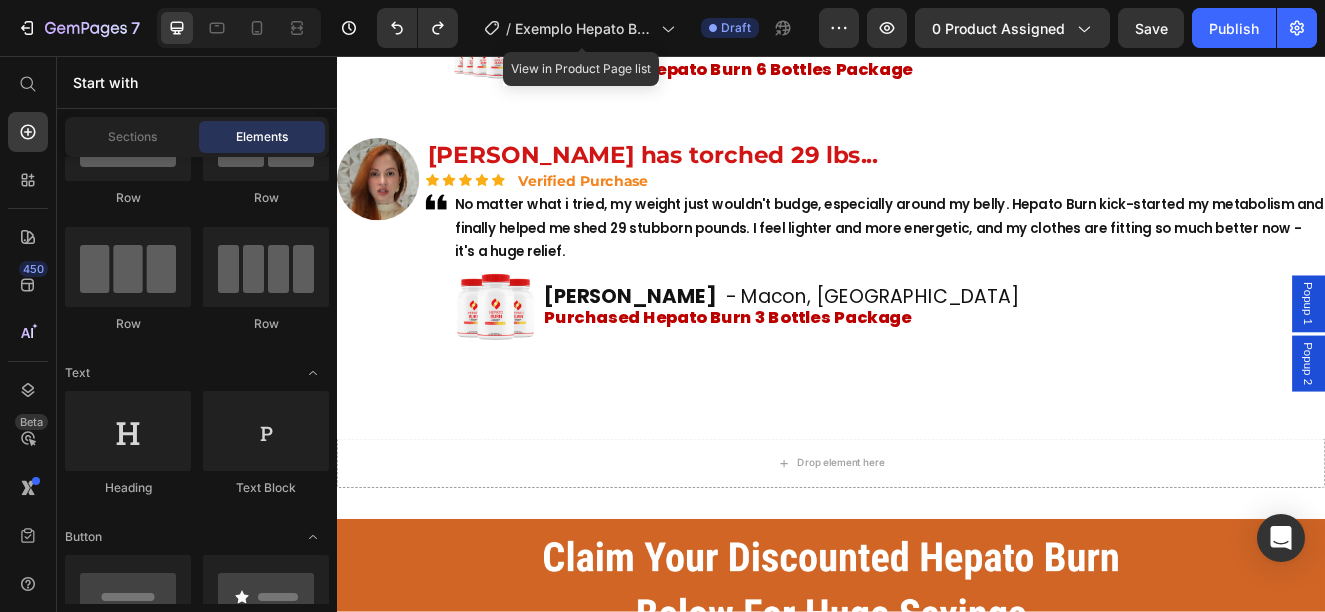 click on "Image Easy to Swallow Heading Image No Stimulants Heading Image Non-Habit Forming Heading Section 10/25 Real Hepato Burn Users. Real  Life-Changing Results . Heading Image [PERSON_NAME] is 35 lbs lighter... Heading                Icon                Icon                Icon                Icon                Icon Icon List Hoz Verified Purchase Heading Row Image I always felt self-conscious about my appearance, especially in social situations. Since trying Hepato Burn, I've lost 35 pounds, and for the first time in years, I actually enjoy looking in the mirror. It's incredible how this change has boosted my confidence and made me feel like myself again! Text Block Image [PERSON_NAME] Heading - [PERSON_NAME], MI Heading Row Row Purchased Hepato Burn 6 Bottles Package Heading Row Image [PERSON_NAME] has torched 29 lbs... Heading                Icon                Icon                Icon                Icon                Icon Icon List Hoz Verified Purchase Heading Row Image Text Block Image [PERSON_NAME] Heading Heading 12" at bounding box center (937, -704) 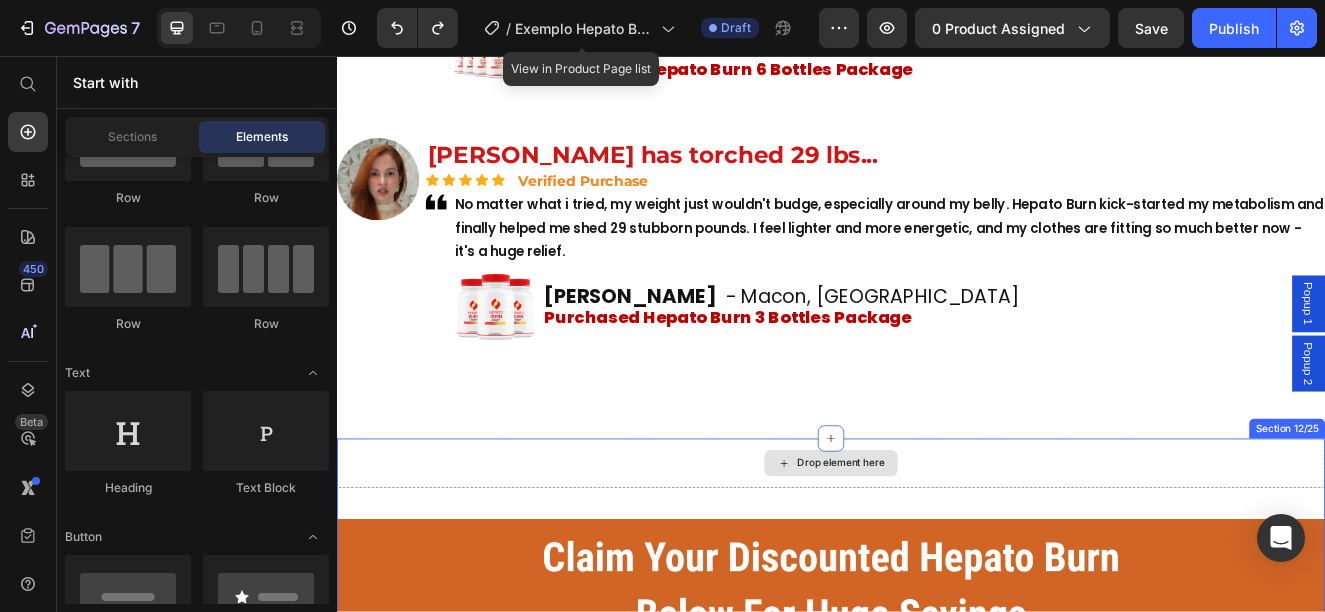 click on "Drop element here" at bounding box center [937, 551] 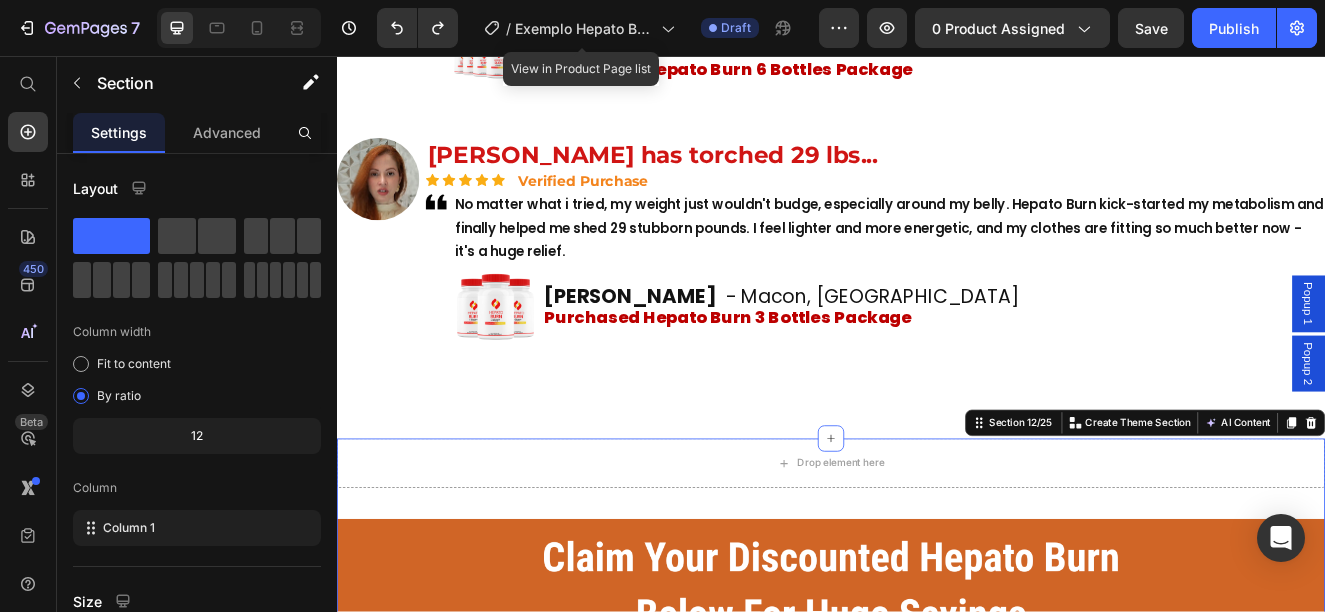 click on "Image Easy to Swallow Heading Image No Stimulants Heading Image Non-Habit Forming Heading Section 10/25 Real Hepato Burn Users. Real  Life-Changing Results . Heading Image [PERSON_NAME] is 35 lbs lighter... Heading                Icon                Icon                Icon                Icon                Icon Icon List Hoz Verified Purchase Heading Row Image I always felt self-conscious about my appearance, especially in social situations. Since trying Hepato Burn, I've lost 35 pounds, and for the first time in years, I actually enjoy looking in the mirror. It's incredible how this change has boosted my confidence and made me feel like myself again! Text Block Image [PERSON_NAME] Heading - [PERSON_NAME], MI Heading Row Row Purchased Hepato Burn 6 Bottles Package Heading Row Image [PERSON_NAME] has torched 29 lbs... Heading                Icon                Icon                Icon                Icon                Icon Icon List Hoz Verified Purchase Heading Row Image Text Block Image [PERSON_NAME] Heading Heading" at bounding box center (937, -704) 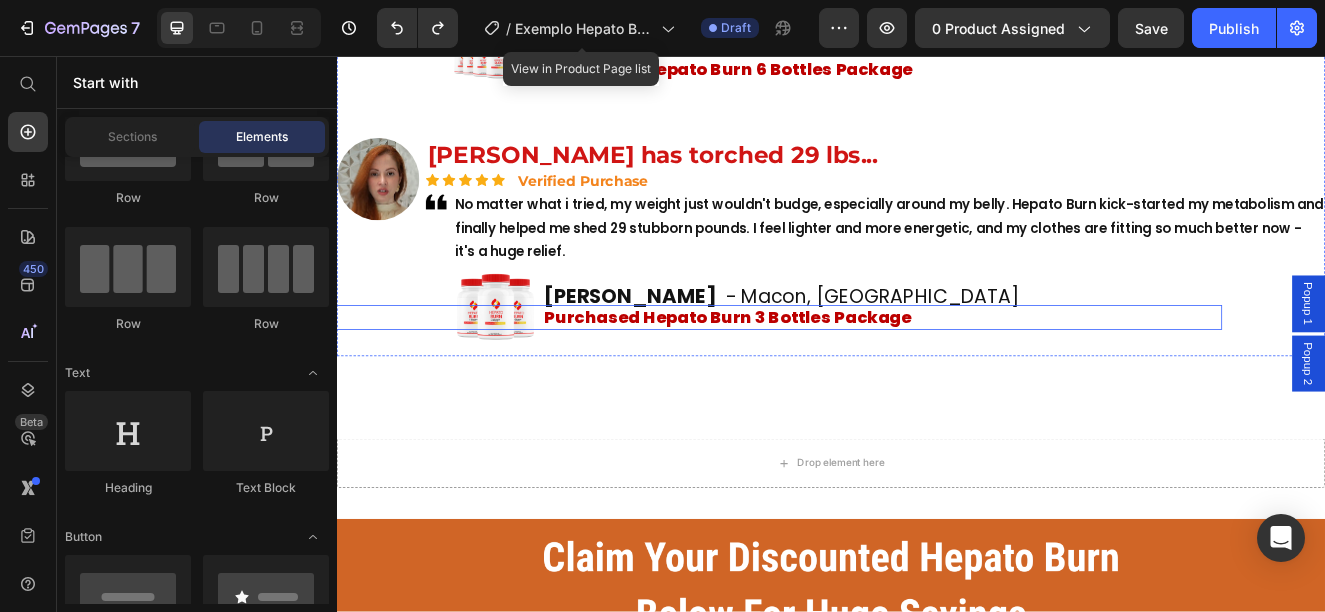 click on "Purchased Hepato Burn 3 Bottles Package" at bounding box center [812, 374] 